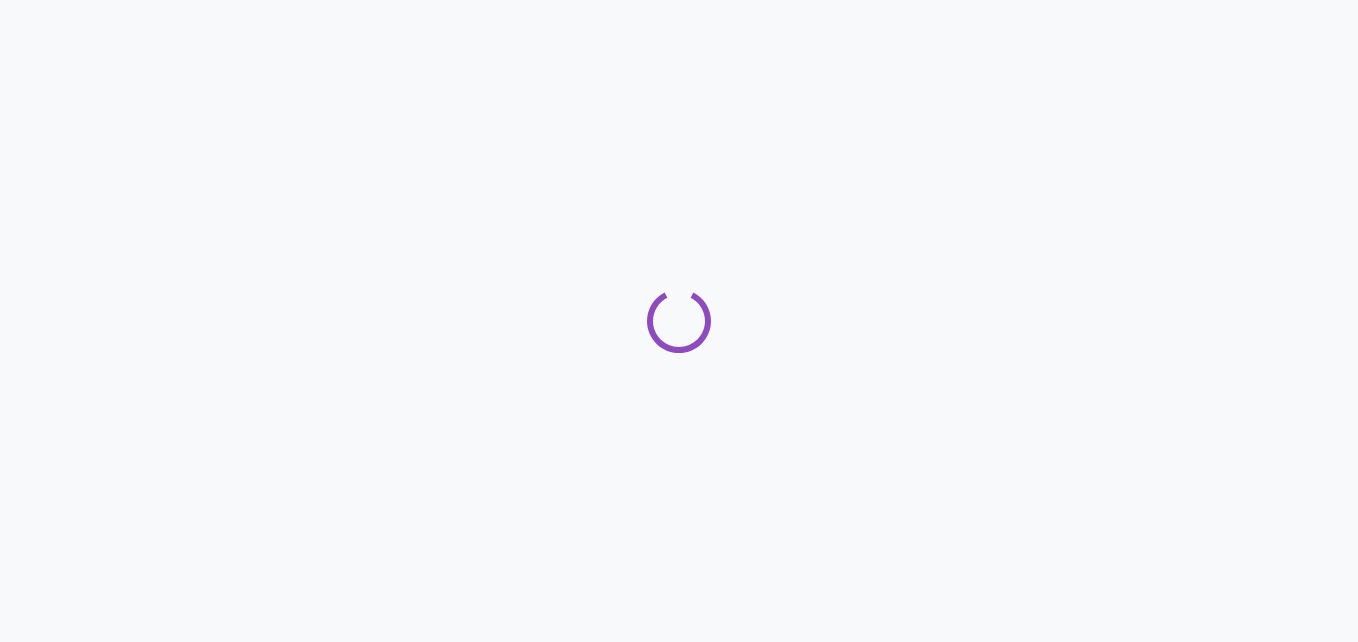 scroll, scrollTop: 0, scrollLeft: 0, axis: both 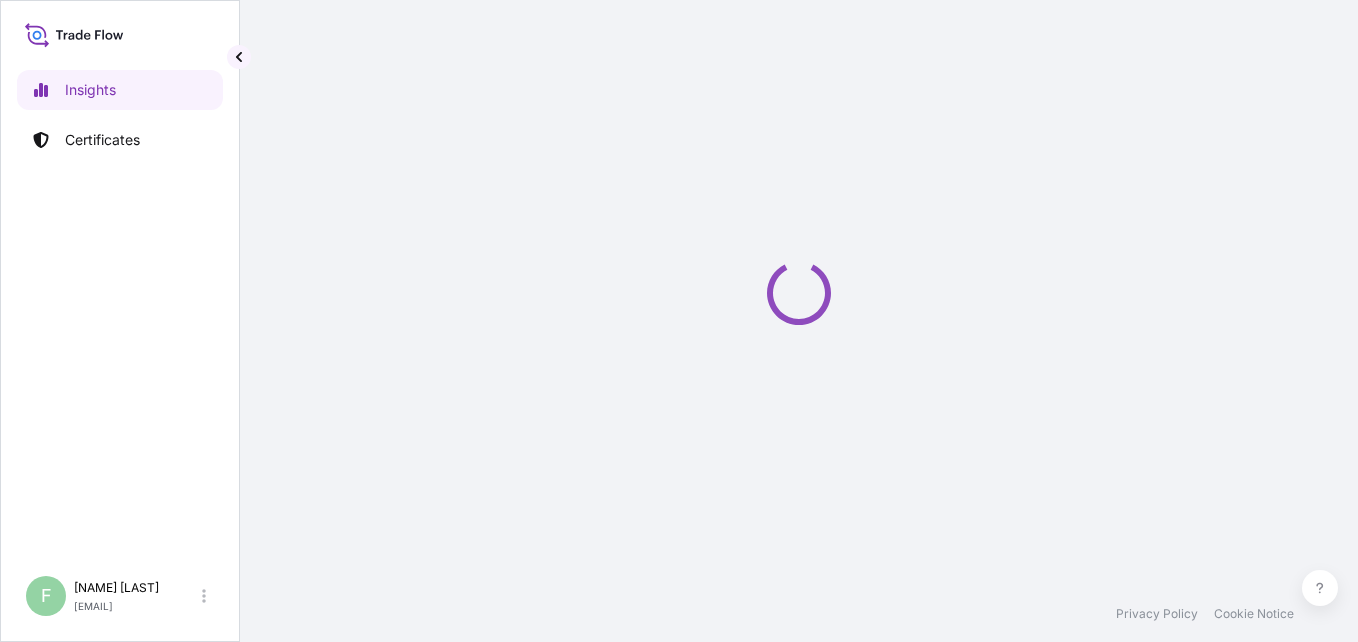 select on "2025" 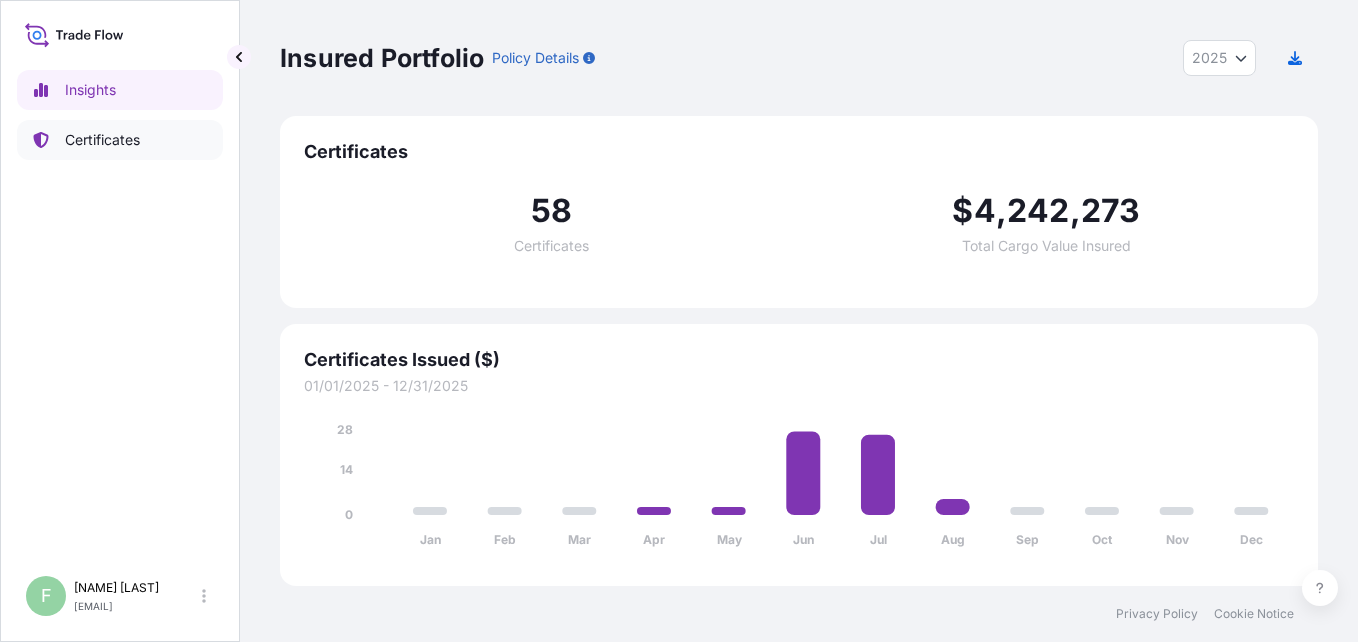 click on "Certificates" at bounding box center (102, 140) 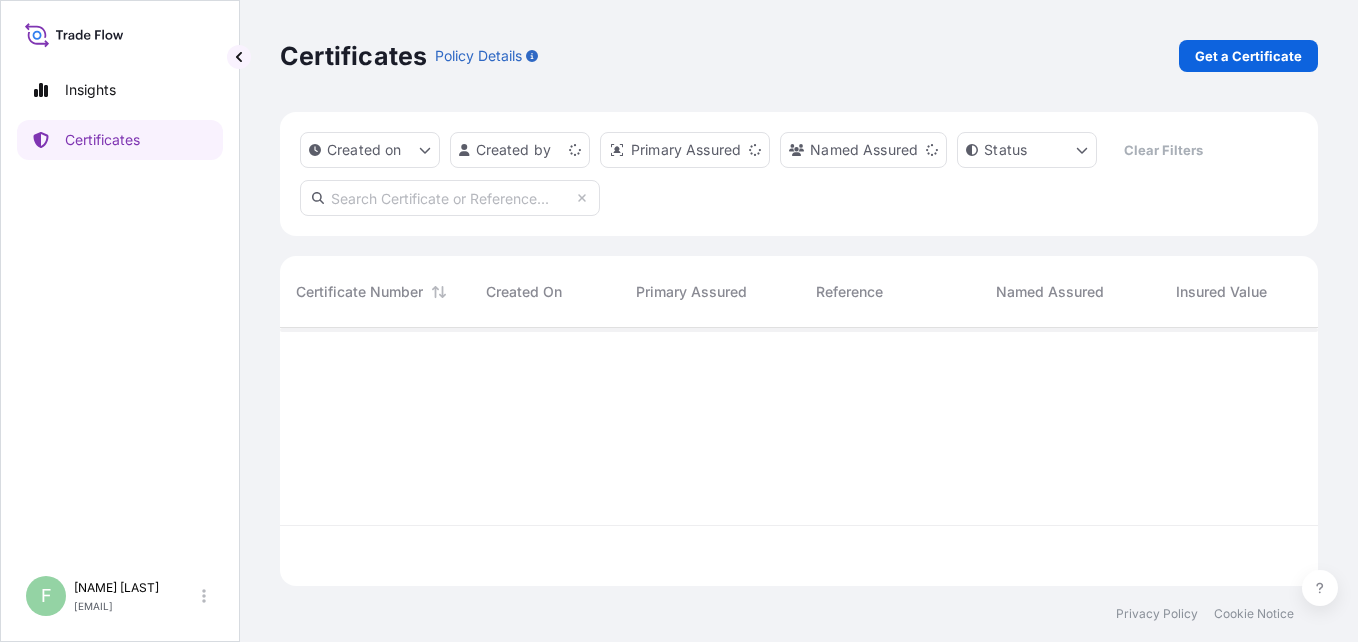 scroll, scrollTop: 16, scrollLeft: 16, axis: both 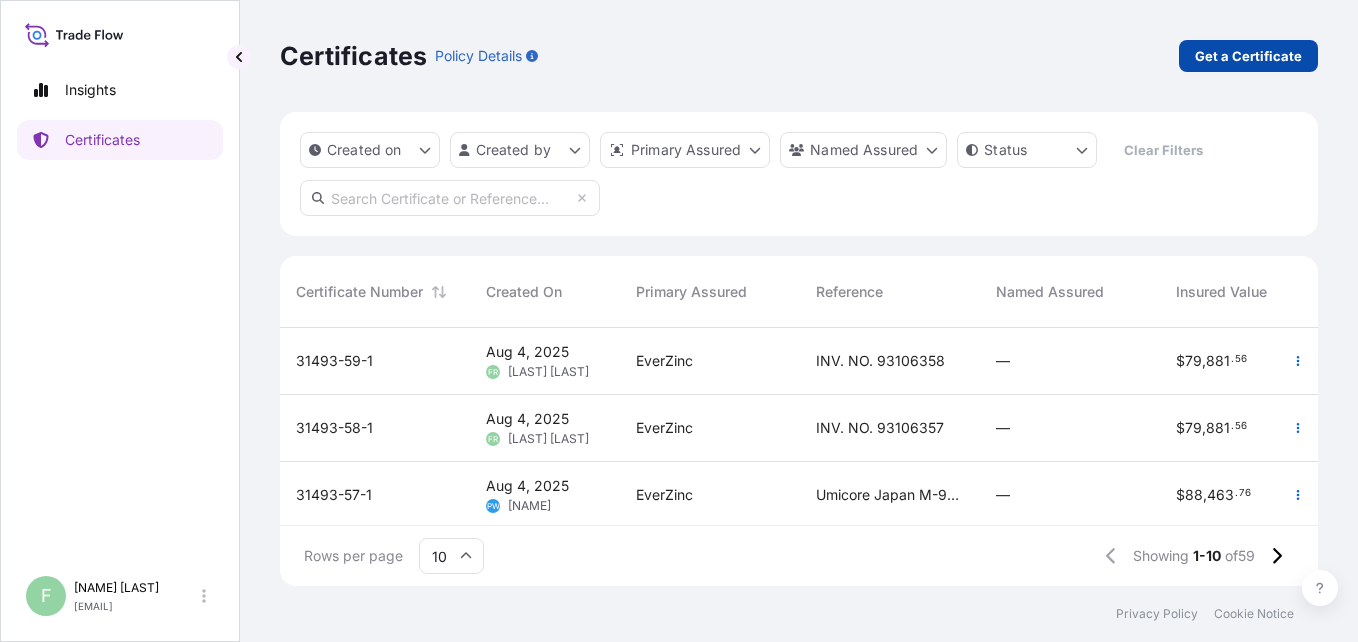 click on "Get a Certificate" at bounding box center (1248, 56) 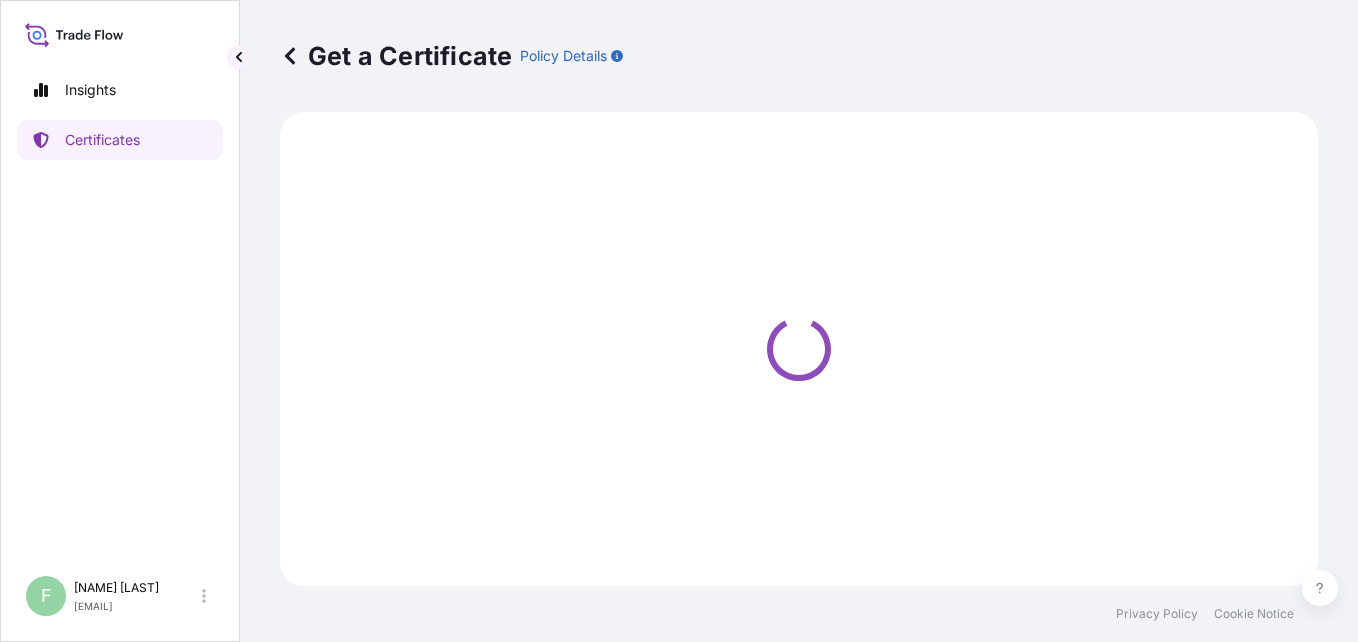 select on "Barge" 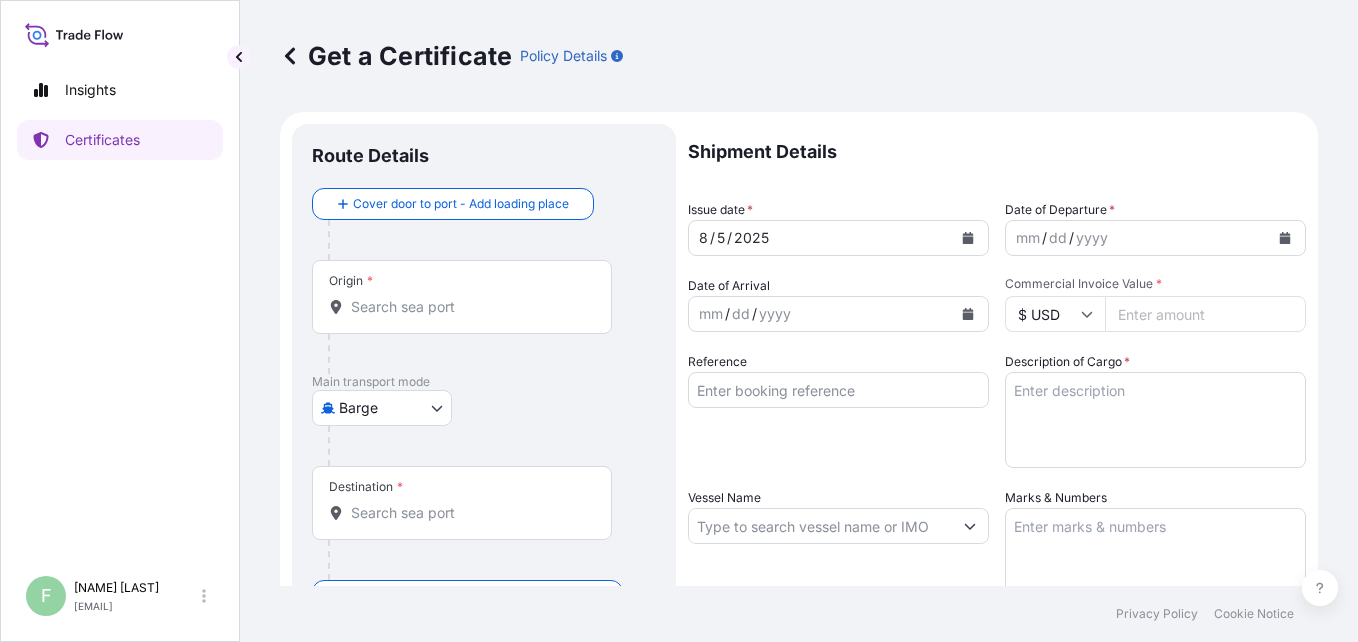 click 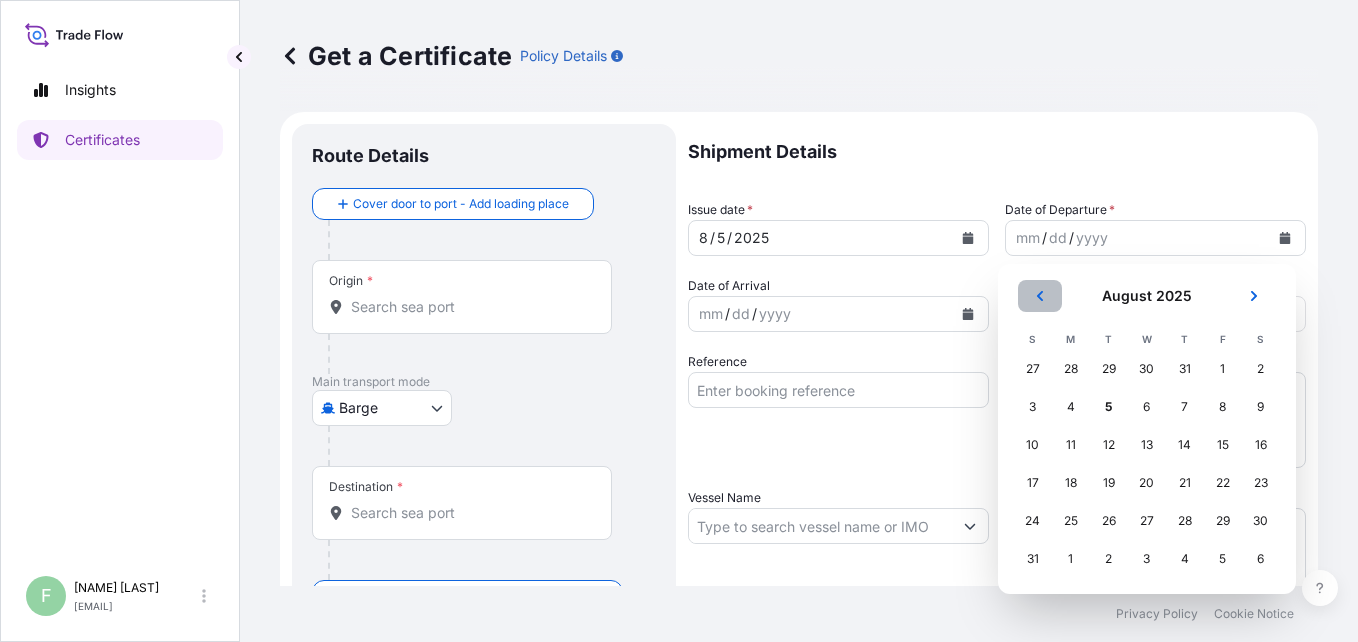 click at bounding box center (1040, 296) 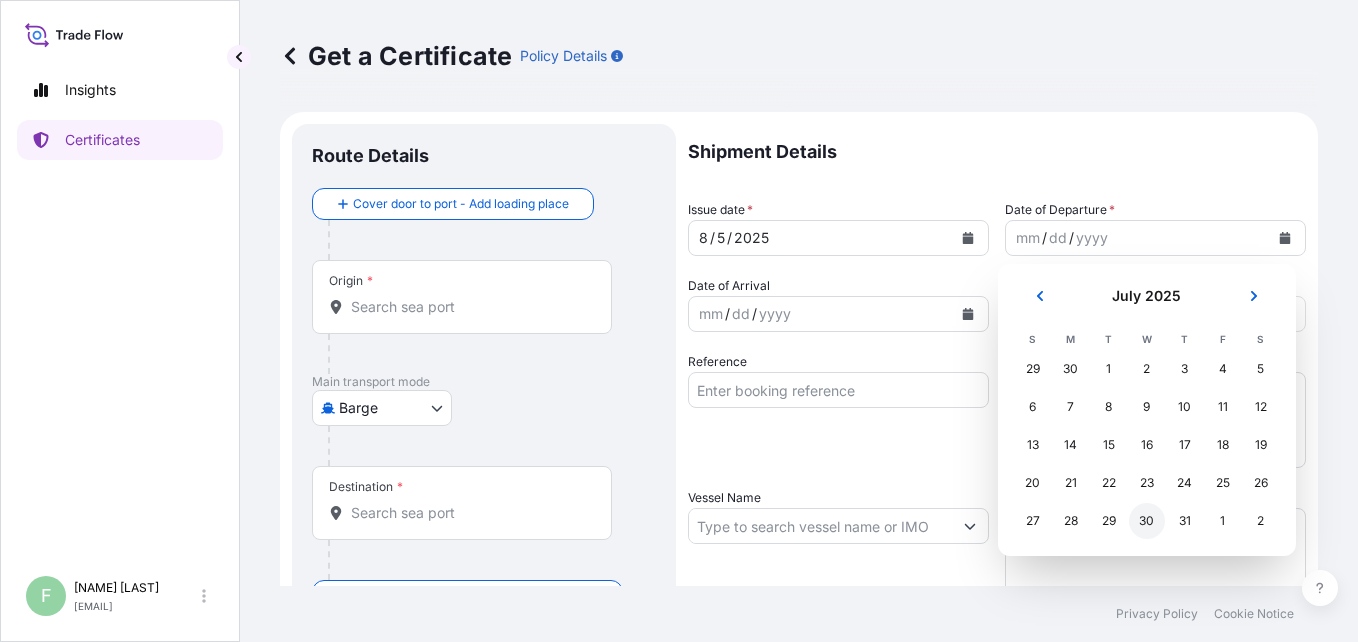 click on "30" at bounding box center [1147, 521] 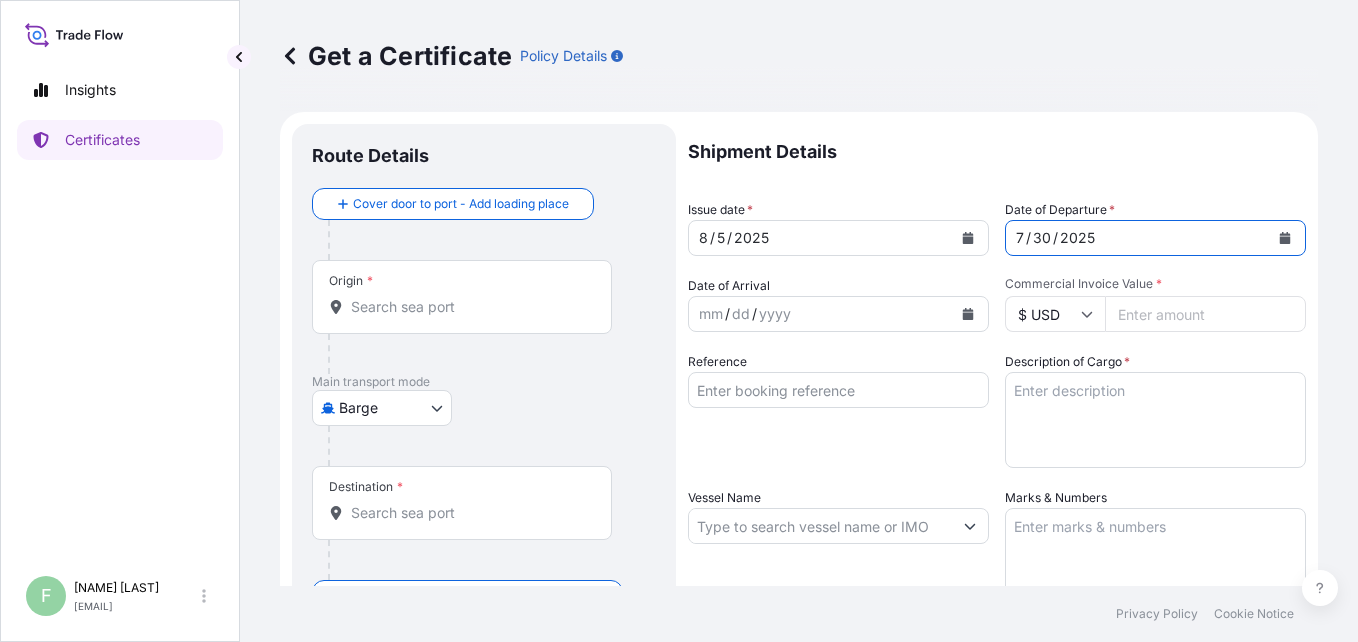 click 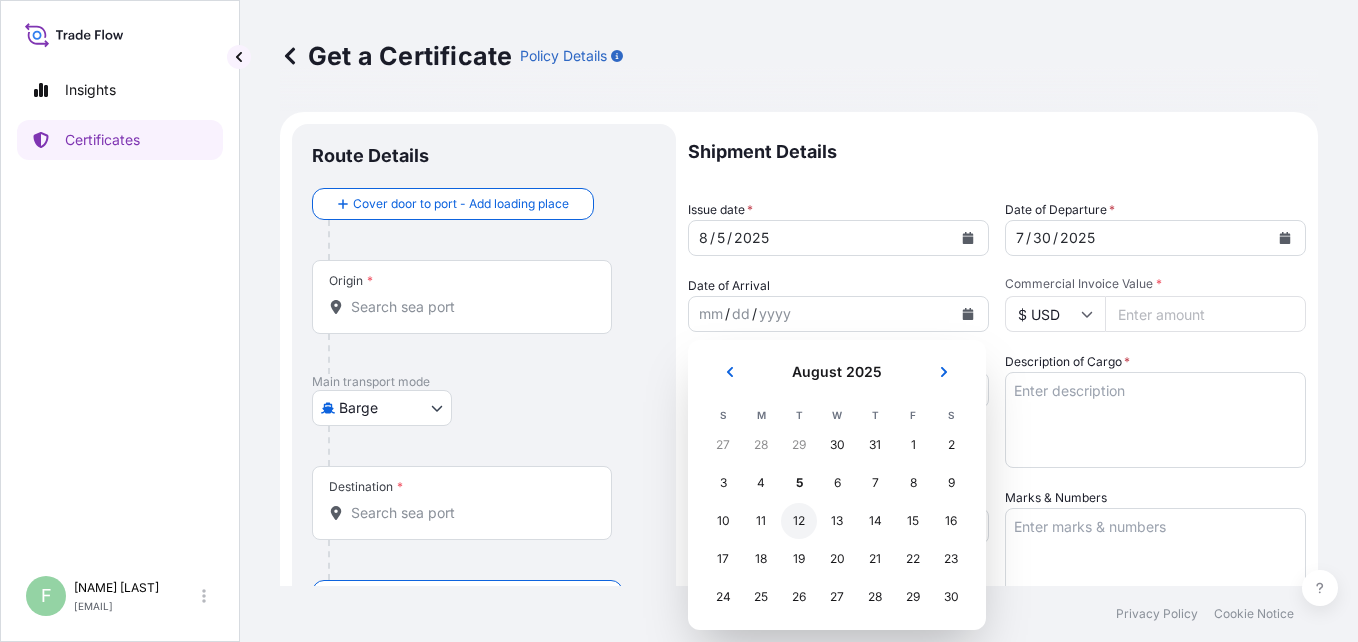 click on "12" at bounding box center (799, 521) 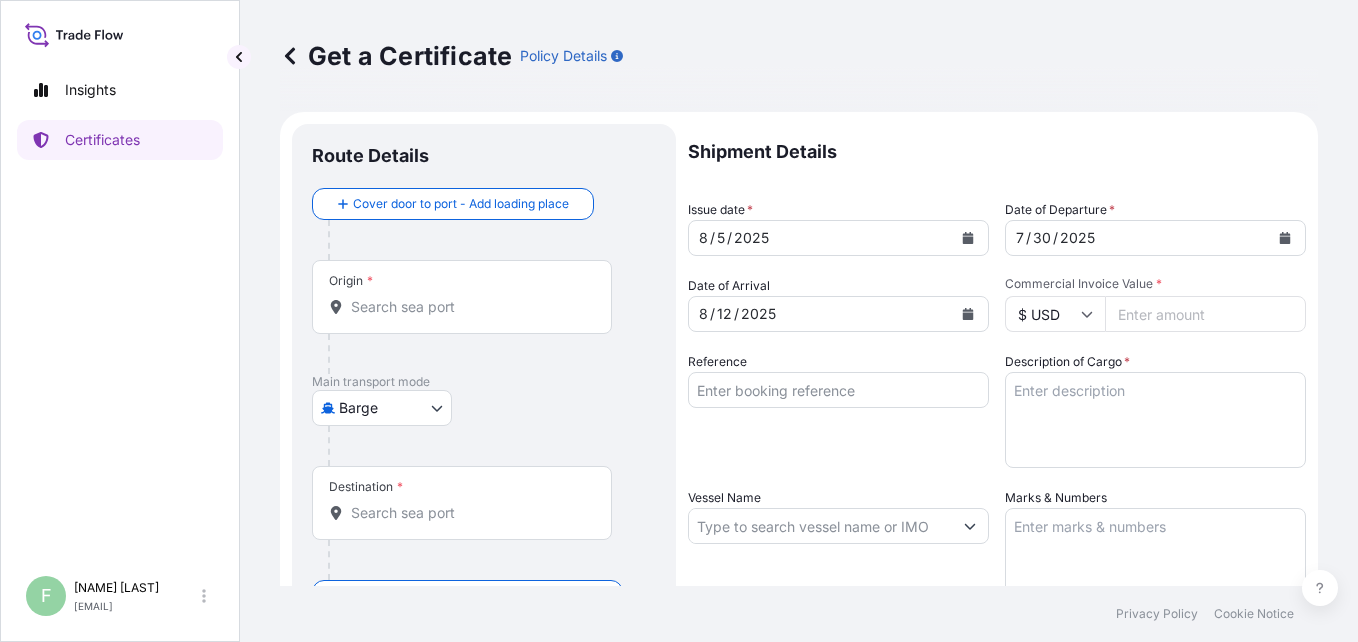 click on "Commercial Invoice Value    *" at bounding box center (1205, 314) 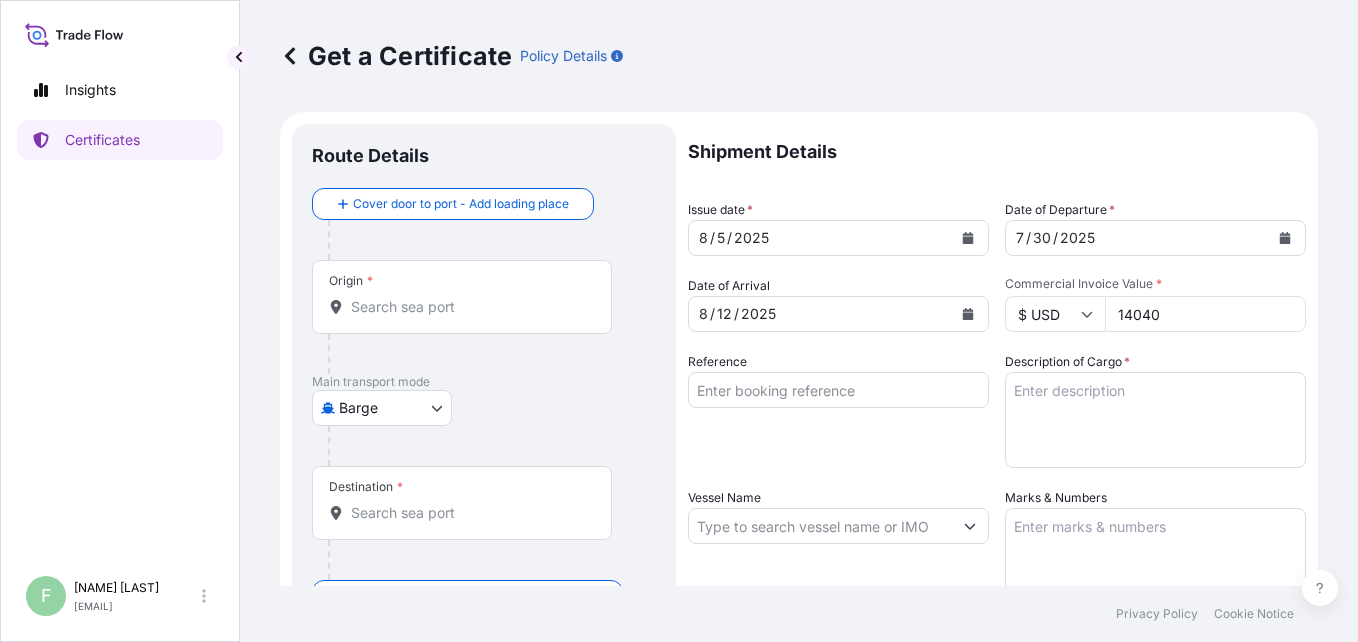 type on "14040" 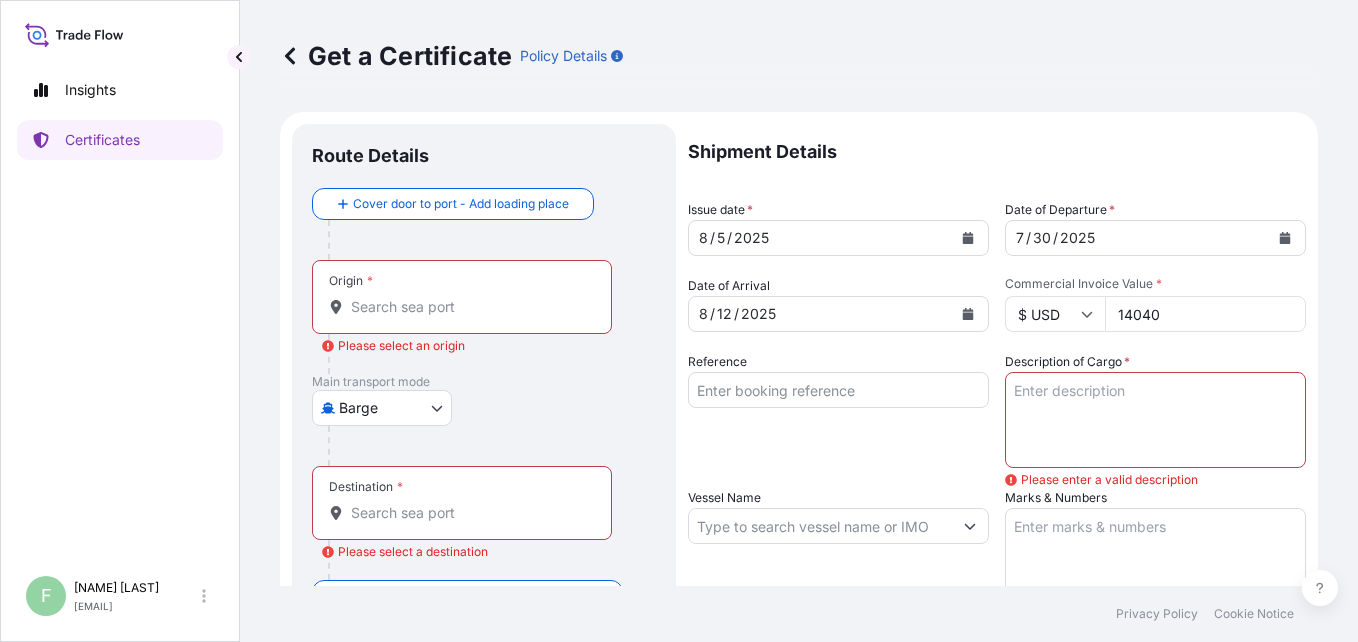click on "Create Certificate" at bounding box center (1231, 981) 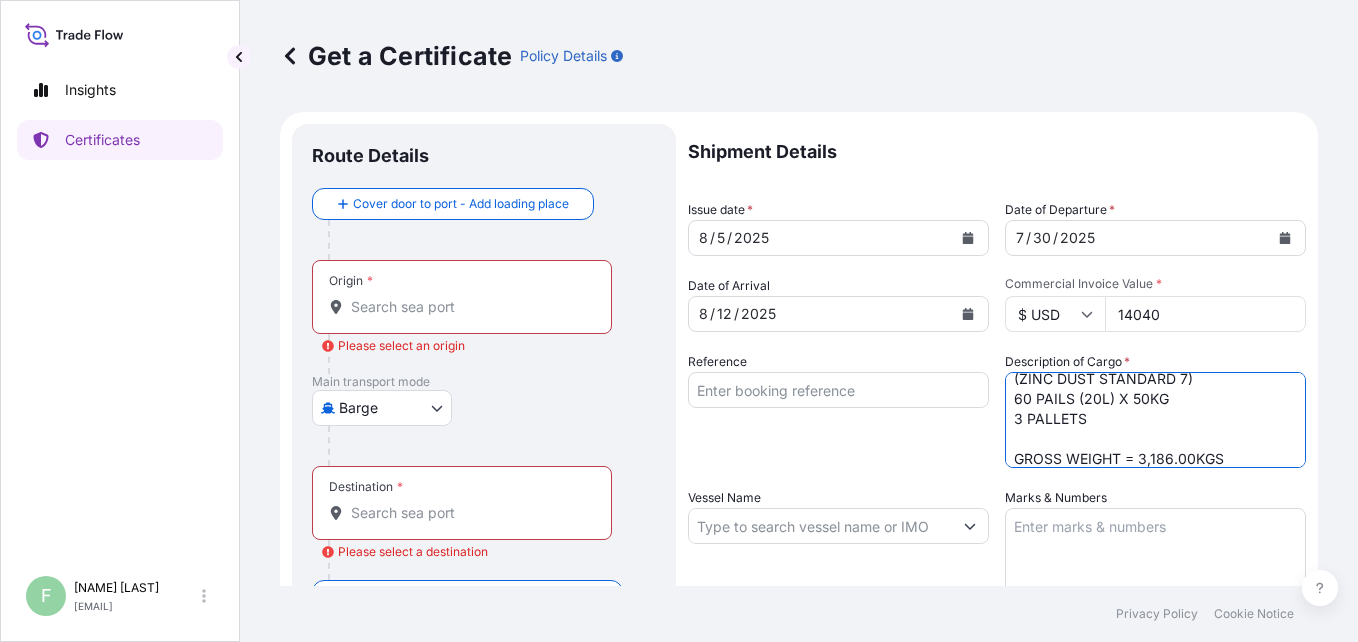 scroll, scrollTop: 52, scrollLeft: 0, axis: vertical 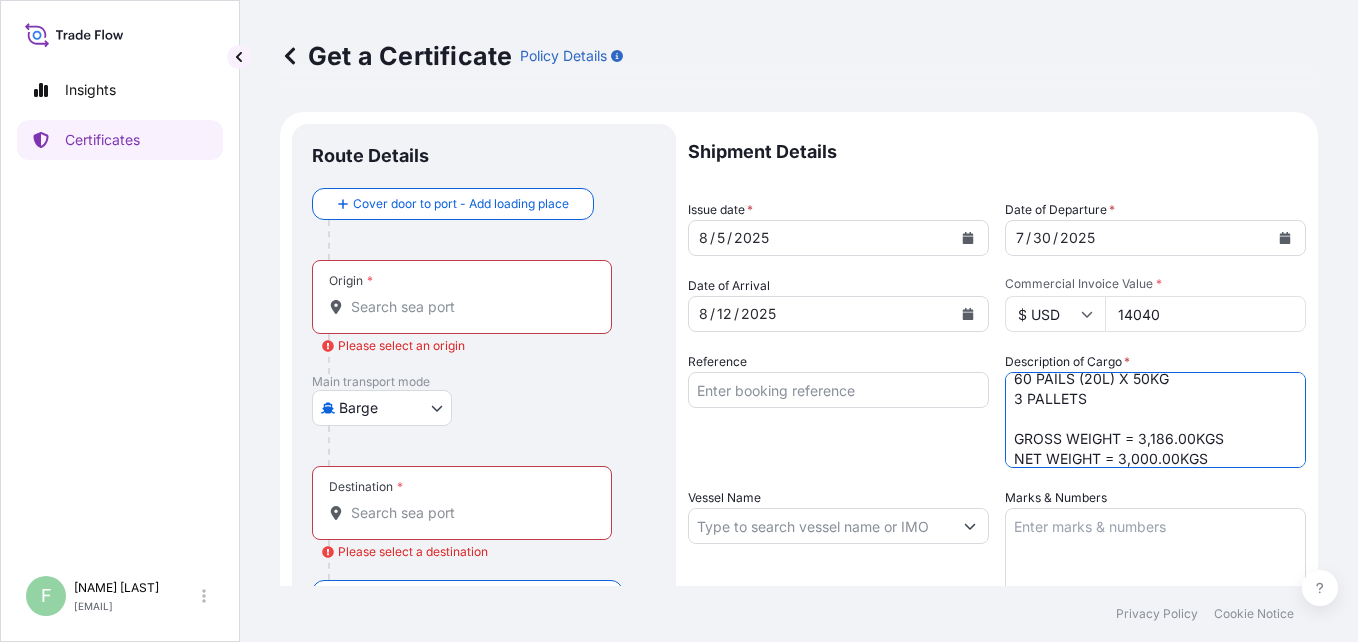 type on "ZINC METAL PIGMENT STANDARD 7
(ZINC DUST STANDARD 7)
60 PAILS (20L) X 50KG
3 PALLETS
GROSS WEIGHT = 3,186.00KGS
NET WEIGHT = 3,000.00KGS" 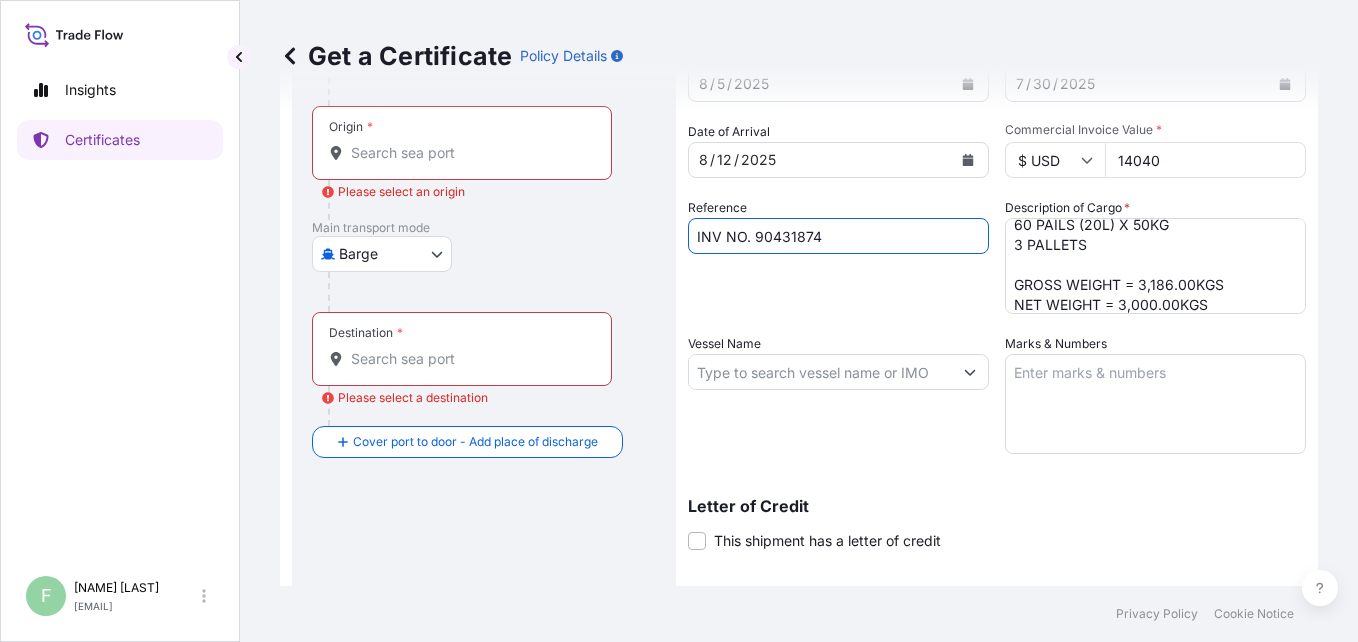 scroll, scrollTop: 160, scrollLeft: 0, axis: vertical 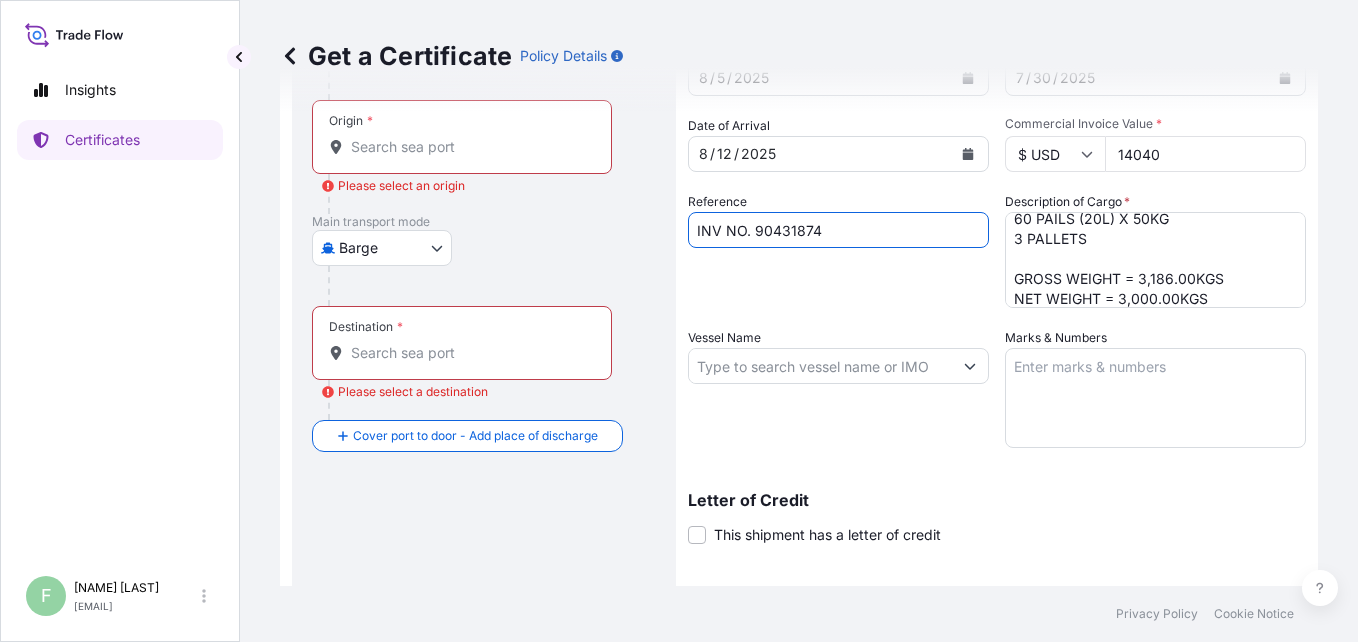 type on "INV NO. 90431874" 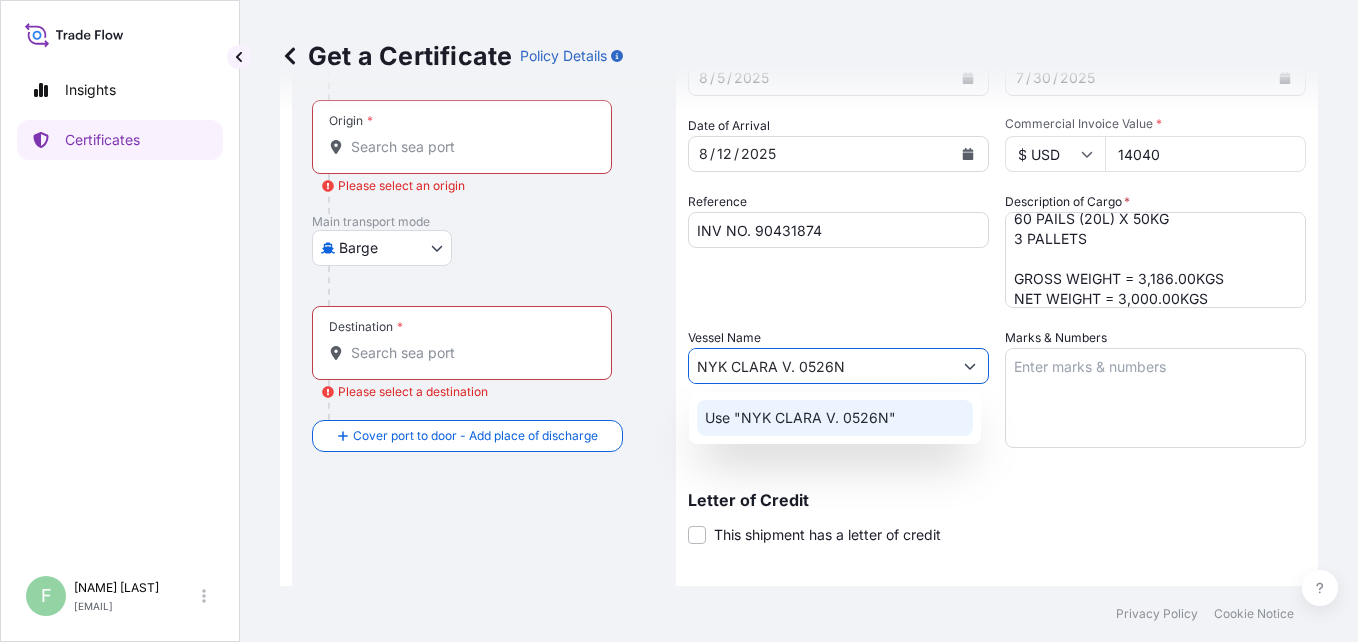 click on "Use "NYK CLARA V. 0526N"" 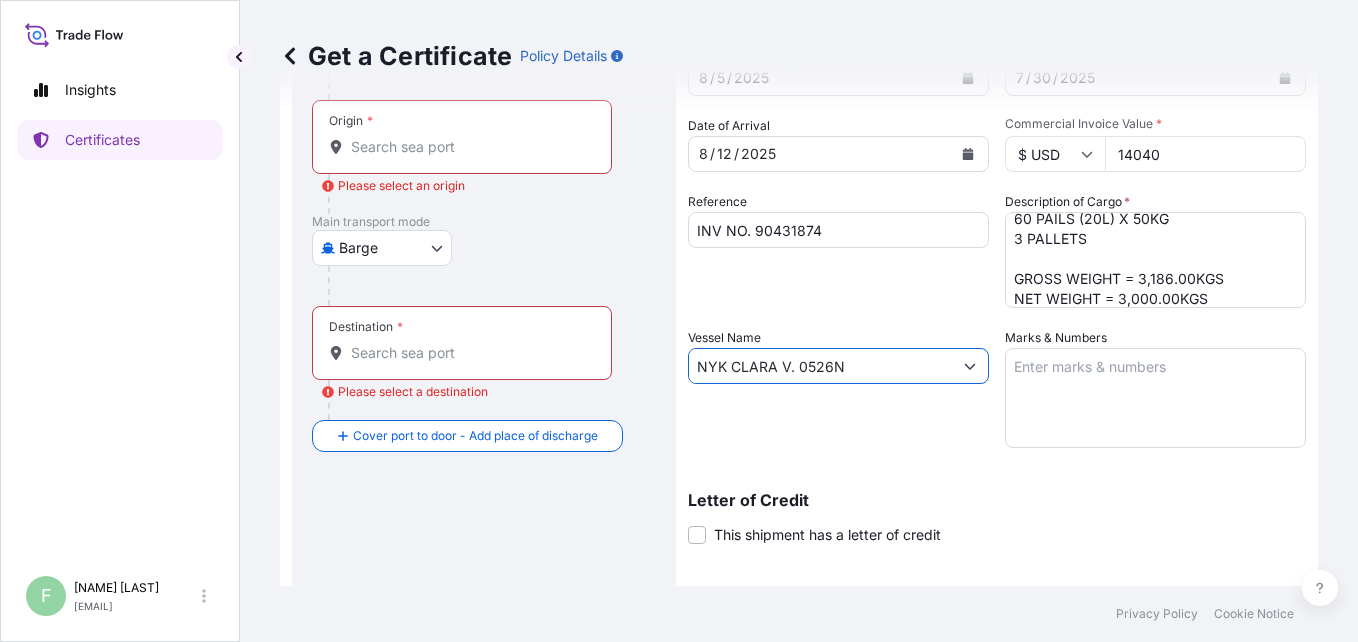type on "NYK CLARA V. 0526N" 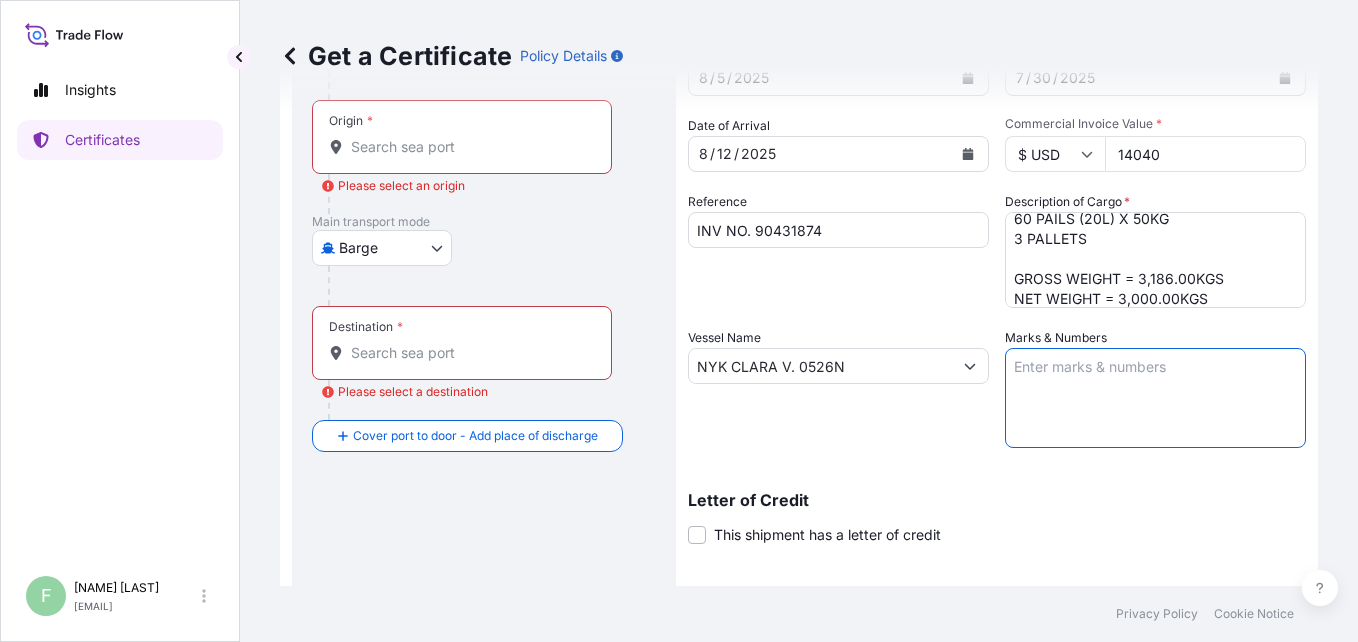 click on "Marks & Numbers" at bounding box center (1155, 398) 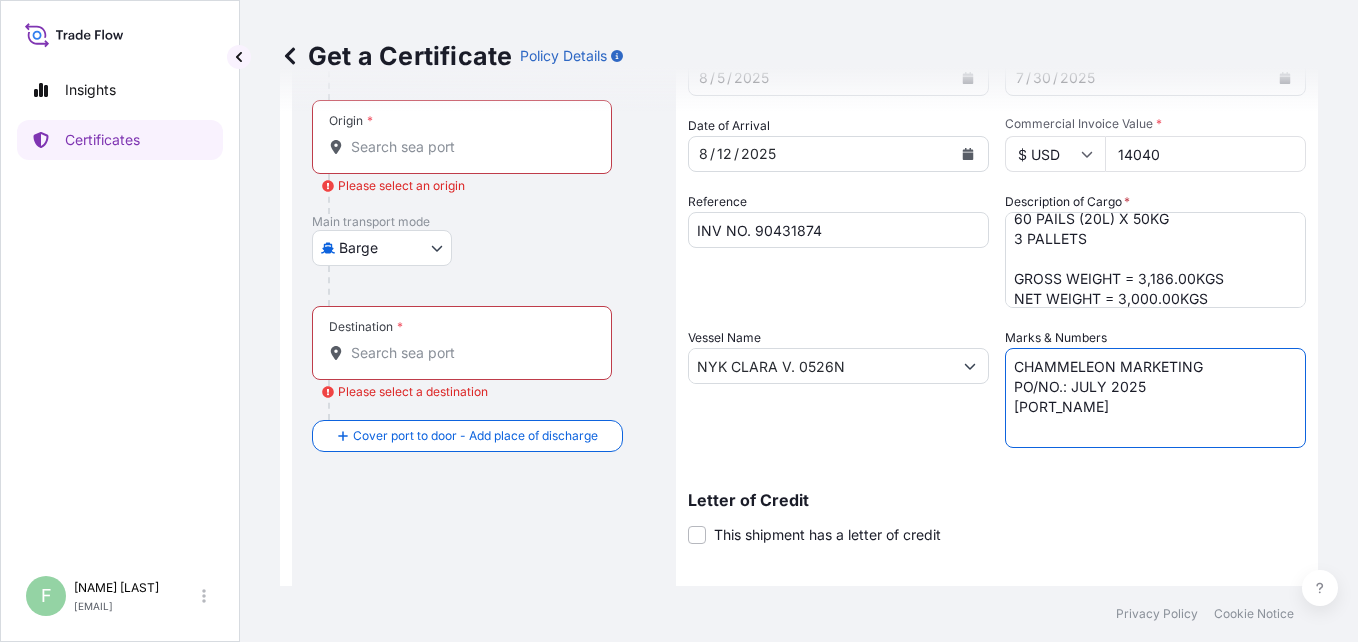 scroll, scrollTop: 0, scrollLeft: 0, axis: both 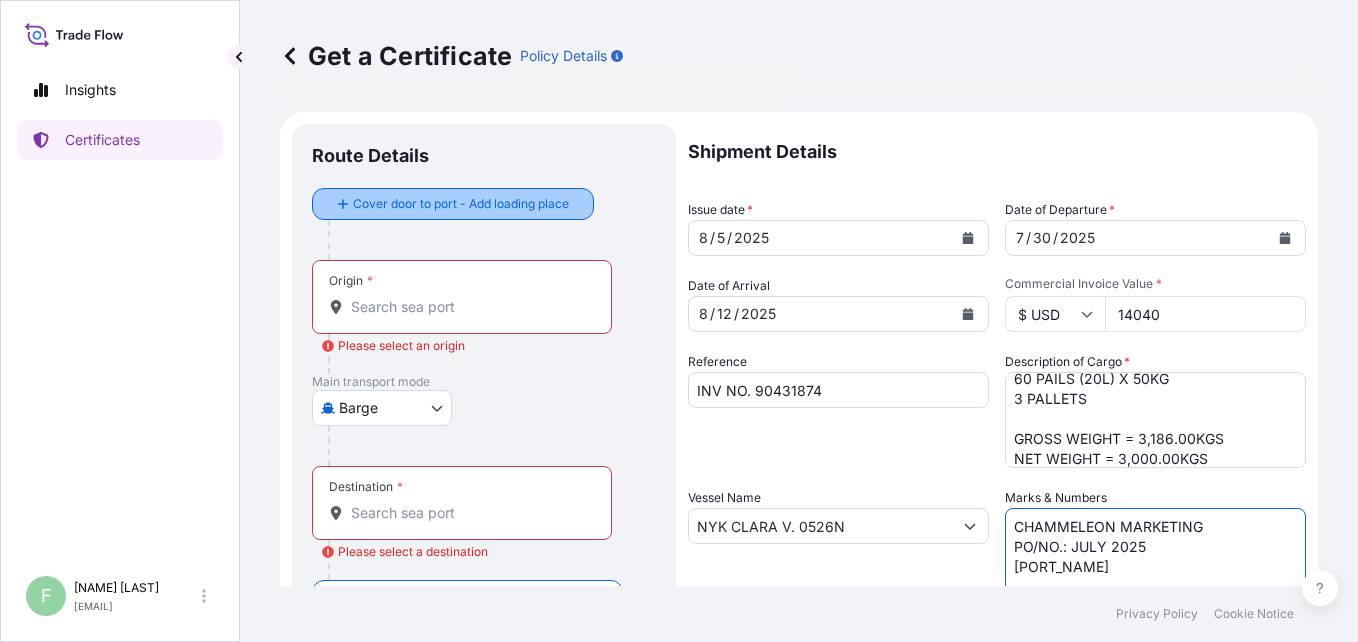 type on "CHAMMELEON MARKETING
PO/NO.: JULY 2025
[PORT_NAME]" 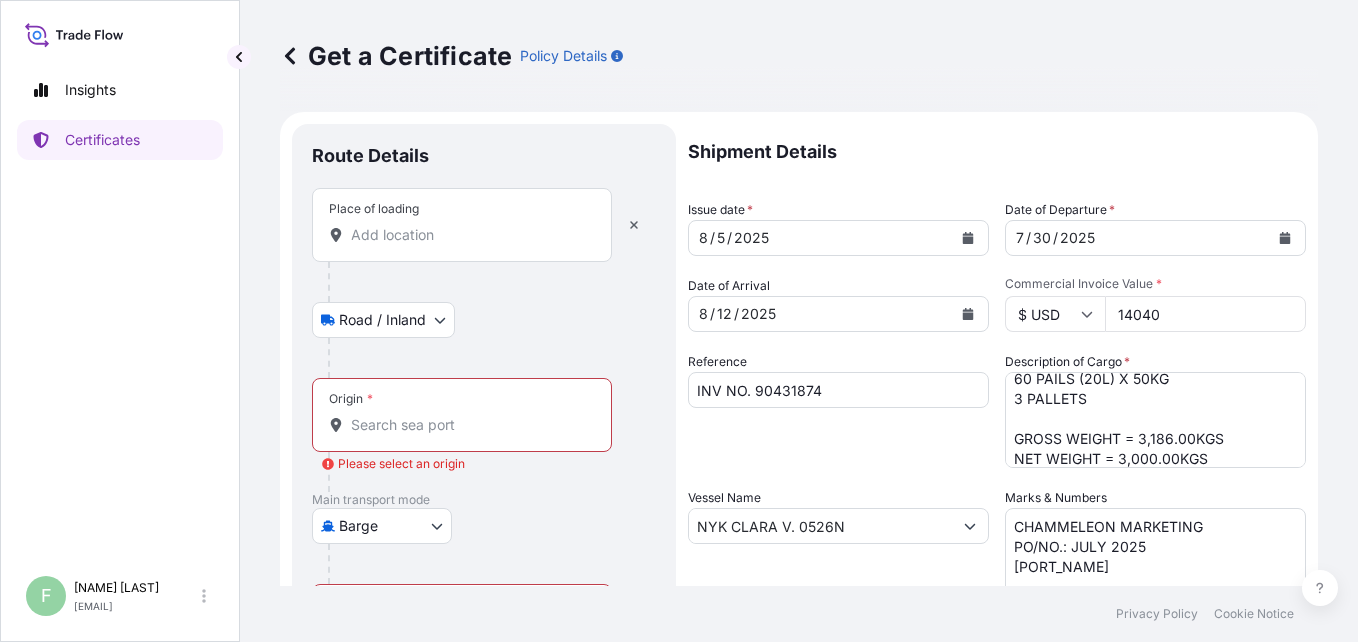click on "Place of loading" at bounding box center (469, 235) 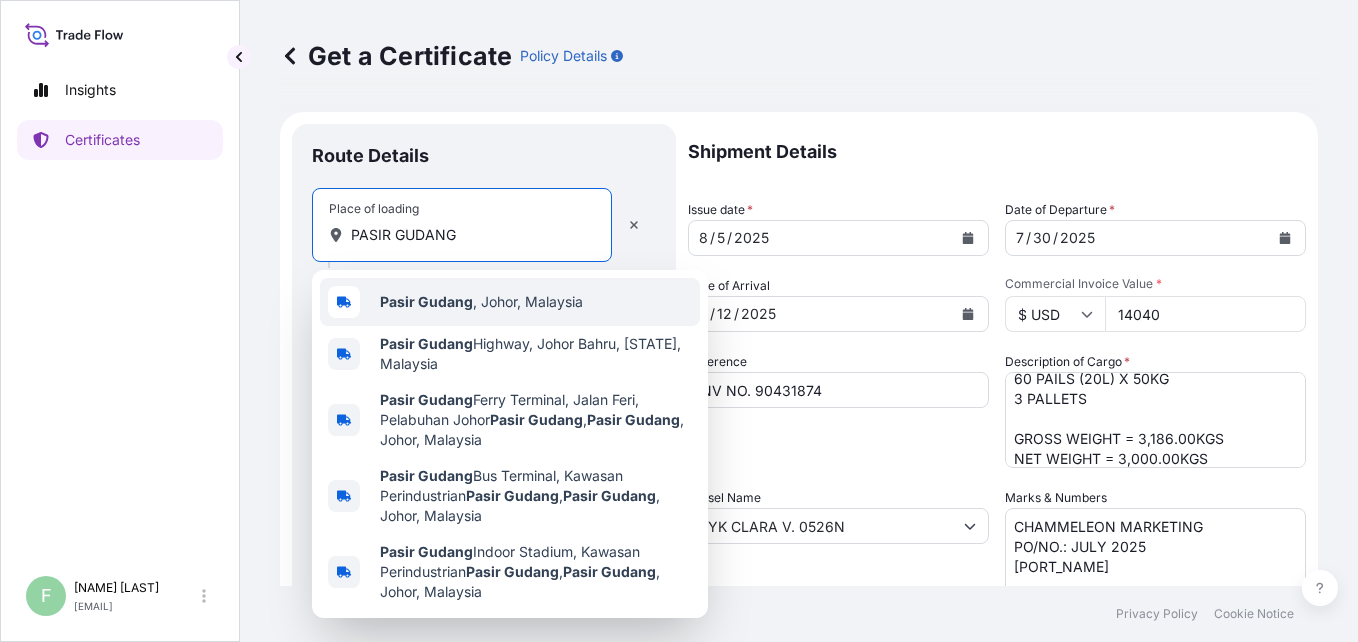 click on "Pasir Gudang" at bounding box center (426, 301) 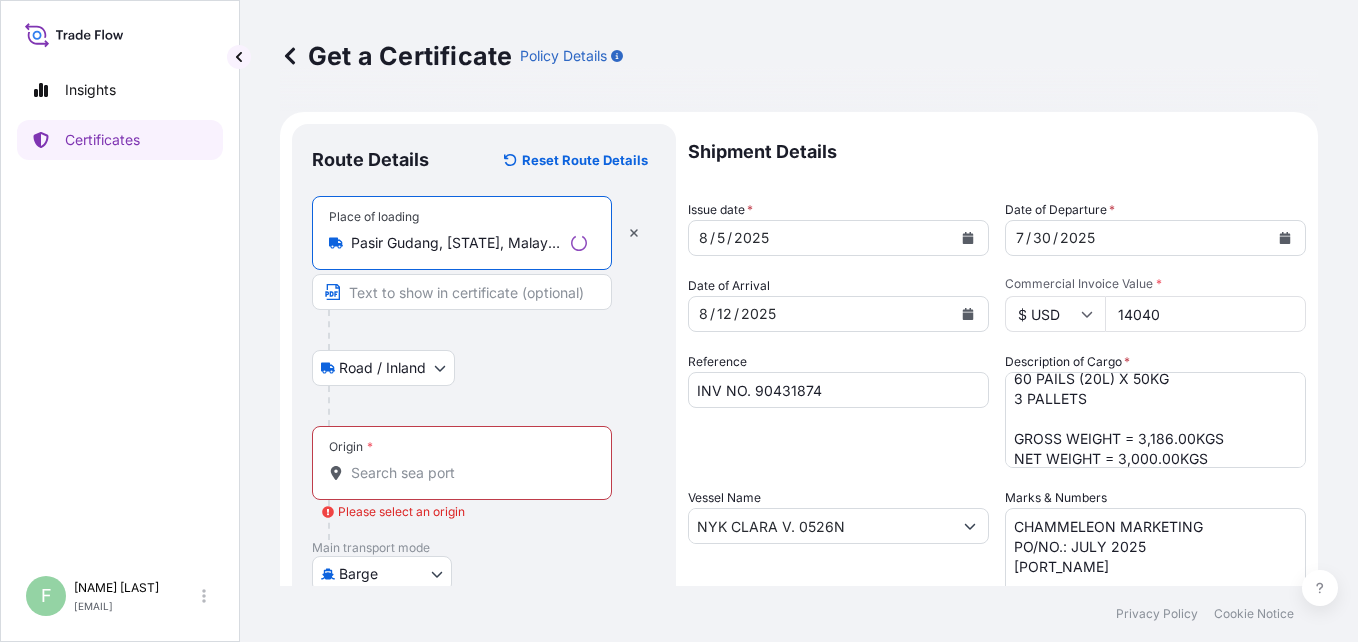 type on "Pasir Gudang, [STATE], Malaysia" 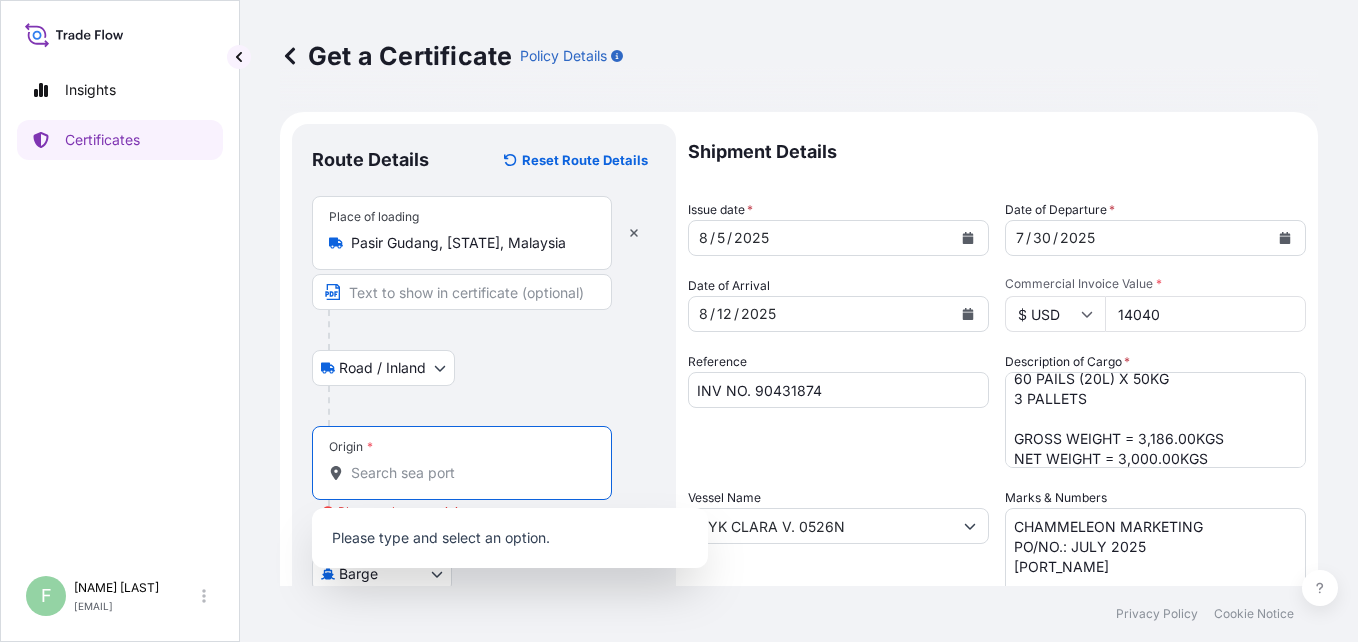 click on "Origin * Please select an origin" at bounding box center [469, 473] 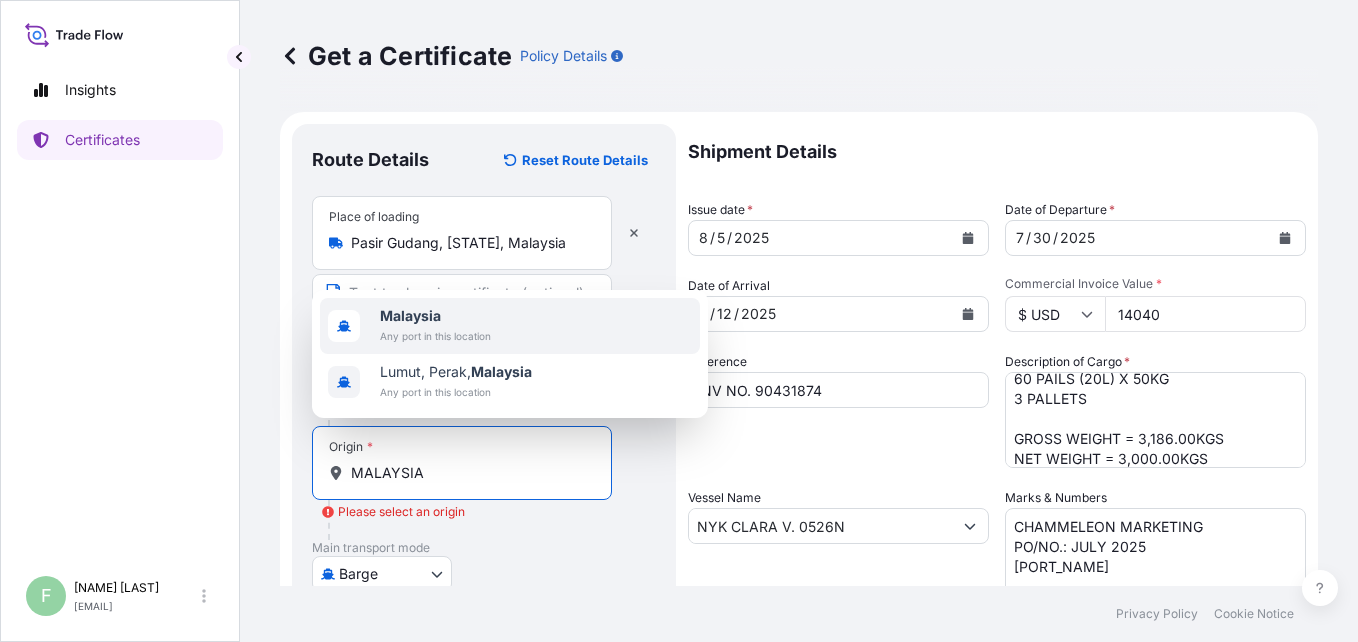 click on "Any port in this location" at bounding box center (435, 336) 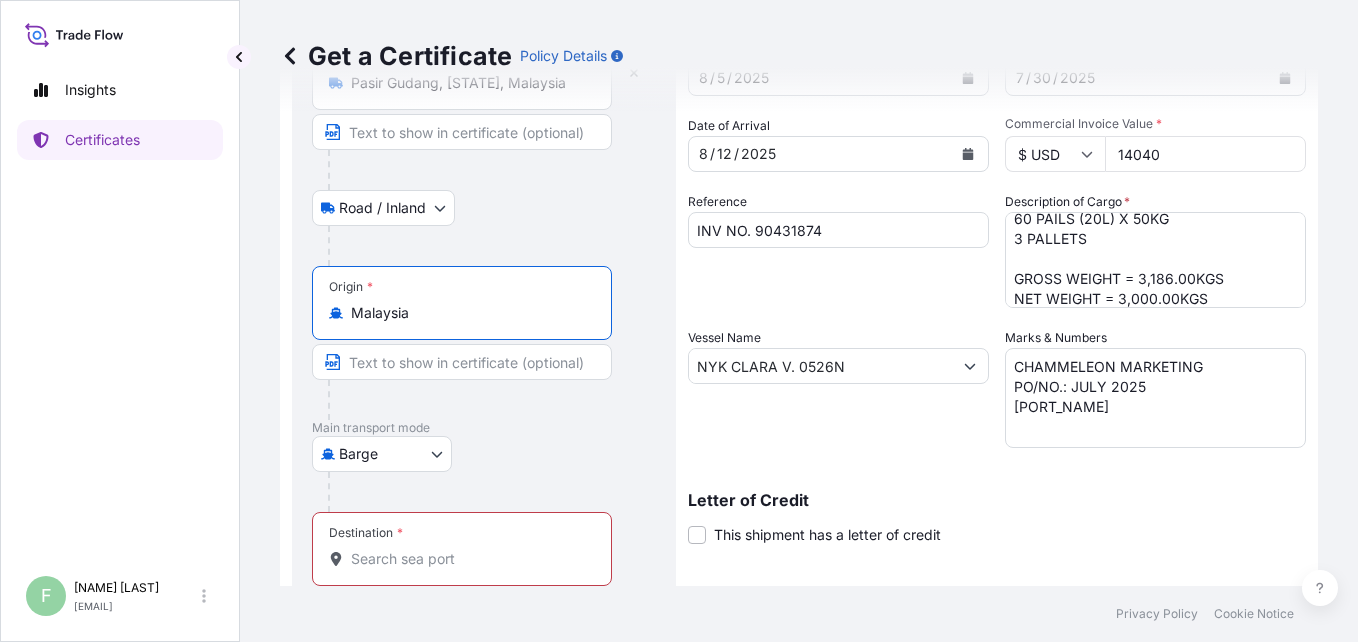 scroll, scrollTop: 200, scrollLeft: 0, axis: vertical 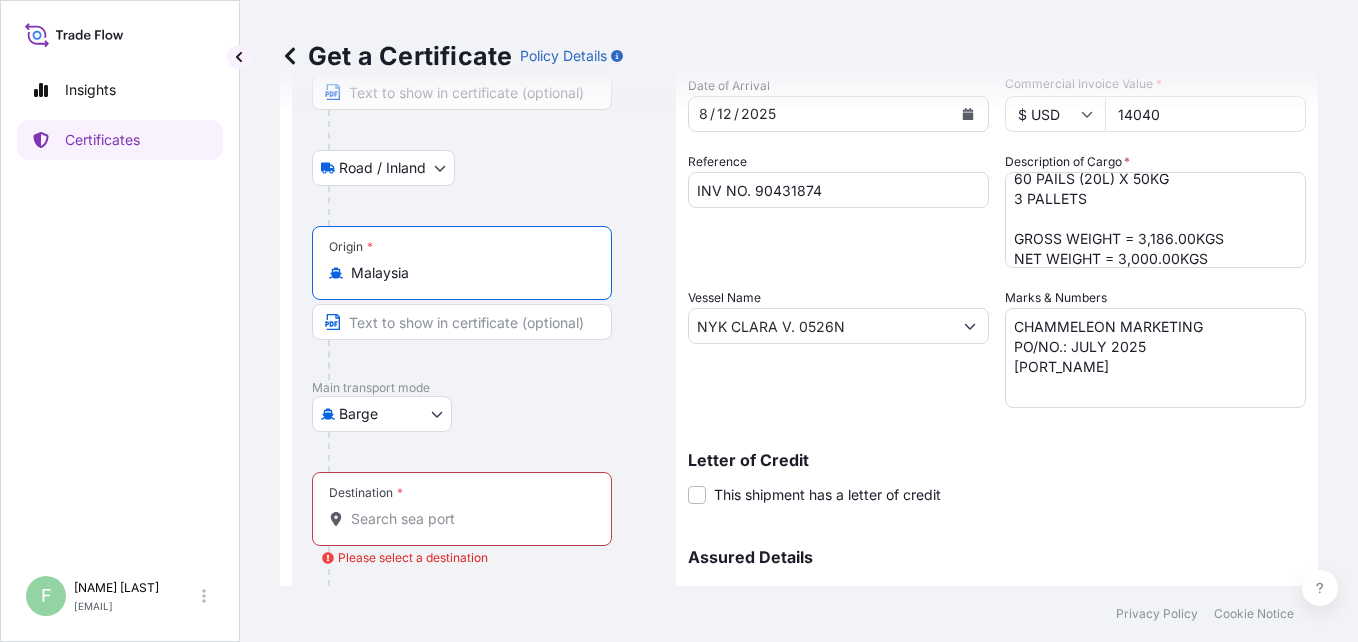 type on "Malaysia" 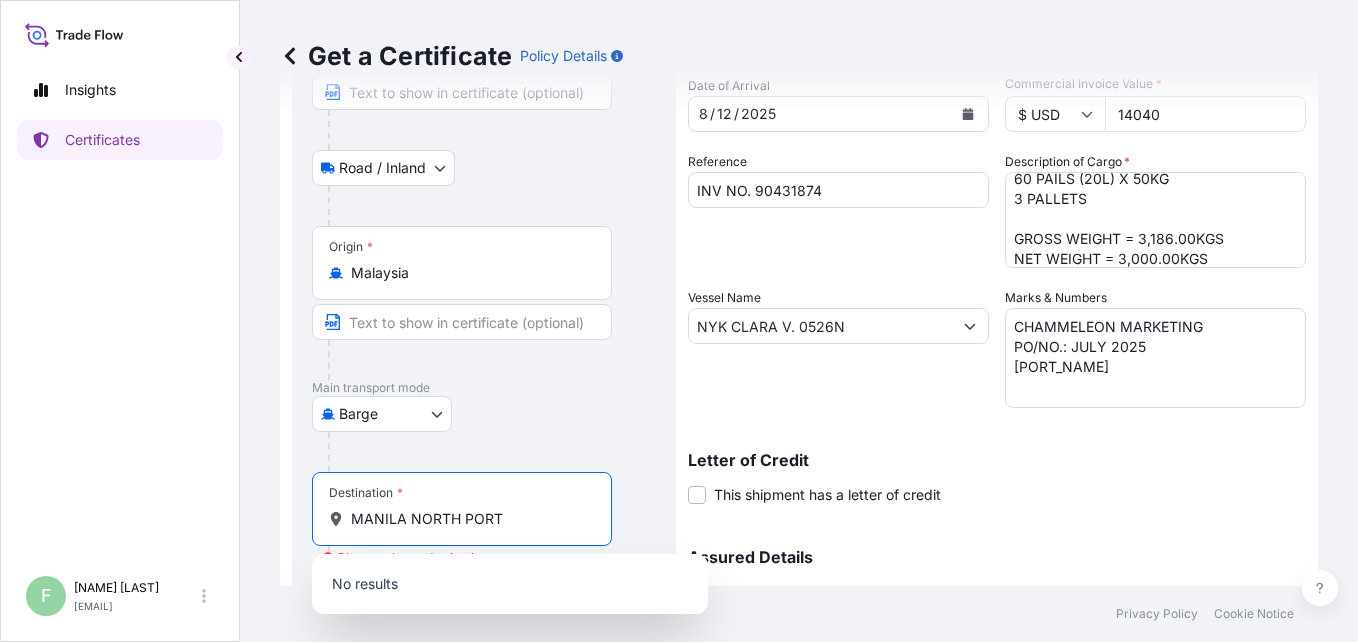 click on "MANILA NORTH PORT" at bounding box center (469, 519) 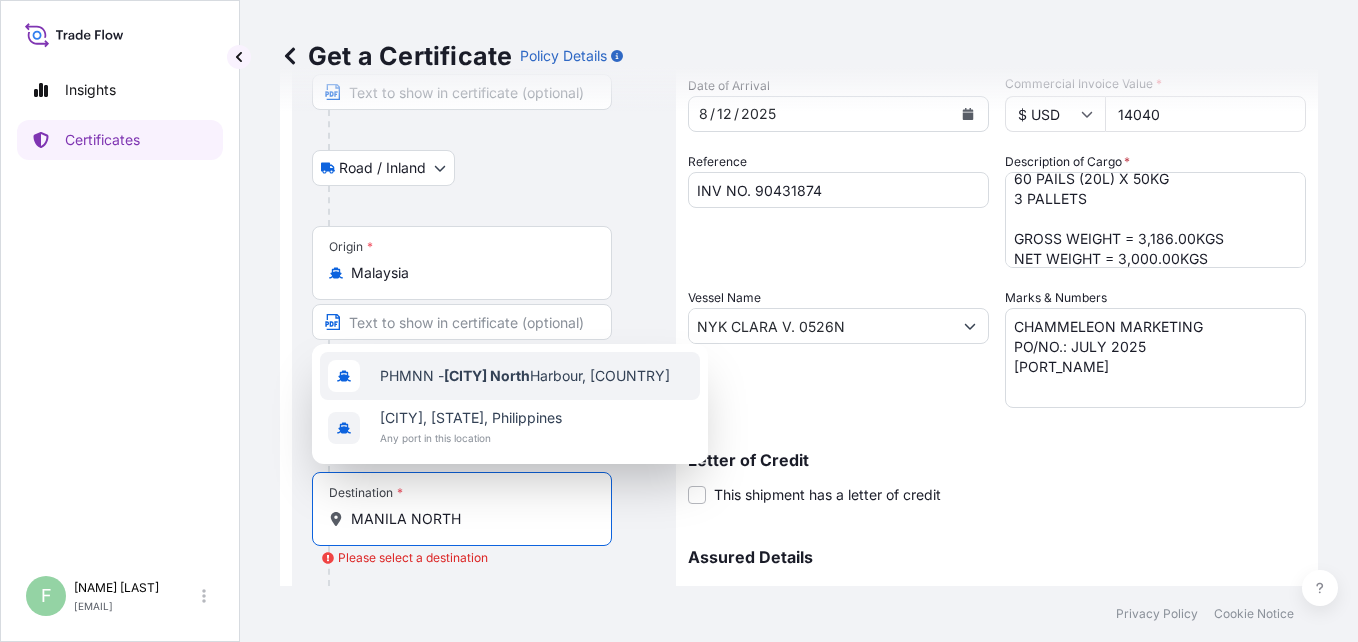 click on "PHMNN - Manila North Harbour, [COUNTRY]" at bounding box center [510, 376] 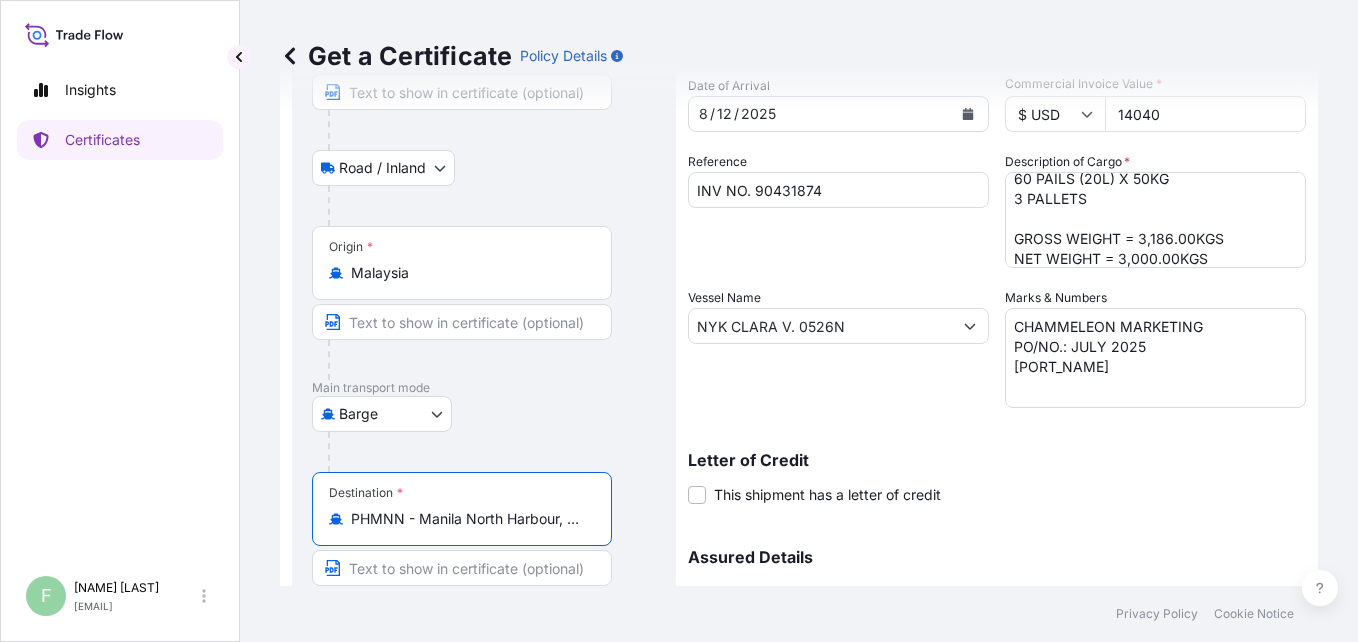 scroll, scrollTop: 427, scrollLeft: 0, axis: vertical 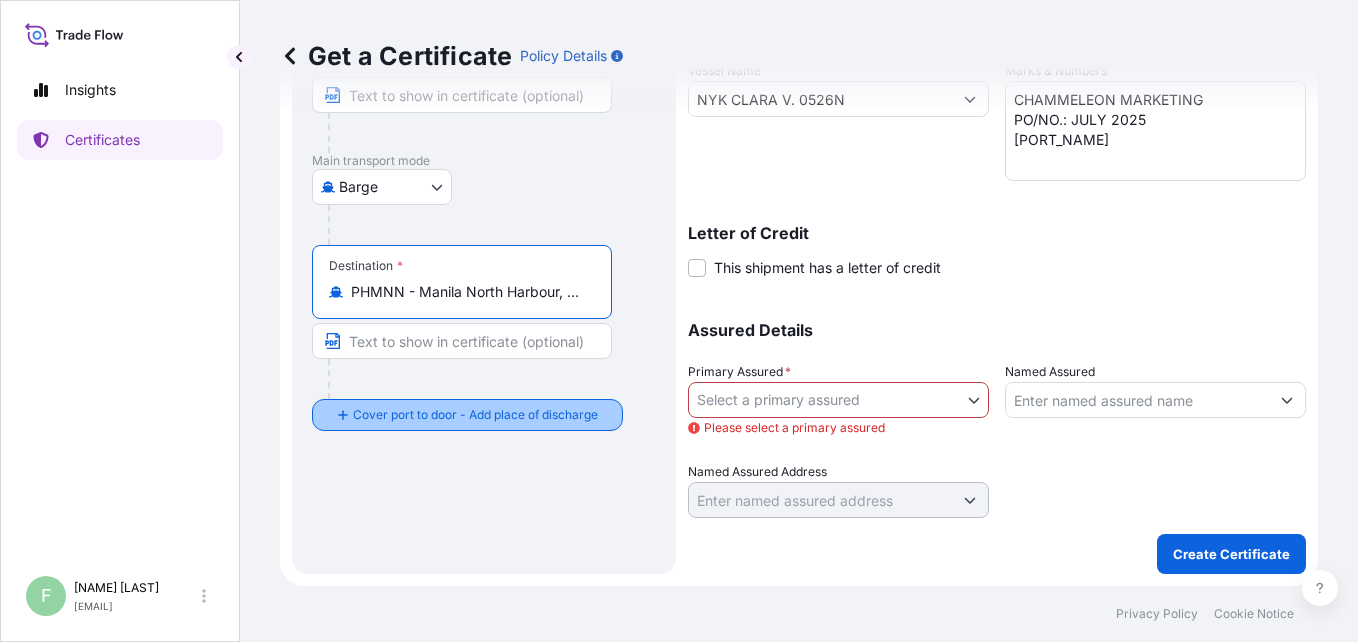 type on "PHMNN - Manila North Harbour, Philippines" 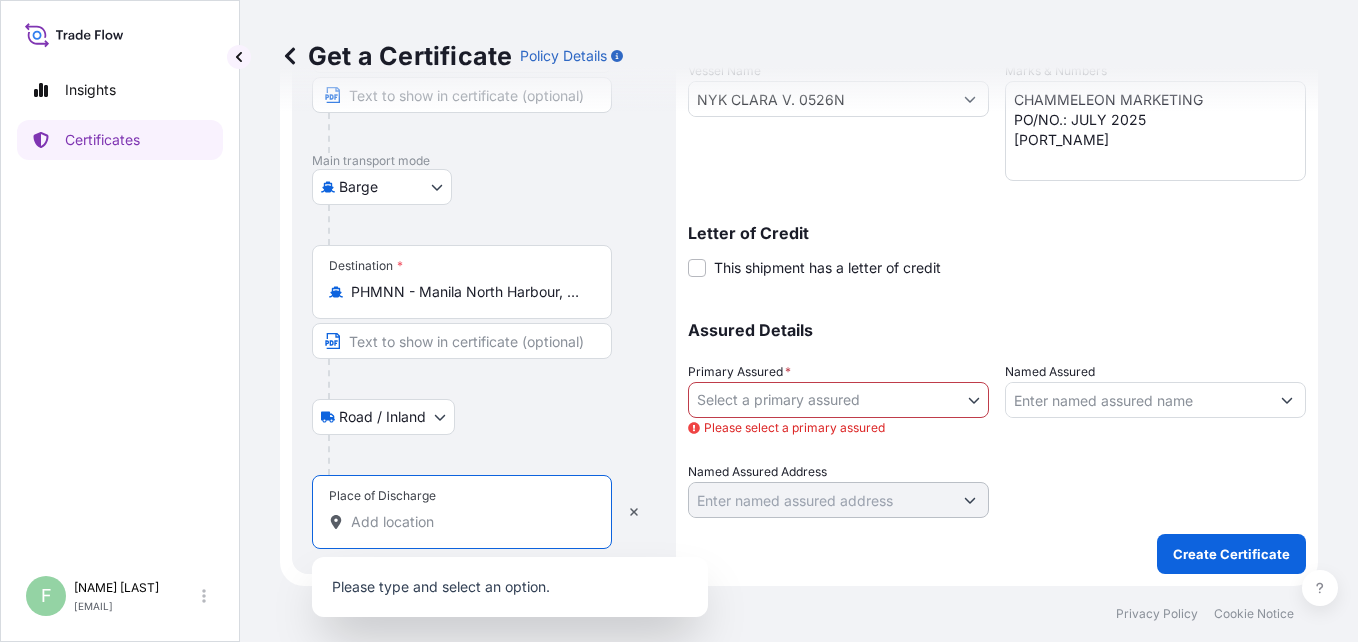 click on "Place of Discharge" at bounding box center (469, 522) 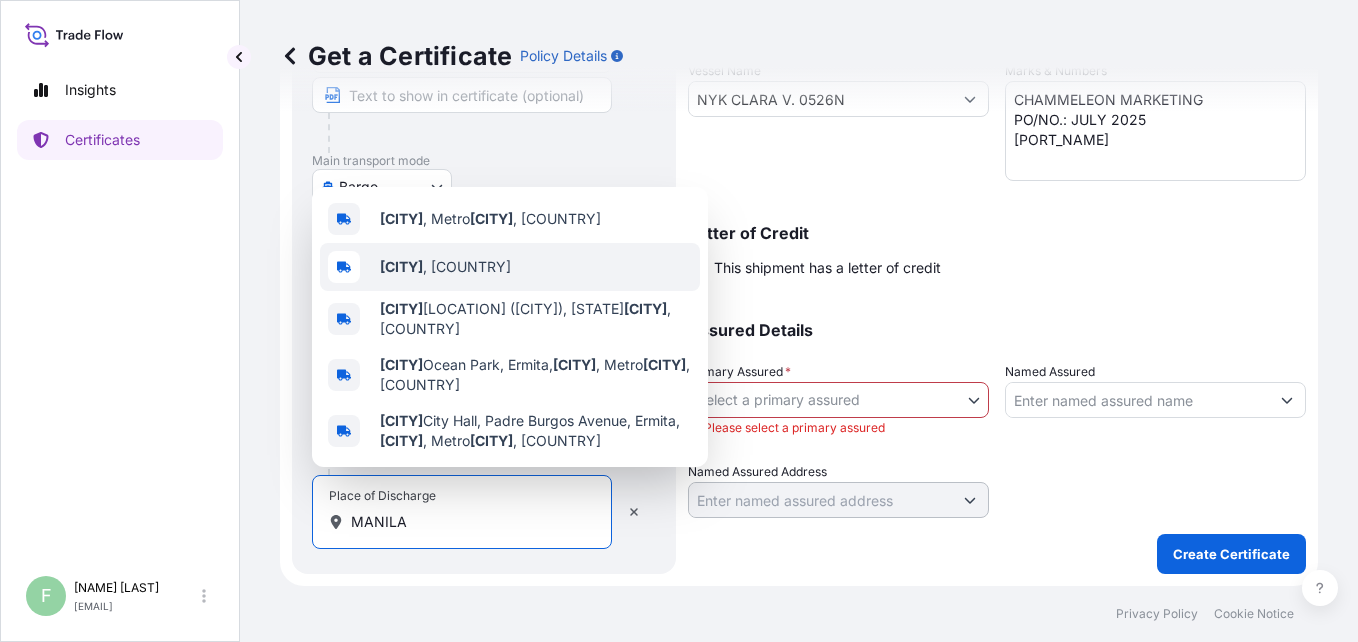 click on "[CITY], [COUNTRY]" at bounding box center [445, 267] 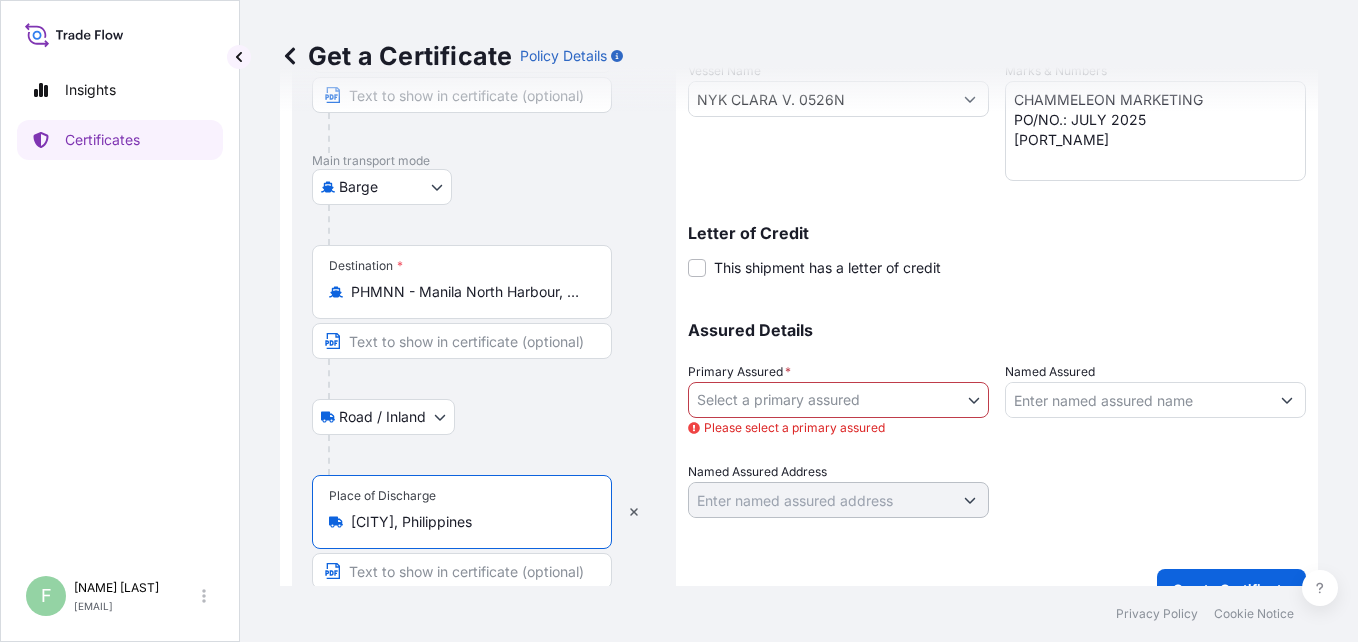 scroll, scrollTop: 462, scrollLeft: 0, axis: vertical 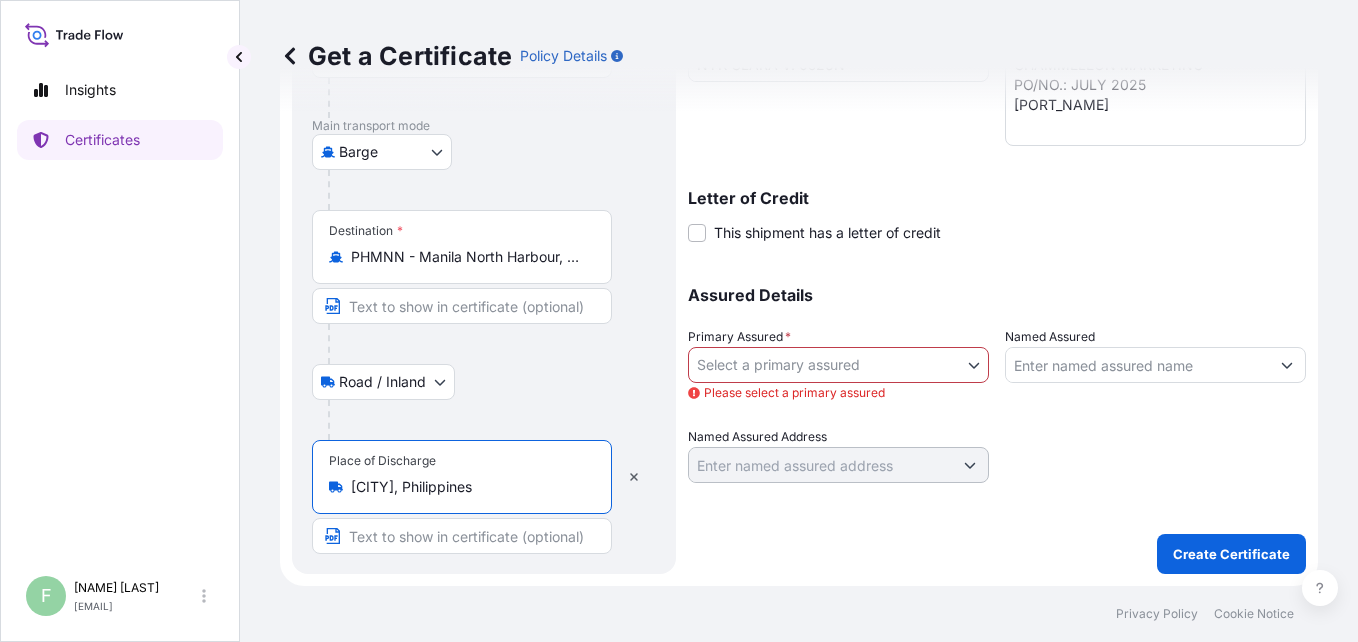 type on "[CITY], Philippines" 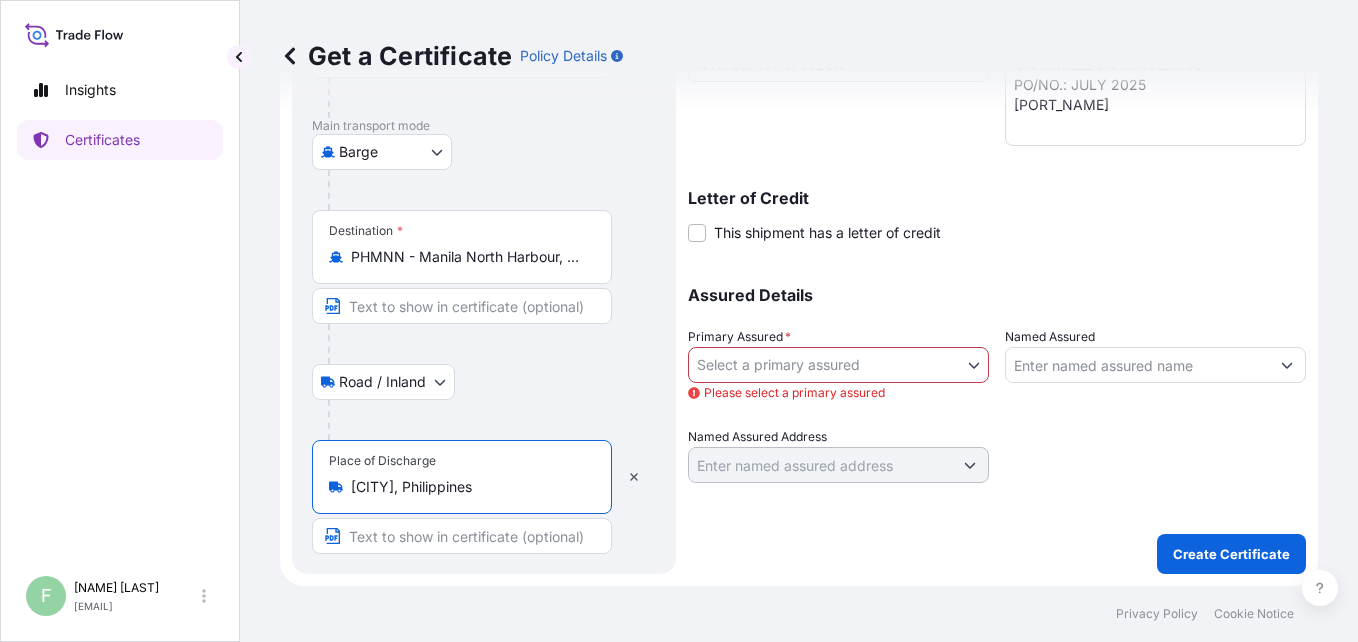 click on "Insights Certificates F [FIRST] [LAST] [EMAIL] Get a Certificate Policy Details Route Details Reset Route Details Place of loading [CITY], [STATE], [COUNTRY] Road / Inland Road / Inland Origin * [COUNTRY] Main transport mode Barge Air Barge Exhibition Road Mail / Parcel Post Ocean Vessel Destination * [CODE] - [CITY] [STATE], [COUNTRY] Road / Inland Road / Inland Place of Discharge [CITY], [COUNTRY] Shipment Details Issue date * [DATE] Date of Departure * [DATE] Date of Arrival [DATE] Commodity Zinc Dust, Zinc Oxide, Zinc Metal, Zinc Fines & Zinc Coproducts Packing Category Commercial Invoice Value * $ USD [NUMBER] Reference INV NO. [NUMBER] Description of Cargo * ZINC METAL PIGMENT STANDARD 7
(ZINC DUST STANDARD 7)
60 PAILS (20L) X 50KG
3 PALLETS
GROSS WEIGHT = 3,186.00KGS
NET WEIGHT = 3,000.00KGS Vessel Name [VESSEL] Marks & Numbers [COMPANY NAME]
PO/NO.: [DATE]
[LOCATION] Letter of Credit Letter of credit *" at bounding box center [679, 321] 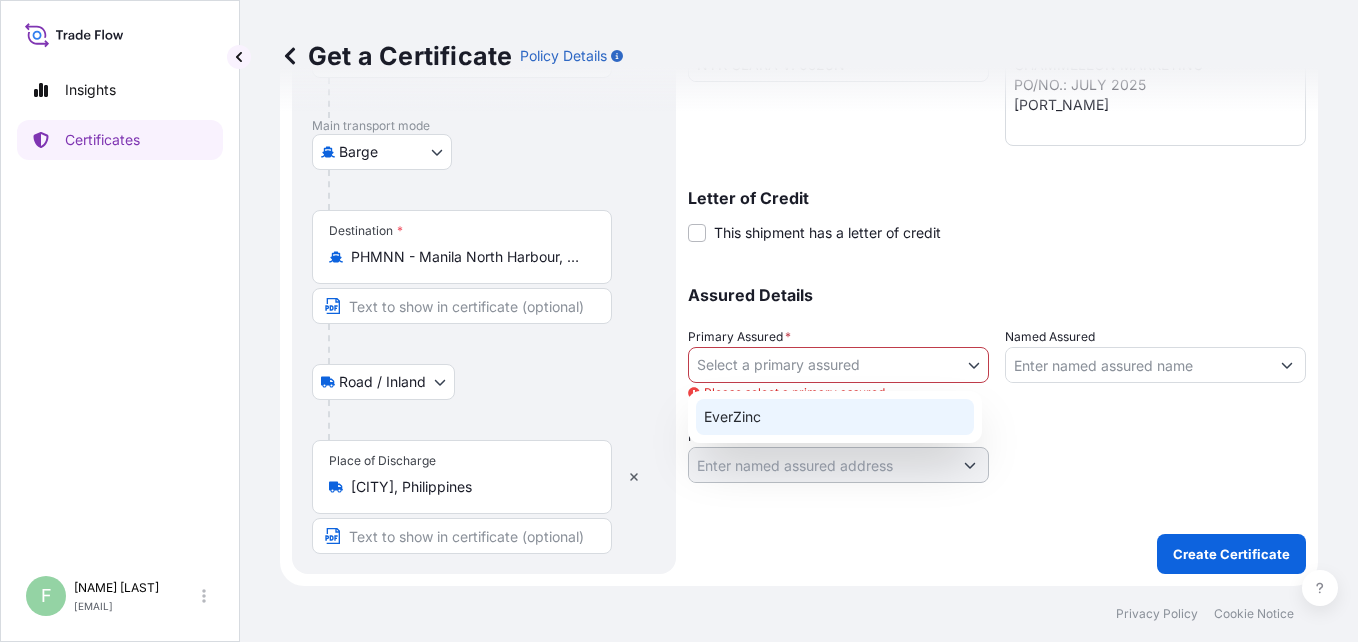 click on "EverZinc" at bounding box center (835, 417) 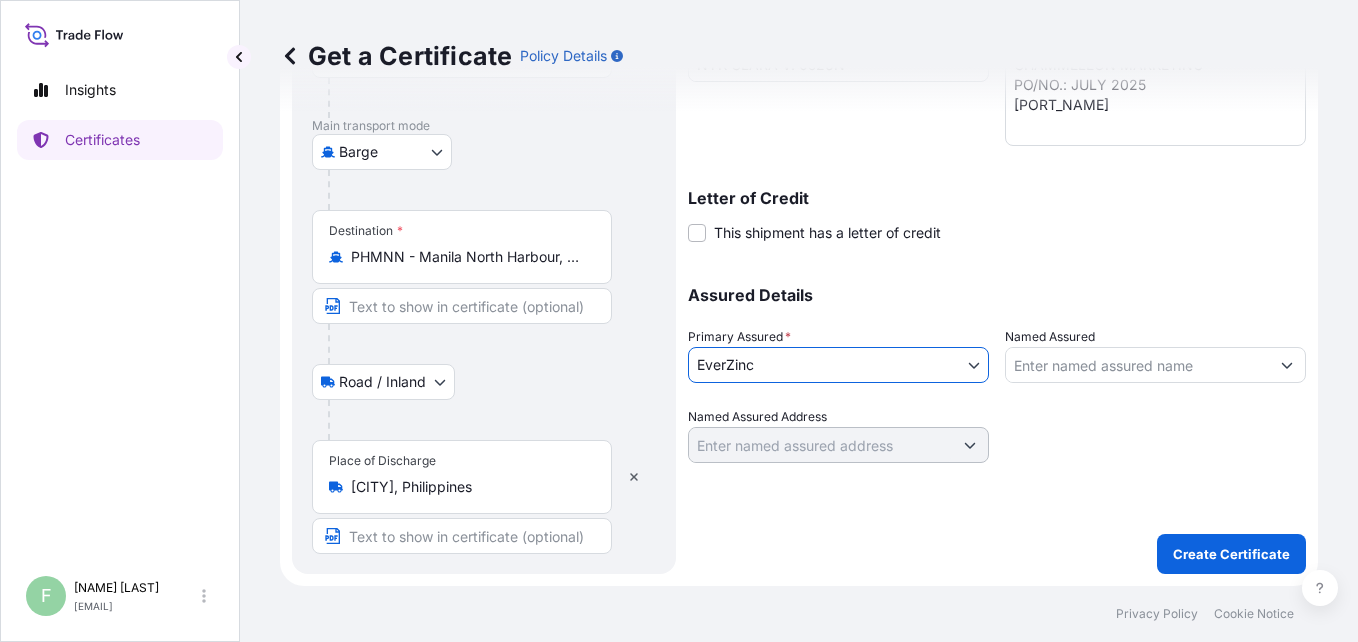 scroll, scrollTop: 0, scrollLeft: 0, axis: both 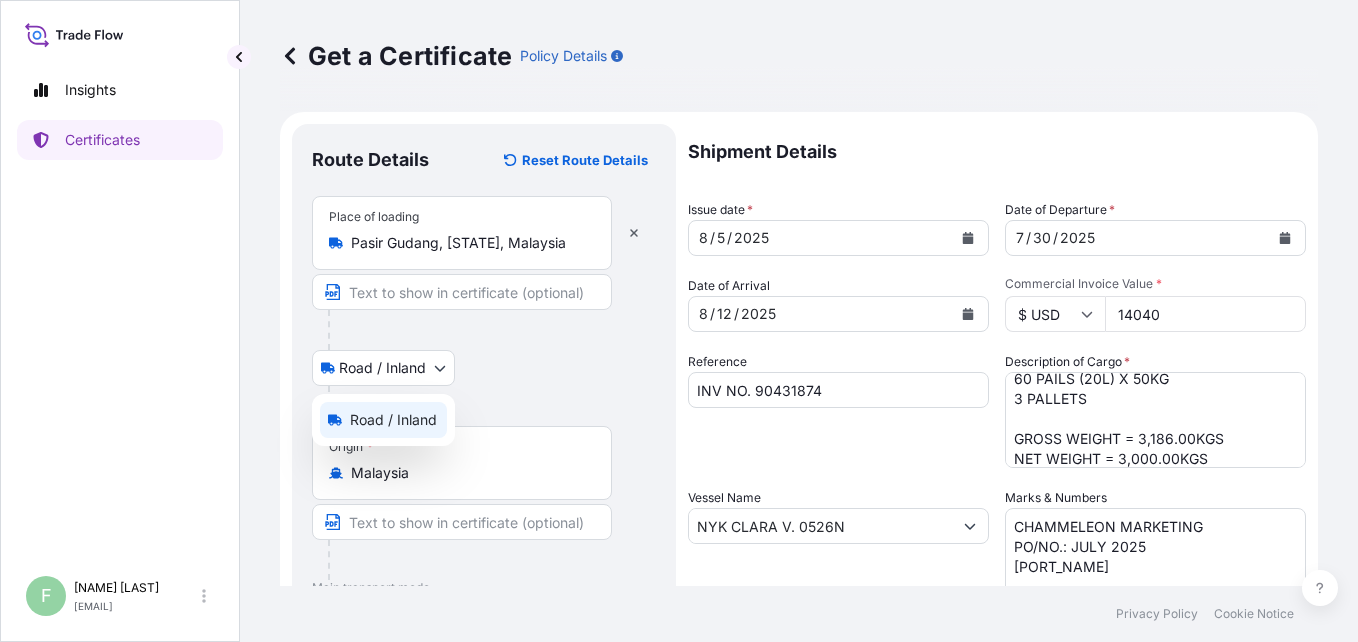 click on "Insights Certificates F [FIRST] [LAST] [EMAIL] Get a Certificate Policy Details Route Details Reset Route Details Place of loading [CITY], [STATE], [COUNTRY] Road / Inland Road / Inland Origin * [COUNTRY] Main transport mode Barge Air Barge Exhibition Road Mail / Parcel Post Ocean Vessel Destination * [CODE] - [CITY] [STATE], [COUNTRY] Road / Inland Road / Inland Place of Discharge [CITY], [COUNTRY] Shipment Details Issue date * [DATE] Date of Departure * [DATE] Date of Arrival [DATE] Commodity Zinc Dust, Zinc Oxide, Zinc Metal, Zinc Fines & Zinc Coproducts Packing Category Commercial Invoice Value * $ USD [NUMBER] Reference INV NO. [NUMBER] Description of Cargo * ZINC METAL PIGMENT STANDARD 7
(ZINC DUST STANDARD 7)
60 PAILS (20L) X 50KG
3 PALLETS
GROSS WEIGHT = 3,186.00KGS
NET WEIGHT = 3,000.00KGS Vessel Name [VESSEL] Marks & Numbers [COMPANY NAME]
PO/NO.: [DATE]
[LOCATION] Letter of Credit Letter of credit *" at bounding box center [679, 321] 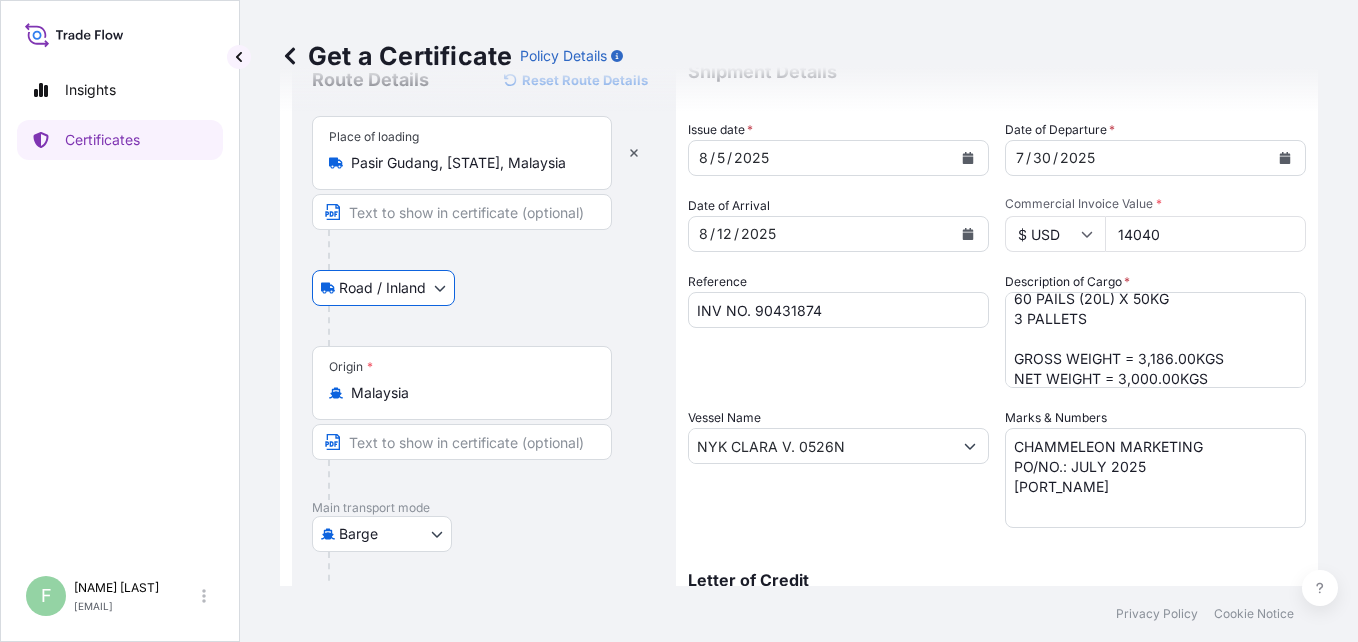 scroll, scrollTop: 120, scrollLeft: 0, axis: vertical 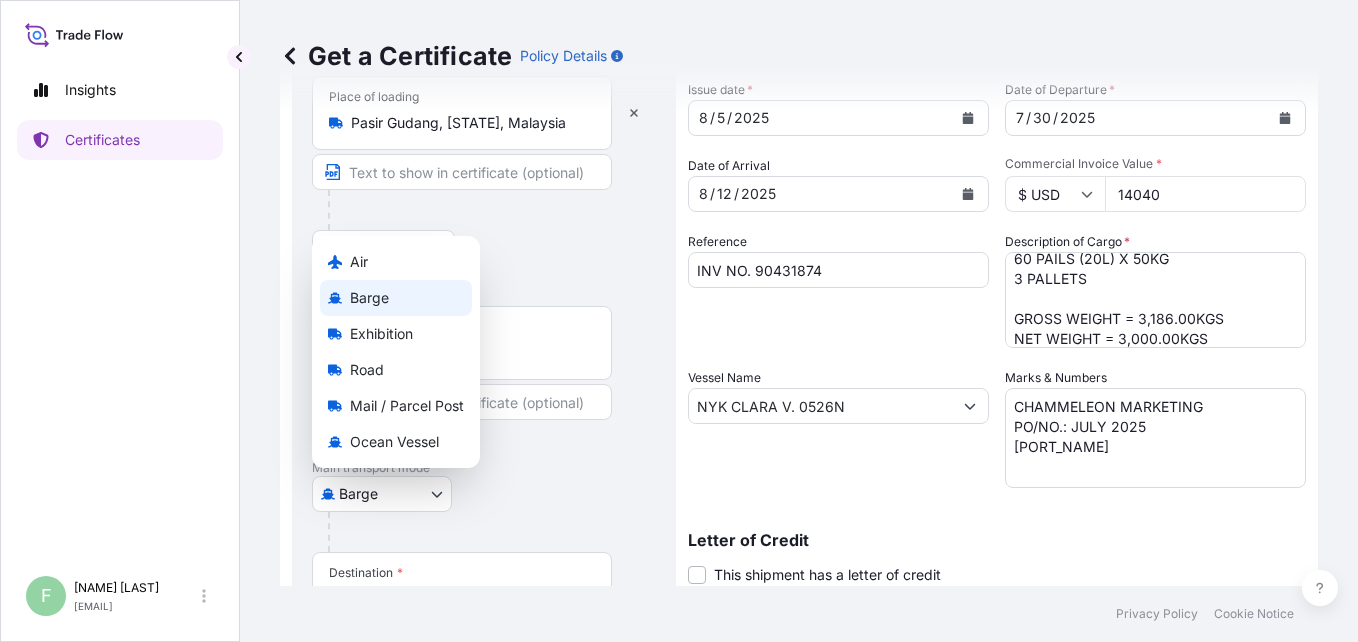 click on "Insights Certificates F [FIRST] [LAST] [EMAIL] Get a Certificate Policy Details Route Details Reset Route Details Place of loading [CITY], [STATE], [COUNTRY] Road / Inland Road / Inland Origin * [COUNTRY] Main transport mode Barge Air Barge Exhibition Road Mail / Parcel Post Ocean Vessel Destination * [CODE] - [CITY] [STATE], [COUNTRY] Road / Inland Road / Inland Place of Discharge [CITY], [COUNTRY] Shipment Details Issue date * [DATE] Date of Departure * [DATE] Date of Arrival [DATE] Commodity Zinc Dust, Zinc Oxide, Zinc Metal, Zinc Fines & Zinc Coproducts Packing Category Commercial Invoice Value * $ USD [NUMBER] Reference INV NO. [NUMBER] Description of Cargo * ZINC METAL PIGMENT STANDARD 7
(ZINC DUST STANDARD 7)
60 PAILS (20L) X 50KG
3 PALLETS
GROSS WEIGHT = 3,186.00KGS
NET WEIGHT = 3,000.00KGS Vessel Name [VESSEL] Marks & Numbers [COMPANY NAME]
PO/NO.: [DATE]
[LOCATION] Letter of Credit Letter of credit *" at bounding box center [679, 321] 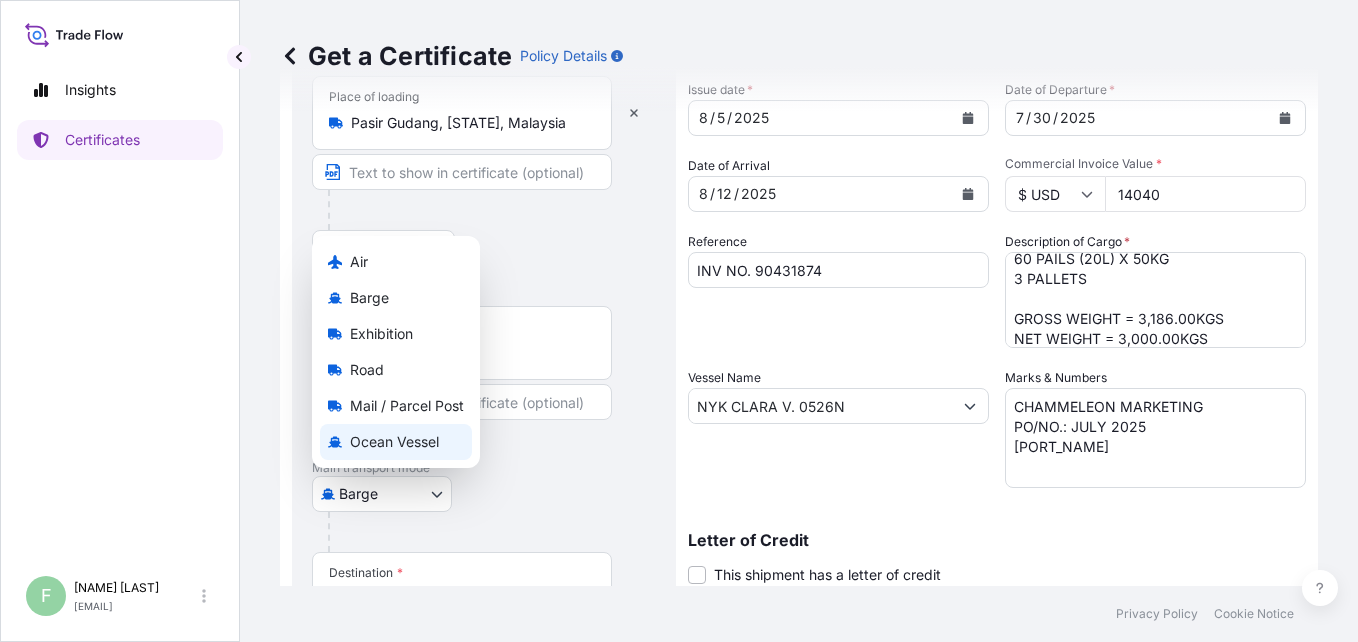 click on "Ocean Vessel" at bounding box center [394, 442] 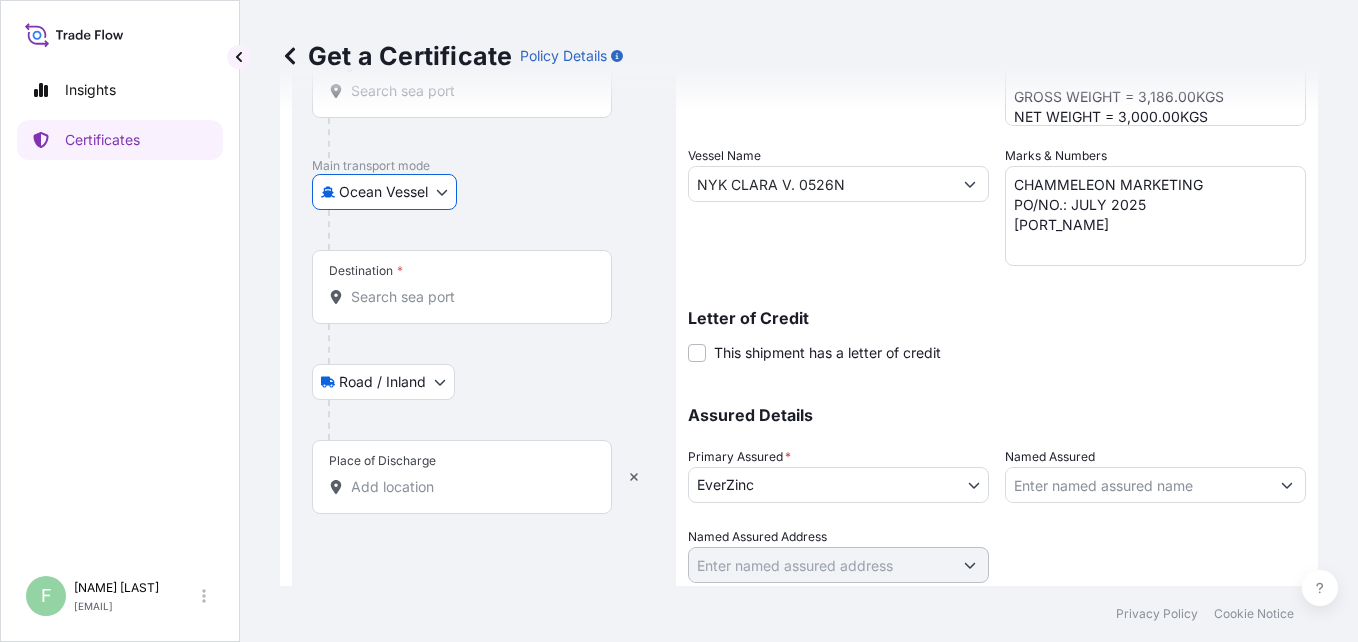 scroll, scrollTop: 407, scrollLeft: 0, axis: vertical 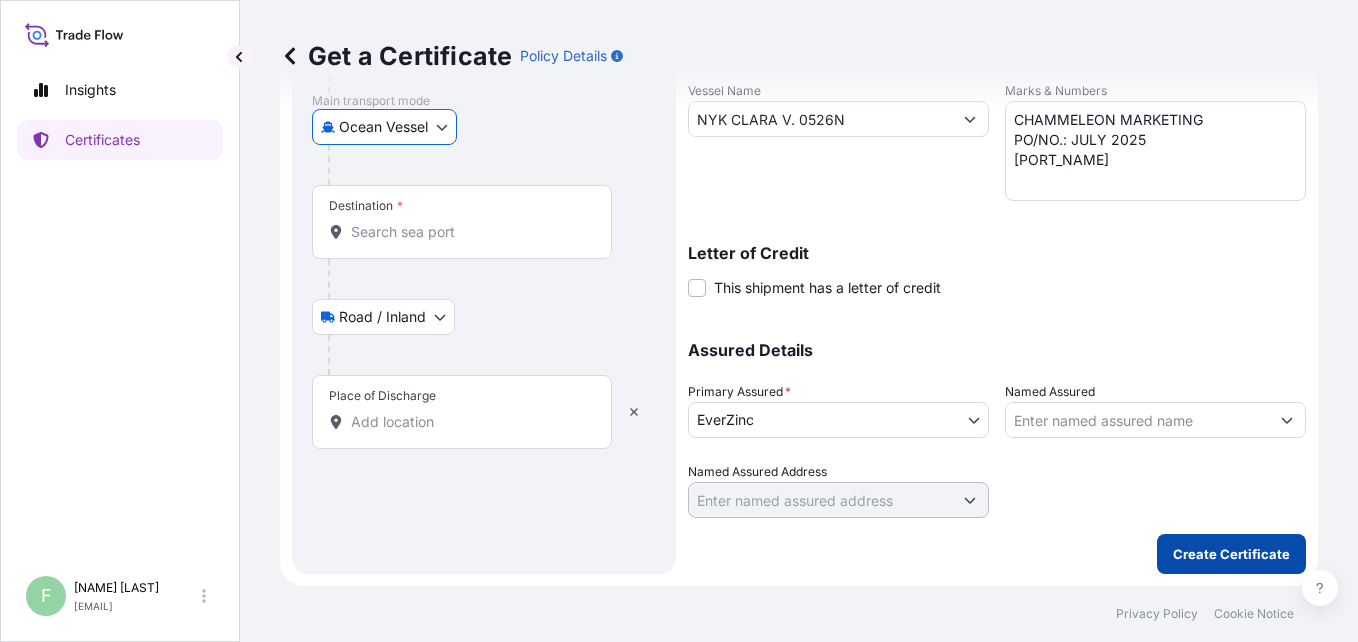 click on "Create Certificate" at bounding box center [1231, 554] 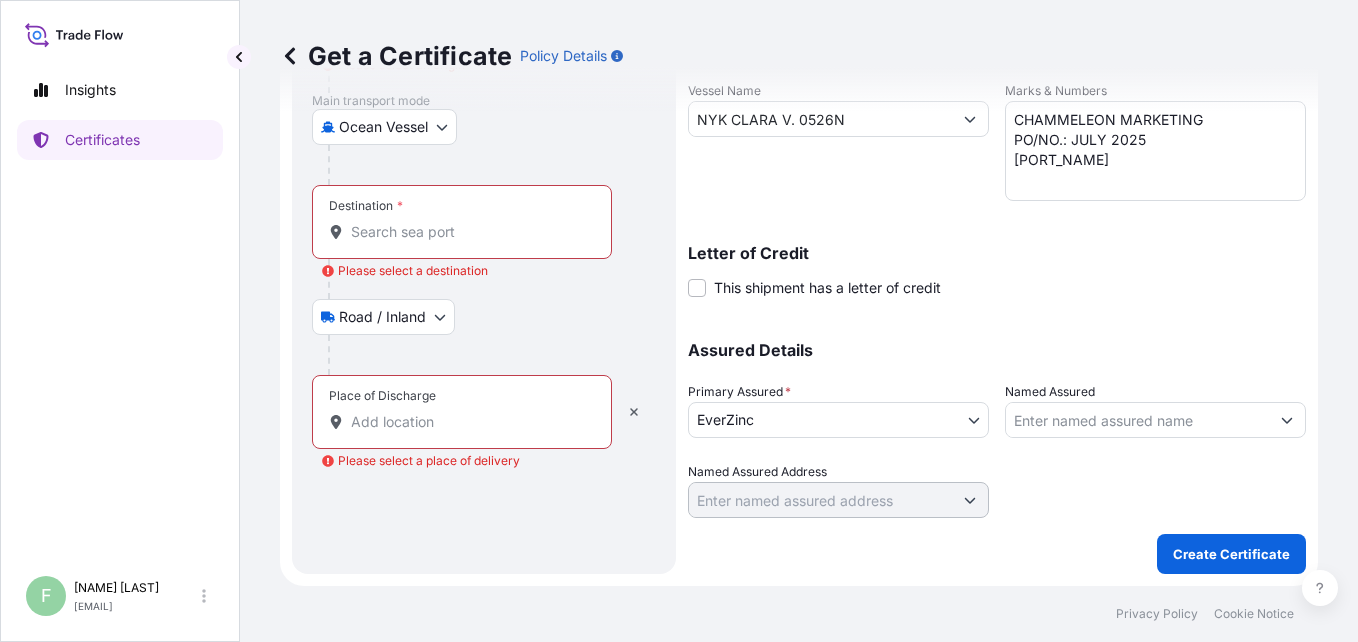 click on "Destination * Please select a destination" at bounding box center (469, 232) 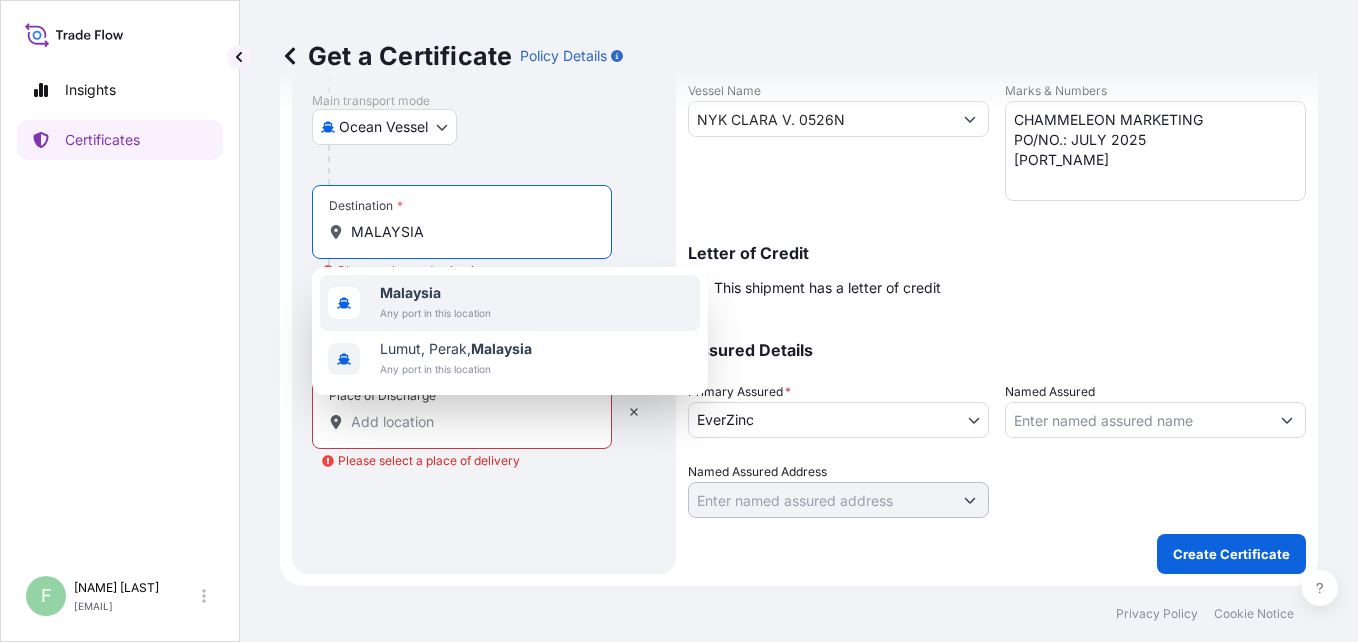 click on "Malaysia" at bounding box center [435, 293] 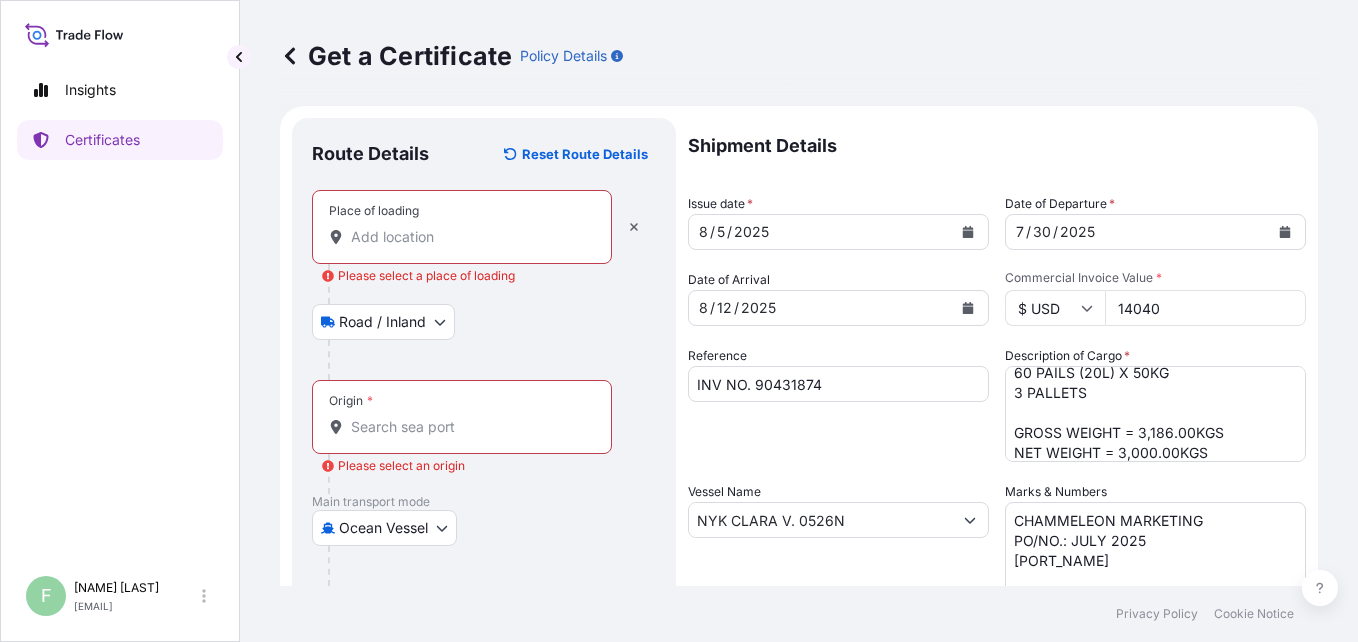 scroll, scrollTop: 0, scrollLeft: 0, axis: both 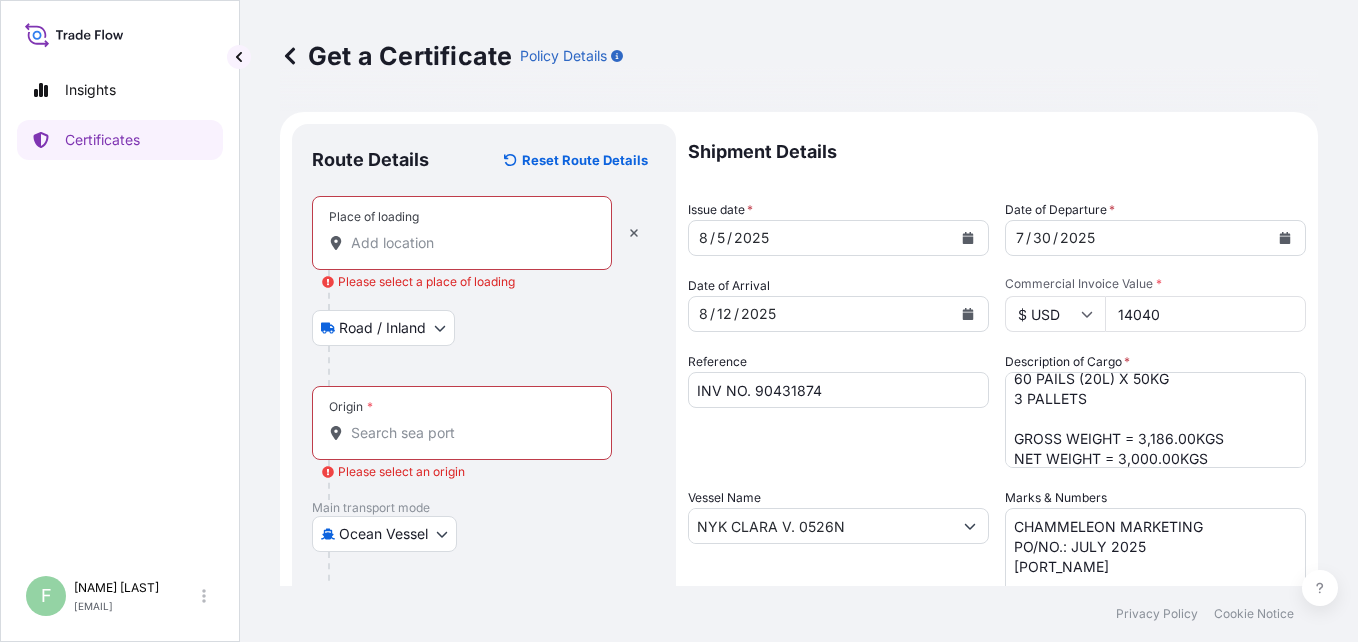 type on "Malaysia" 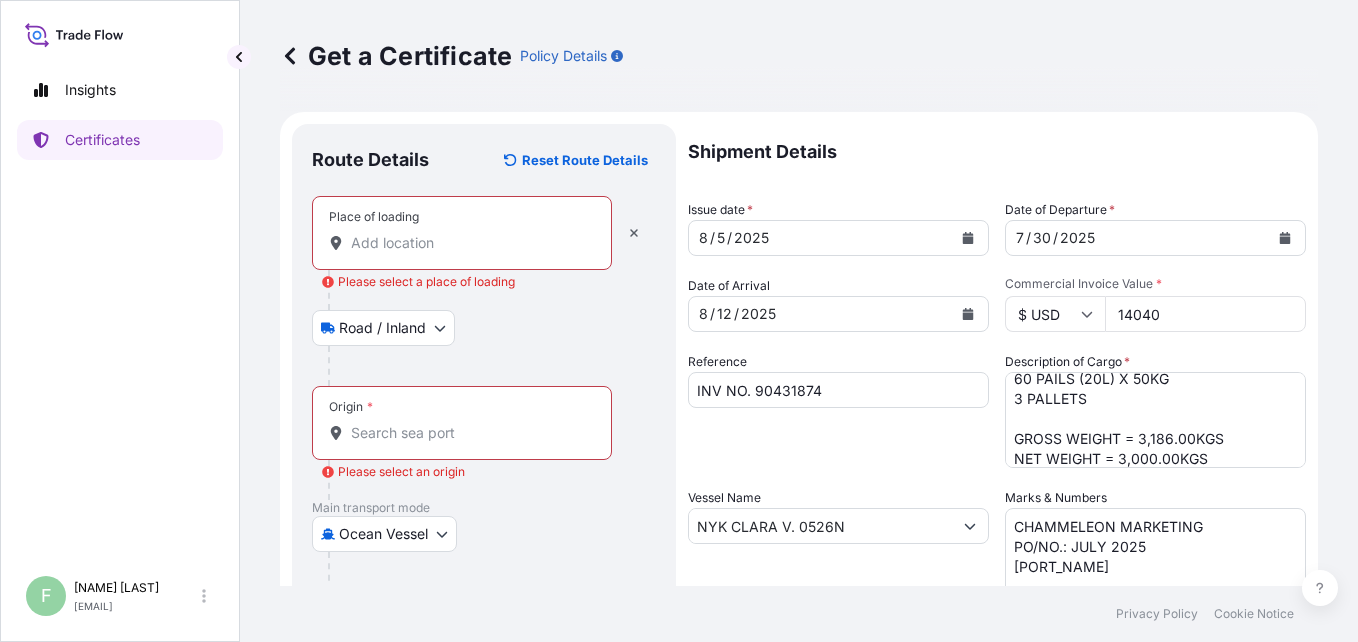 click on "Place of loading Please select a place of loading" at bounding box center [469, 243] 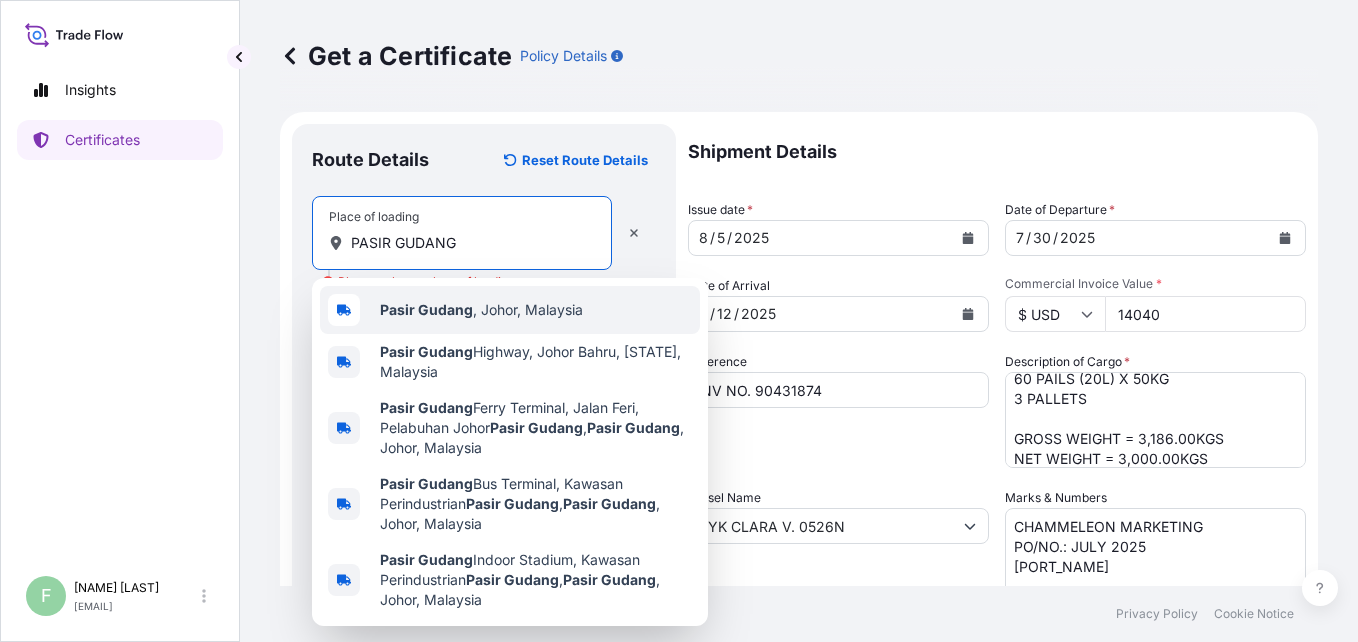 click on "Pasir Gudang" at bounding box center (426, 309) 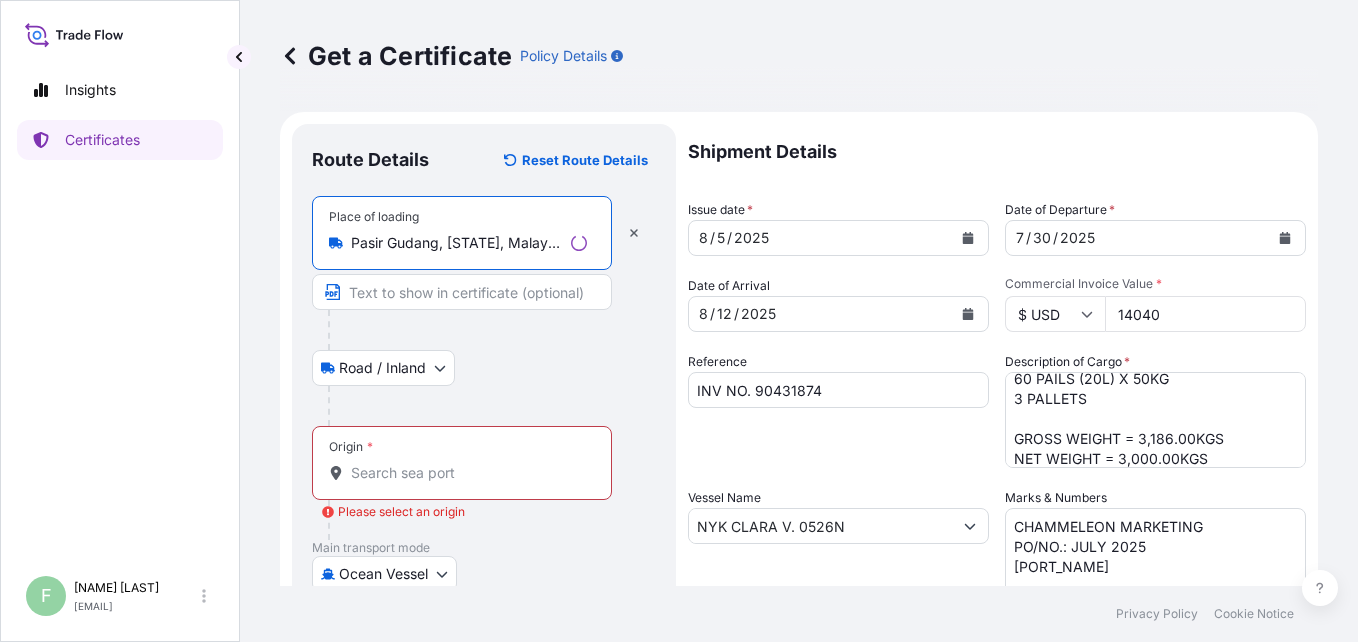 type on "Pasir Gudang, [STATE], Malaysia" 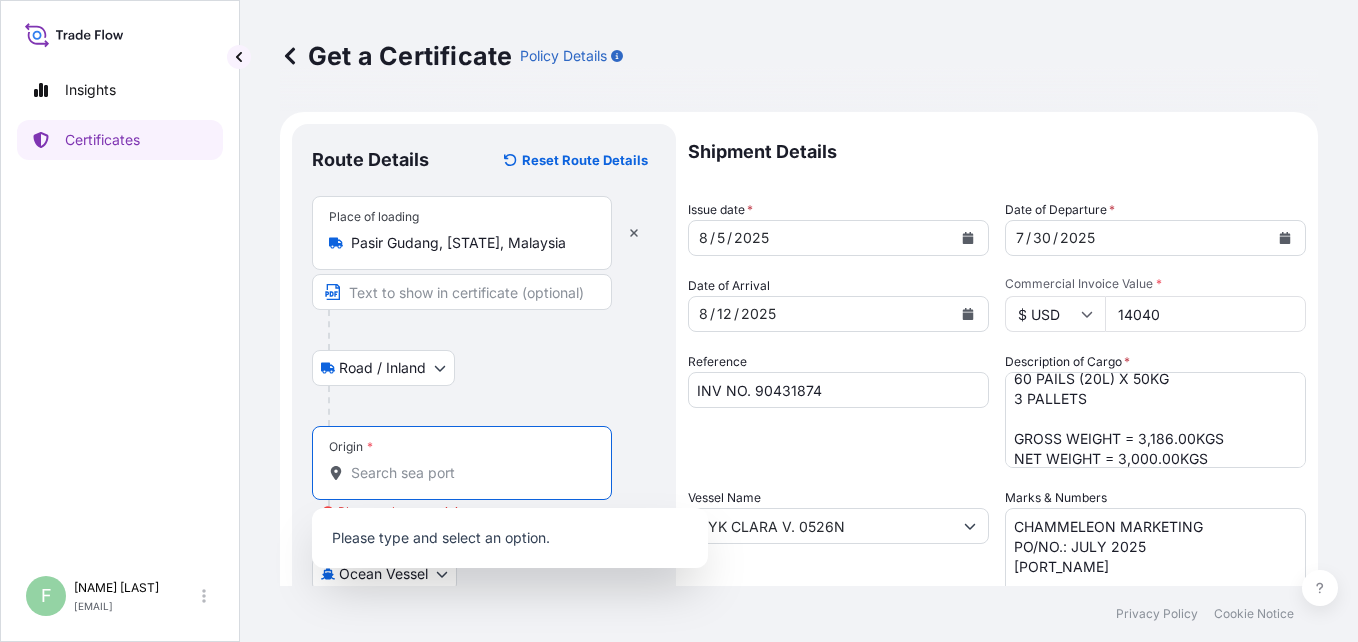 click on "Origin * Please select an origin" at bounding box center (469, 473) 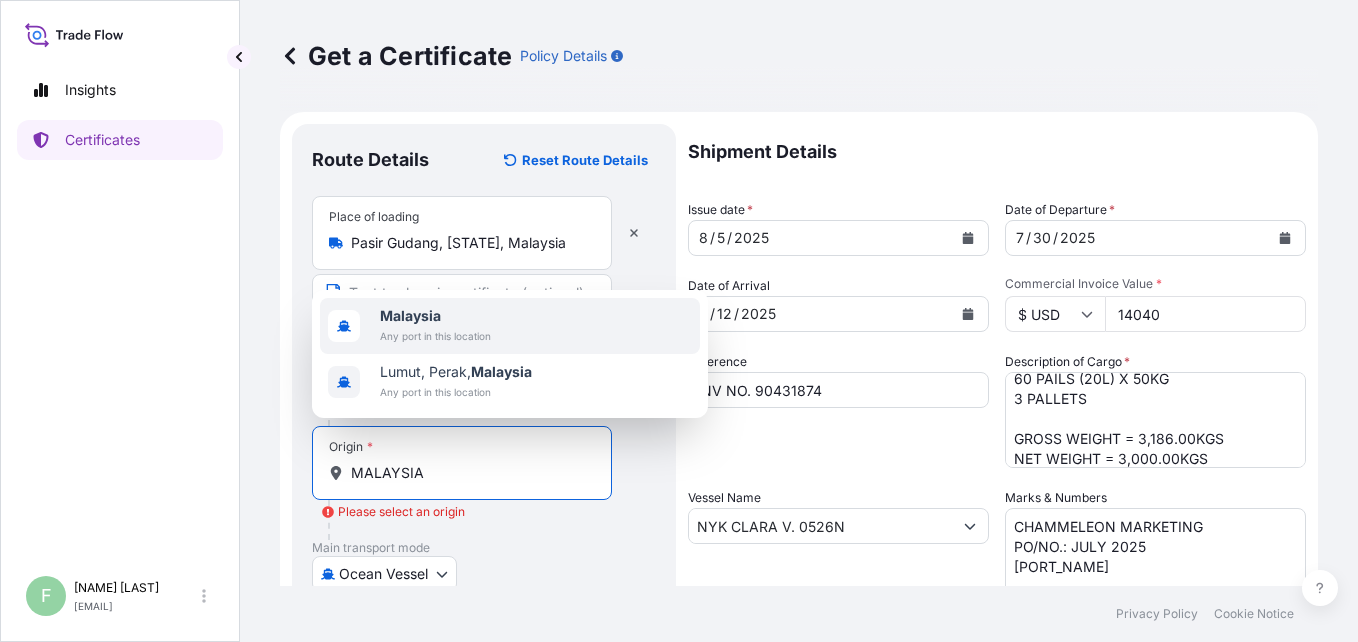 click on "Malaysia" at bounding box center [410, 315] 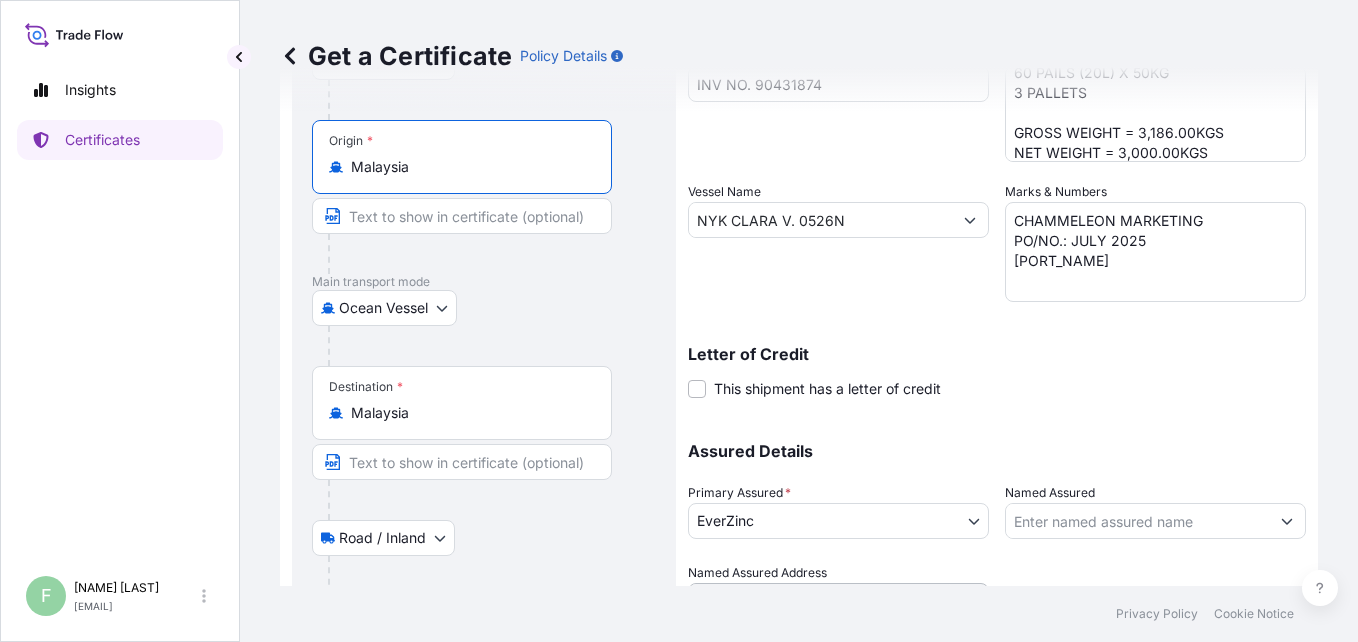 scroll, scrollTop: 320, scrollLeft: 0, axis: vertical 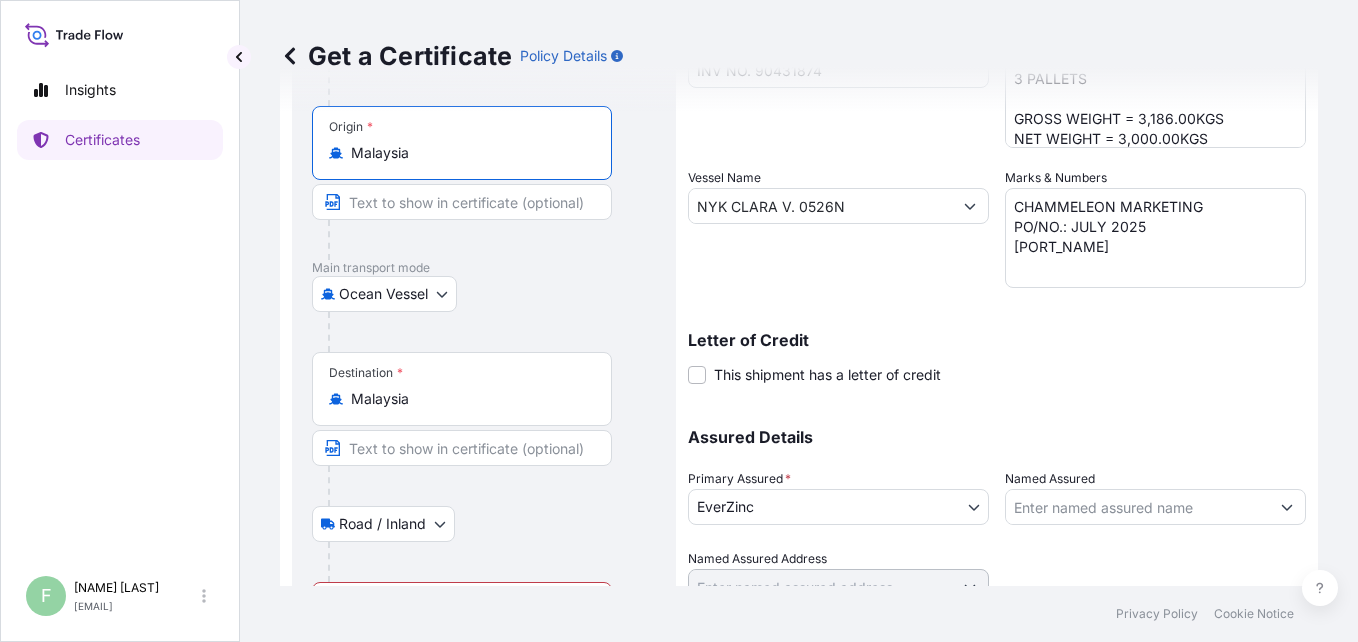 type on "Malaysia" 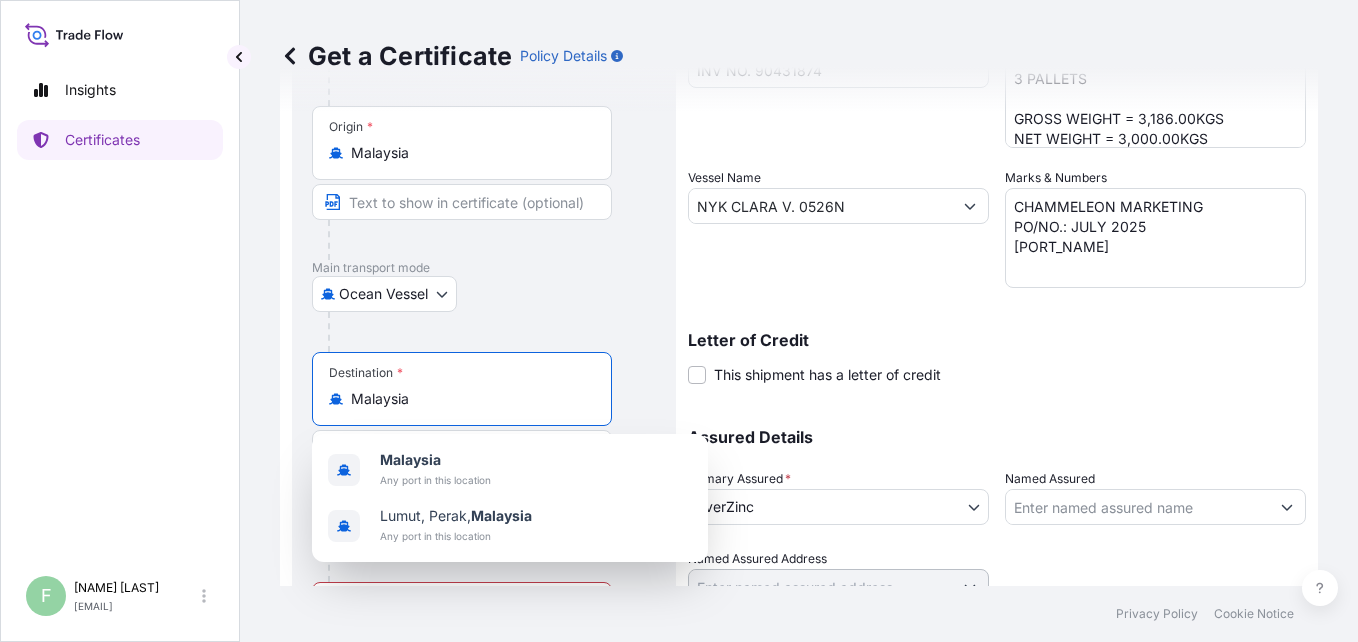 click on "Malaysia" at bounding box center [469, 399] 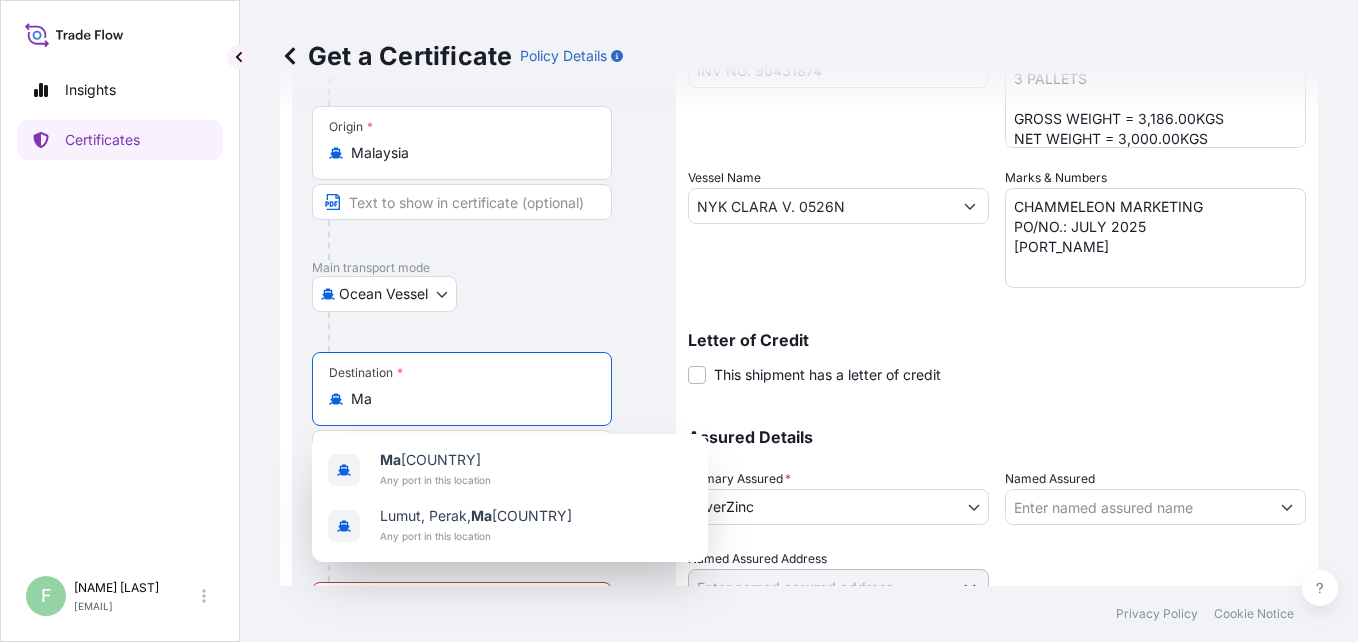type on "M" 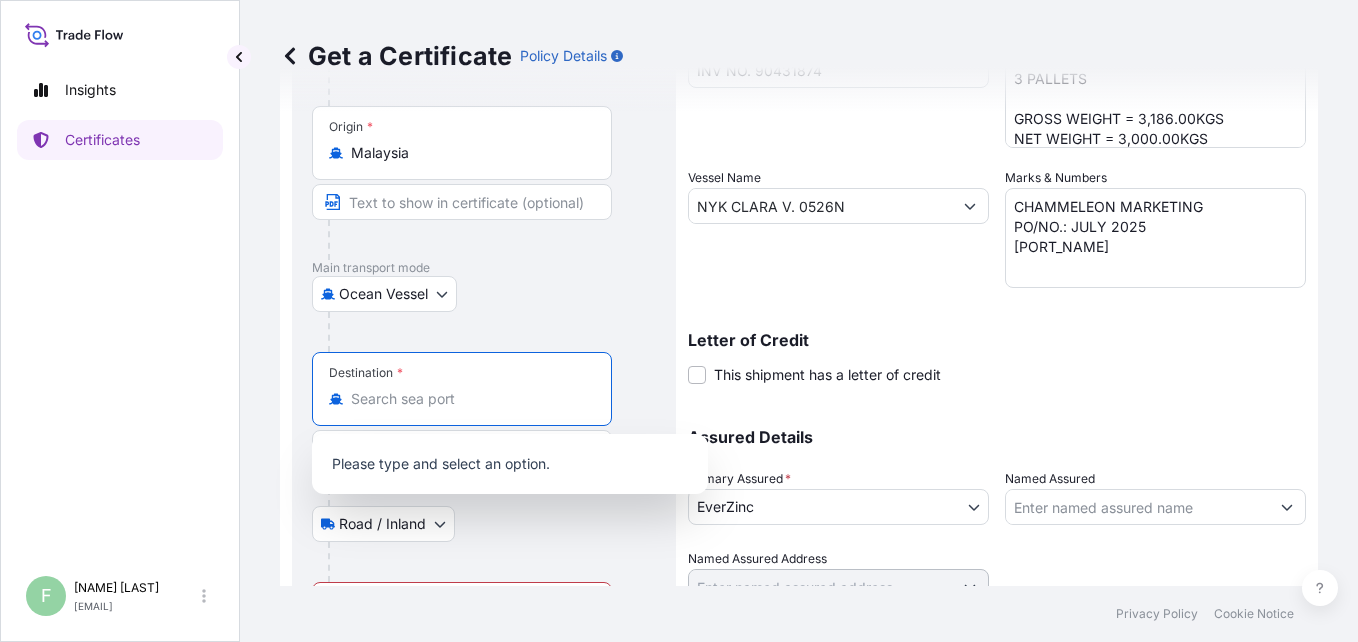 type on "," 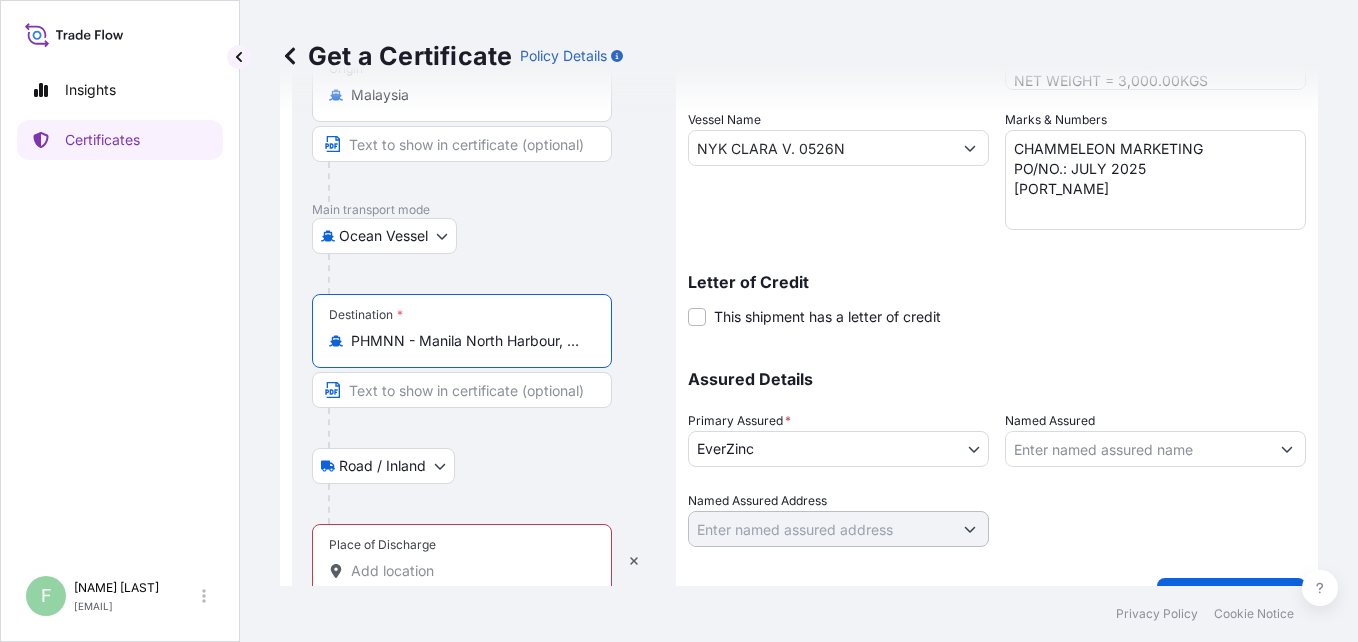 scroll, scrollTop: 422, scrollLeft: 0, axis: vertical 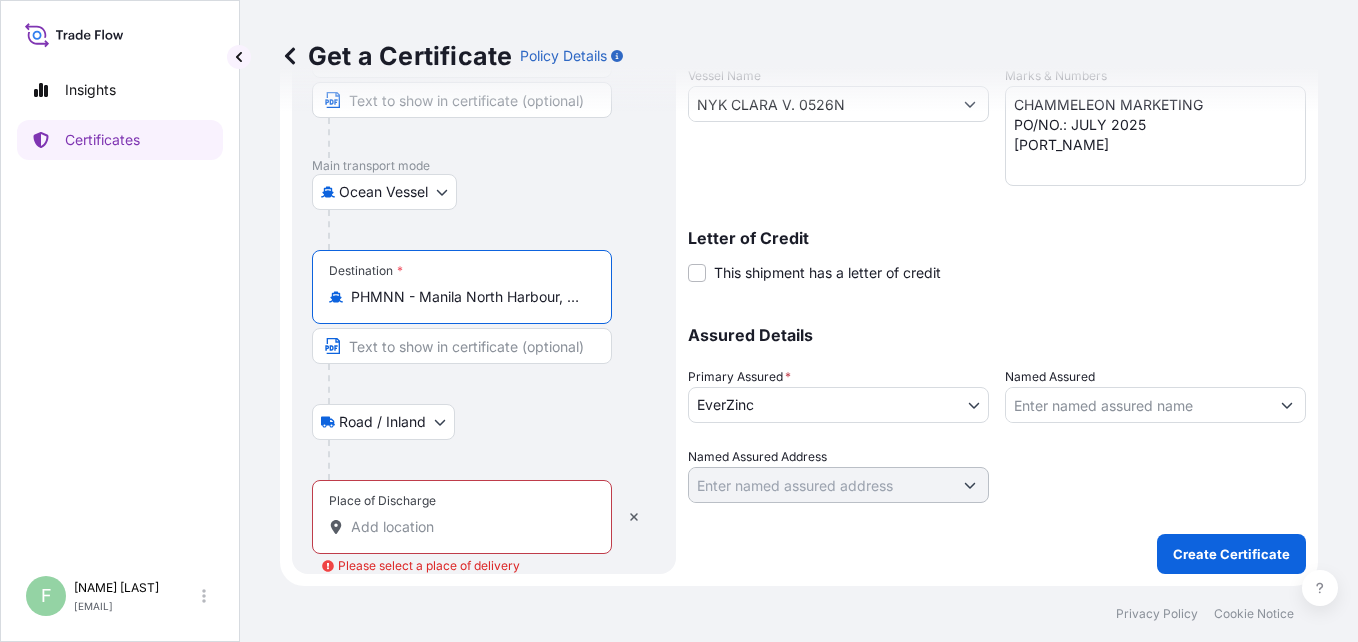 type on "PHMNN - Manila North Harbour, Philippines" 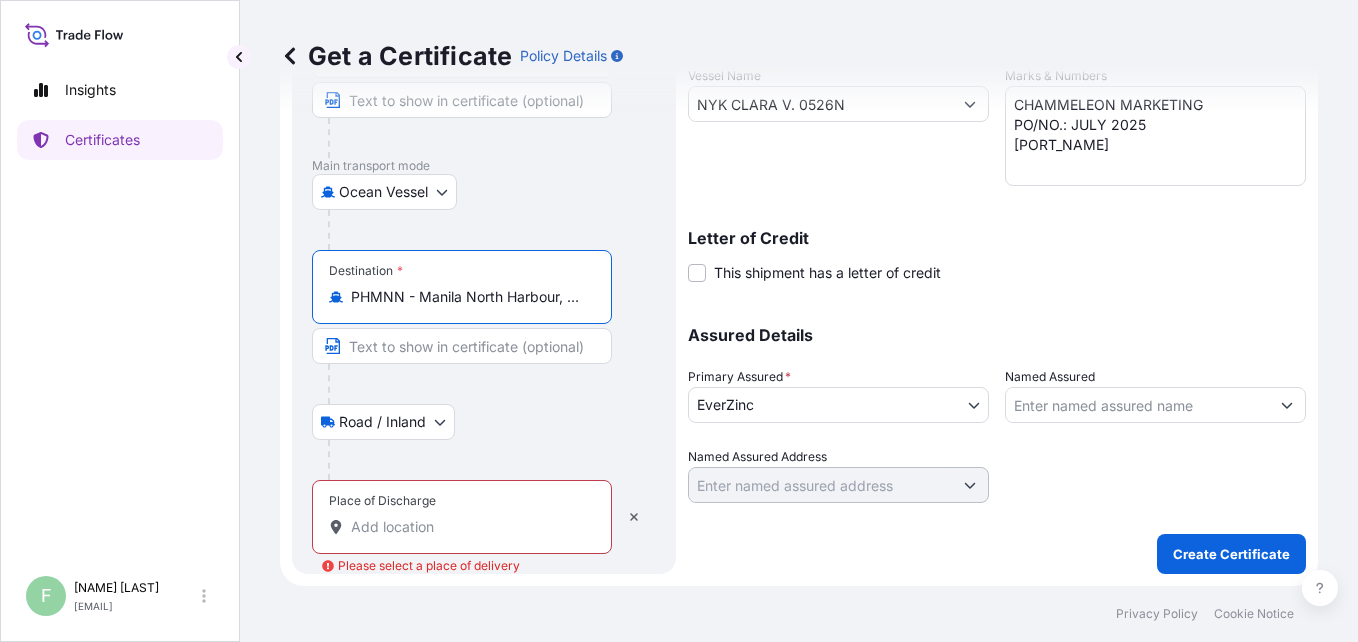 click on "Place of Discharge Please select a place of delivery" at bounding box center [469, 527] 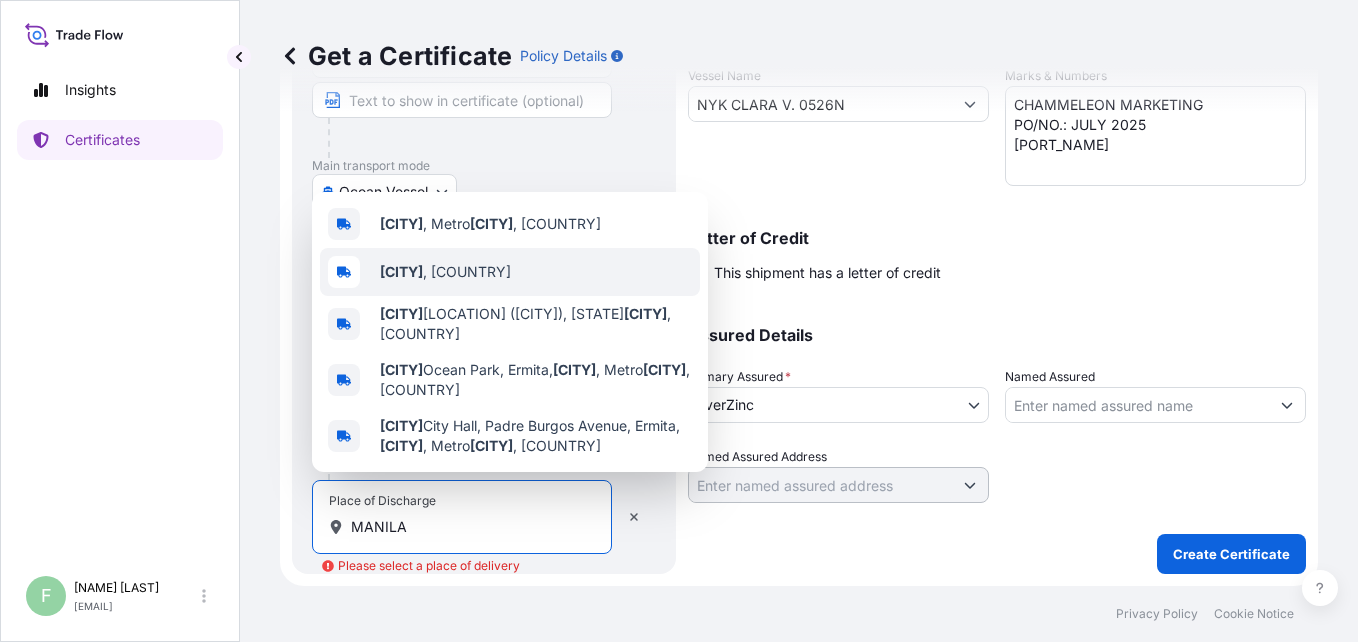click on "[CITY], [COUNTRY]" at bounding box center [445, 272] 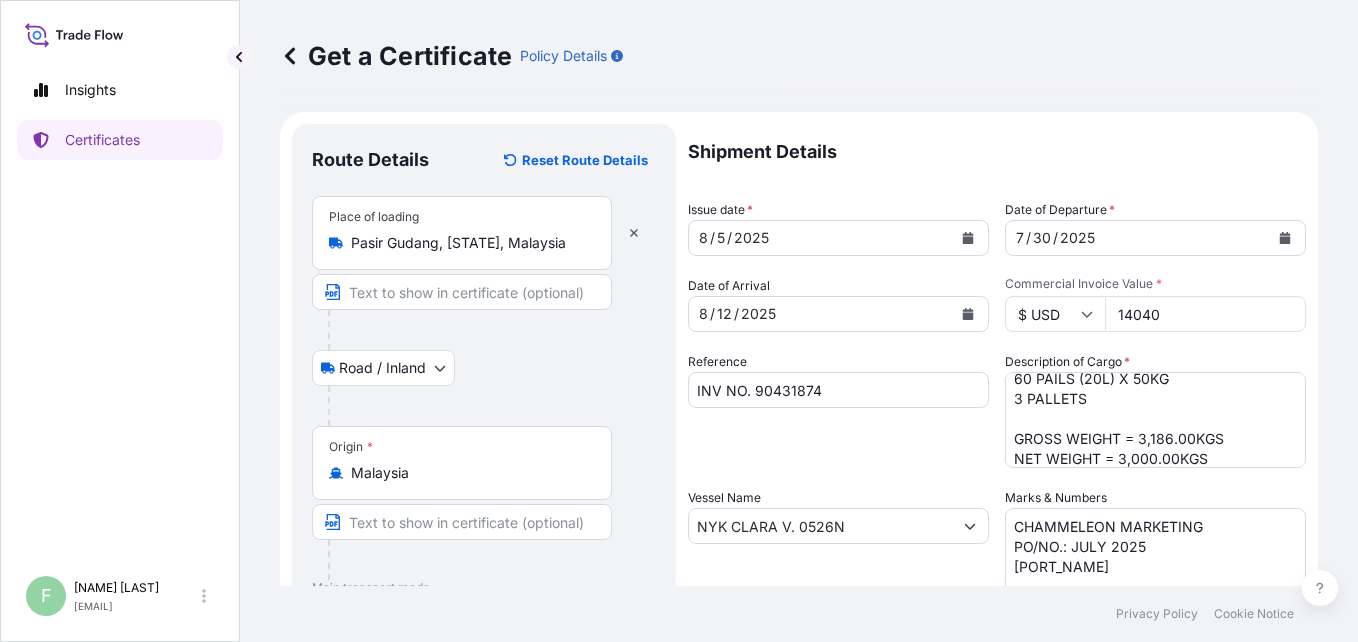 scroll, scrollTop: 462, scrollLeft: 0, axis: vertical 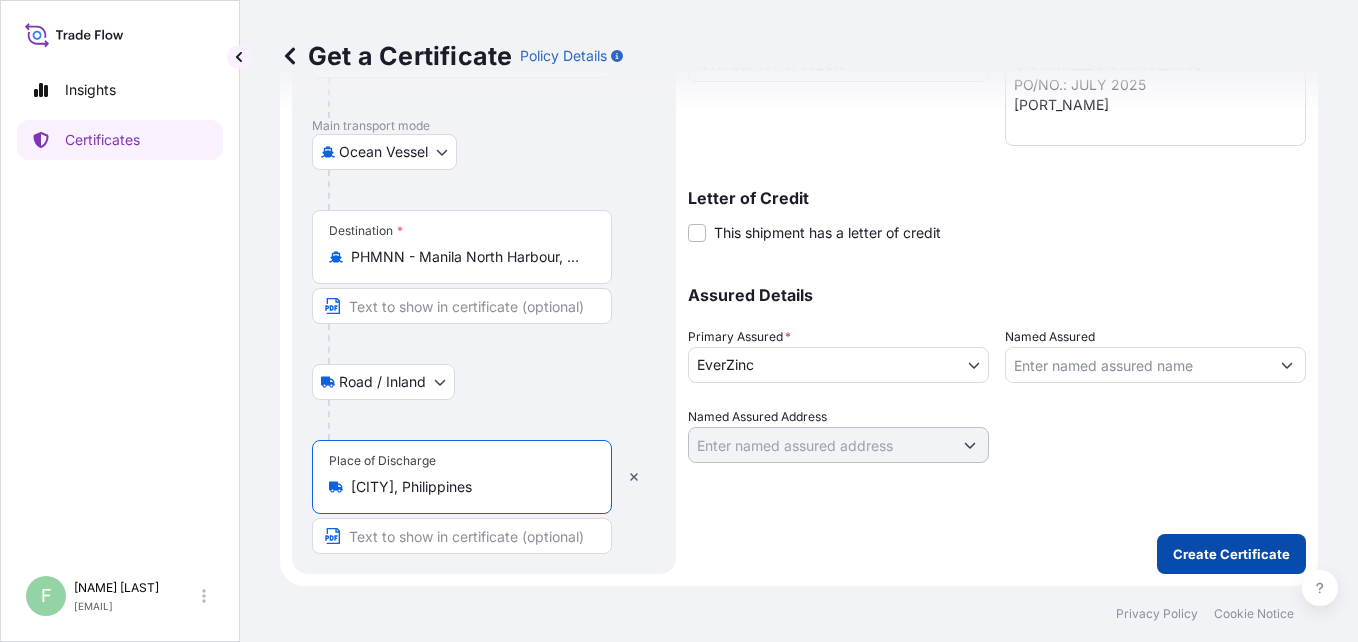 type on "[CITY], Philippines" 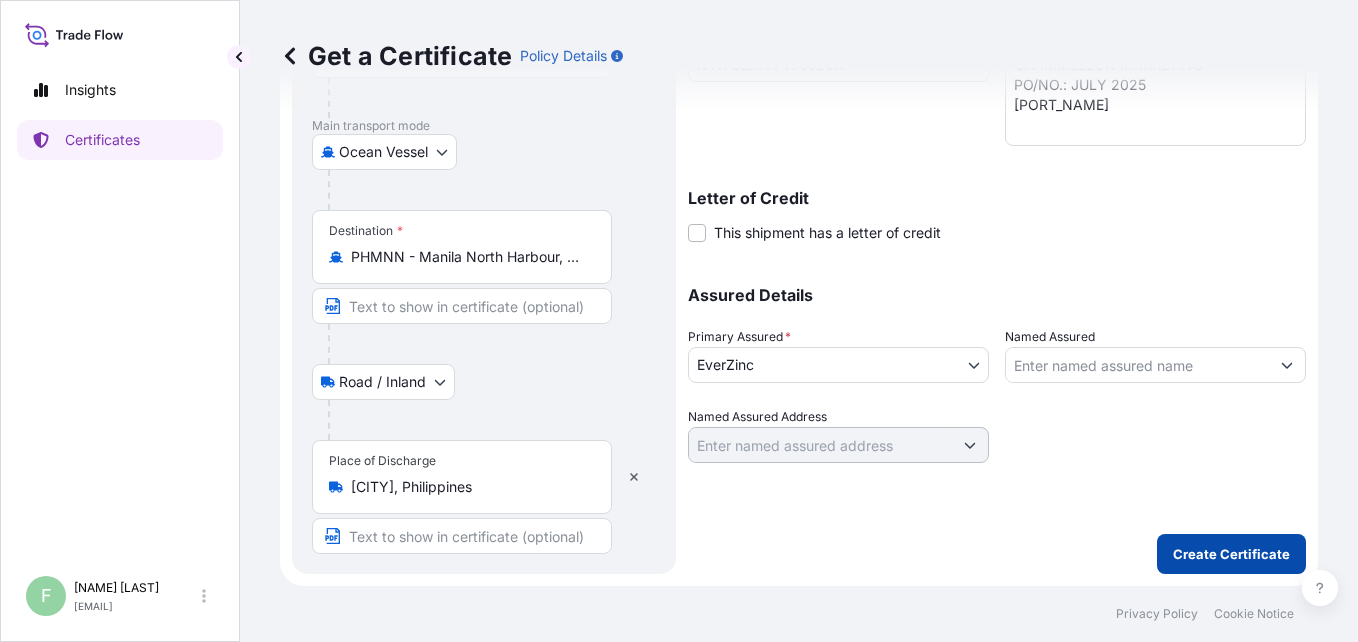 click on "Create Certificate" at bounding box center (1231, 554) 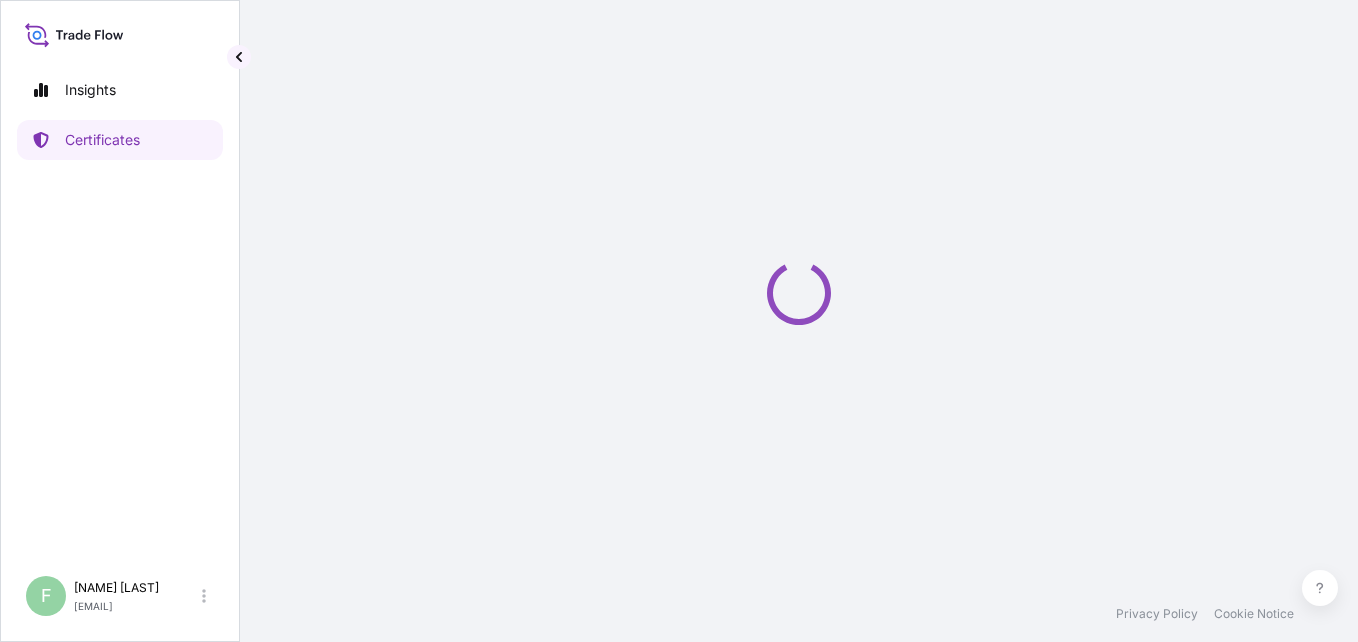 scroll, scrollTop: 0, scrollLeft: 0, axis: both 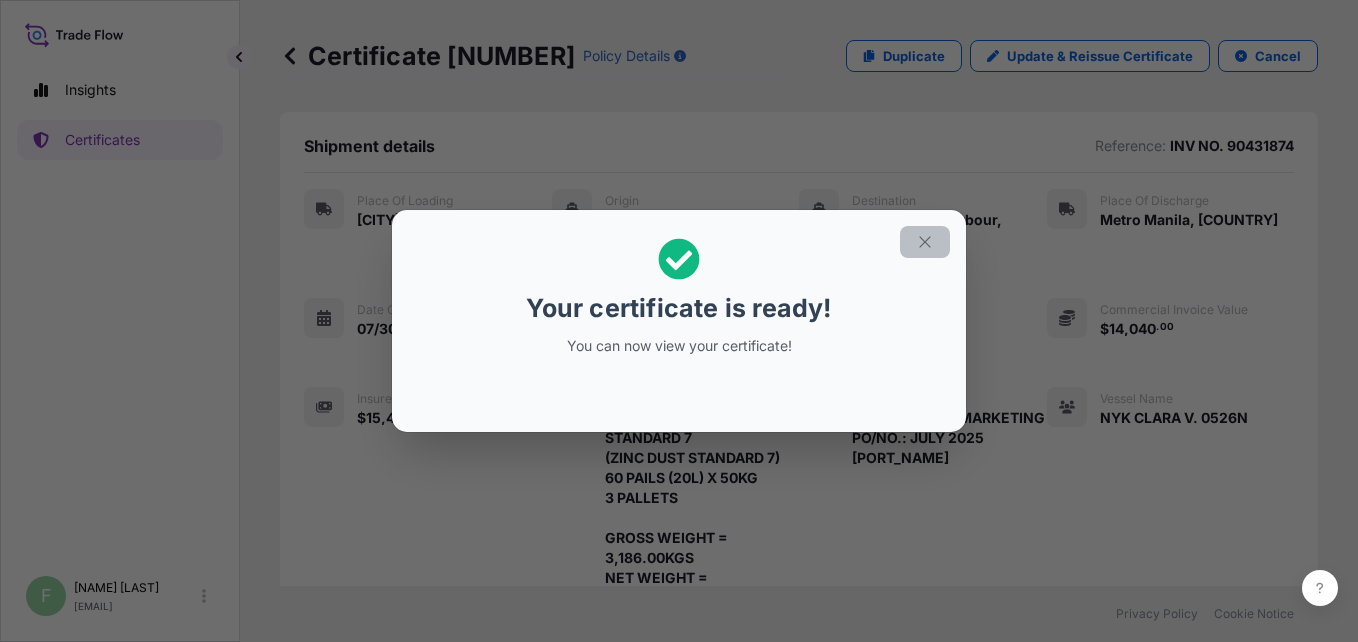 click 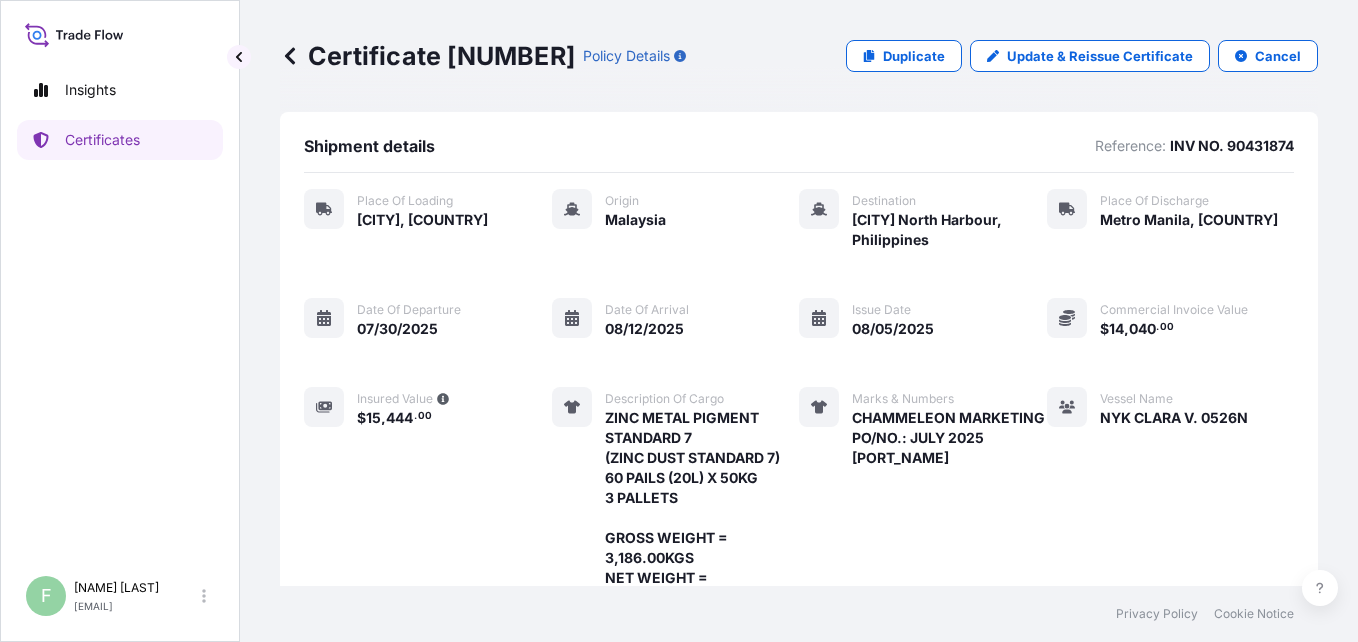 scroll, scrollTop: 423, scrollLeft: 0, axis: vertical 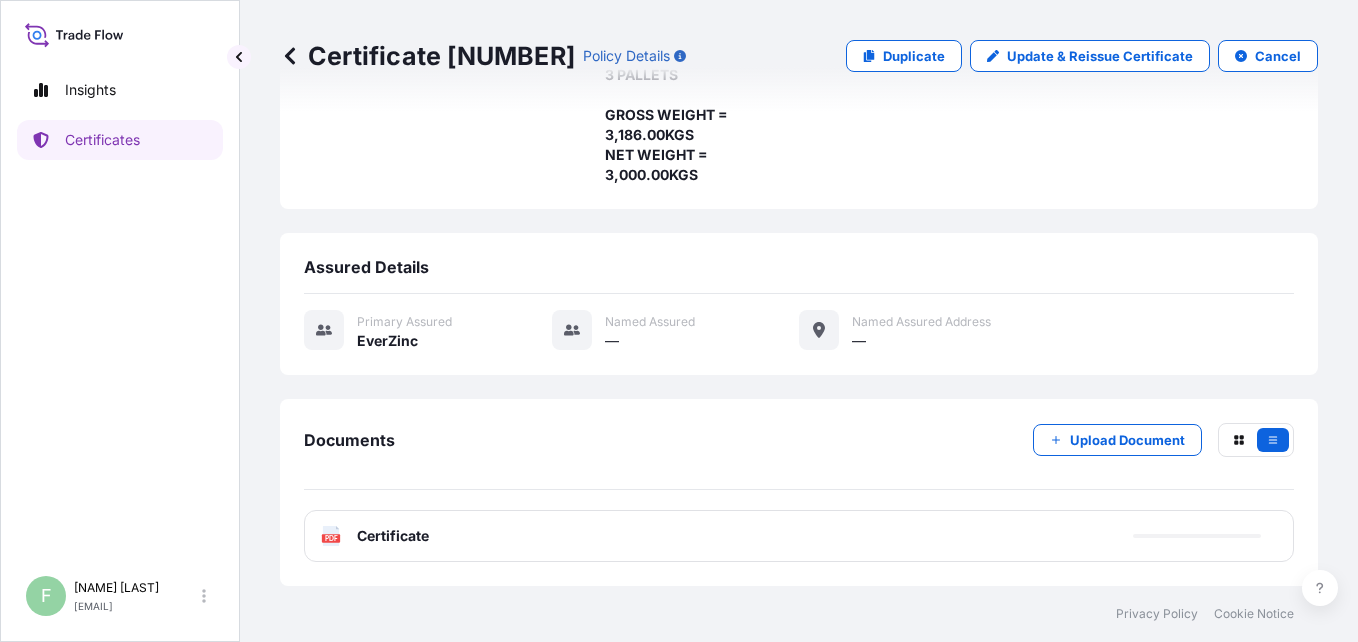 click on "PDF" 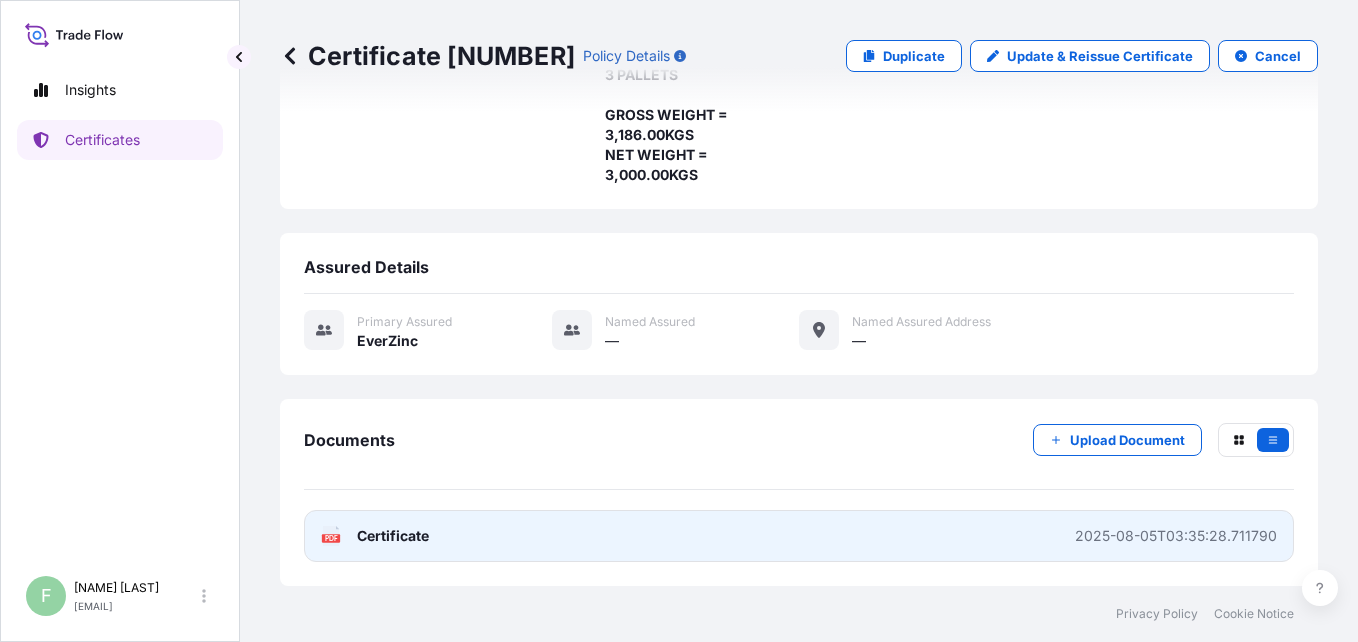 click 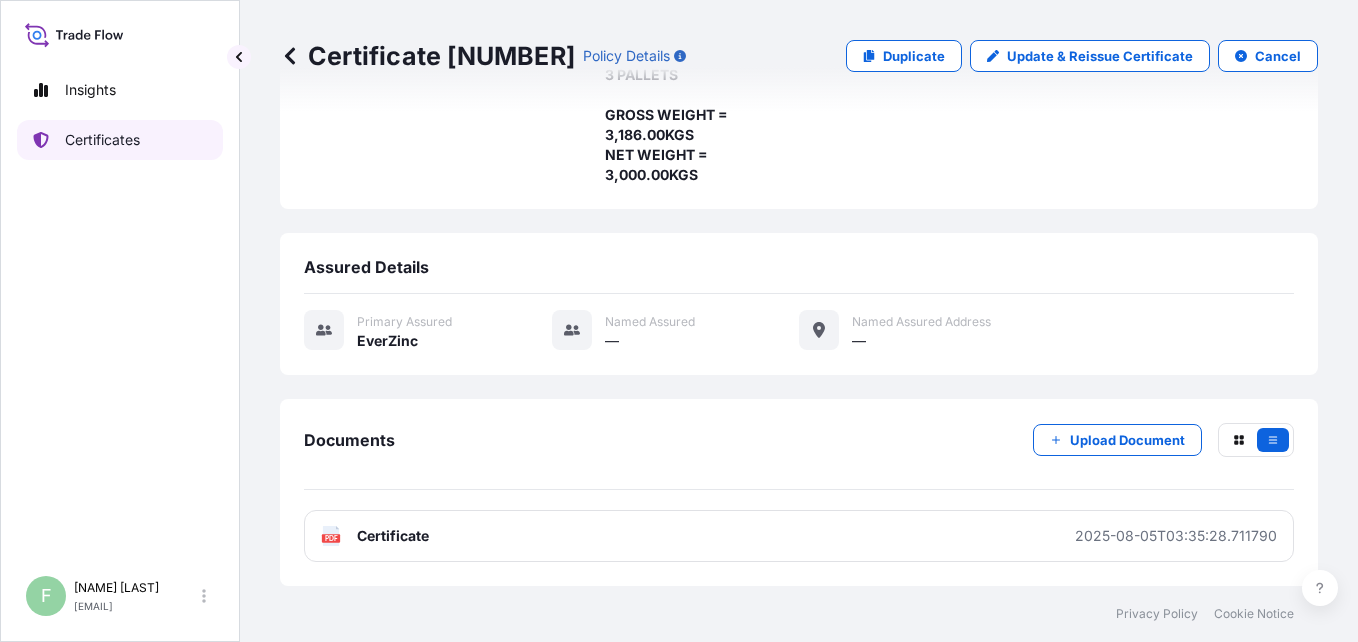 click on "Certificates" at bounding box center (102, 140) 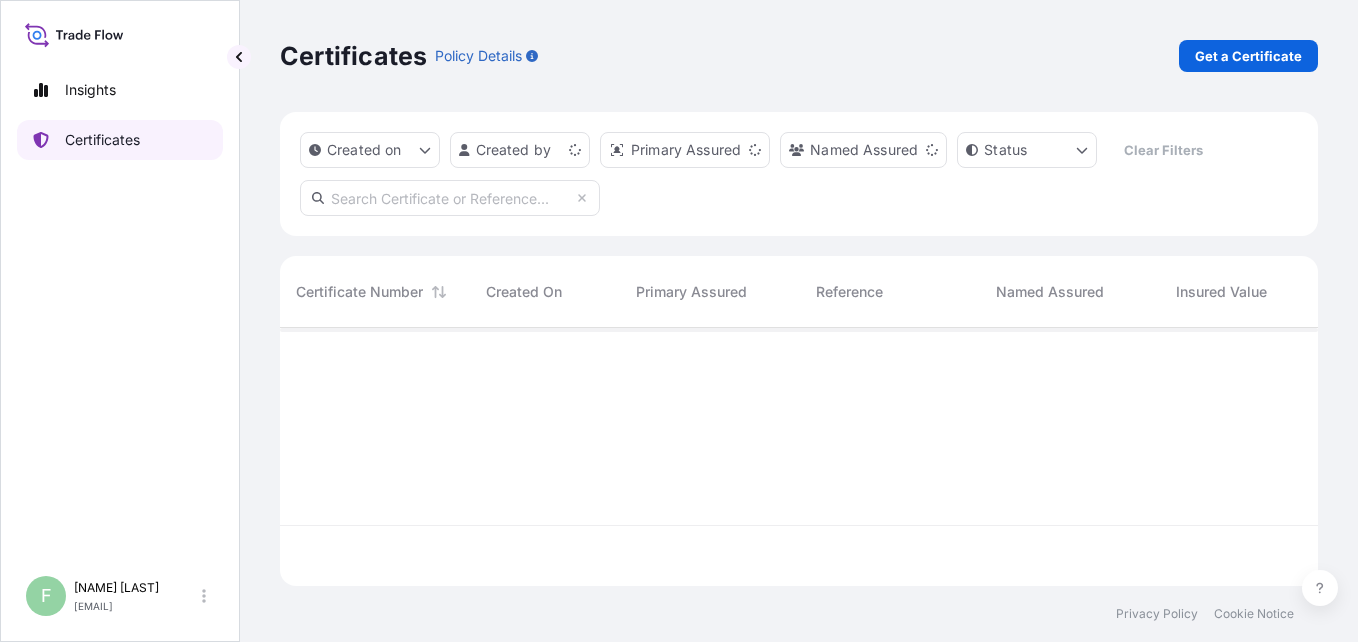 scroll, scrollTop: 0, scrollLeft: 0, axis: both 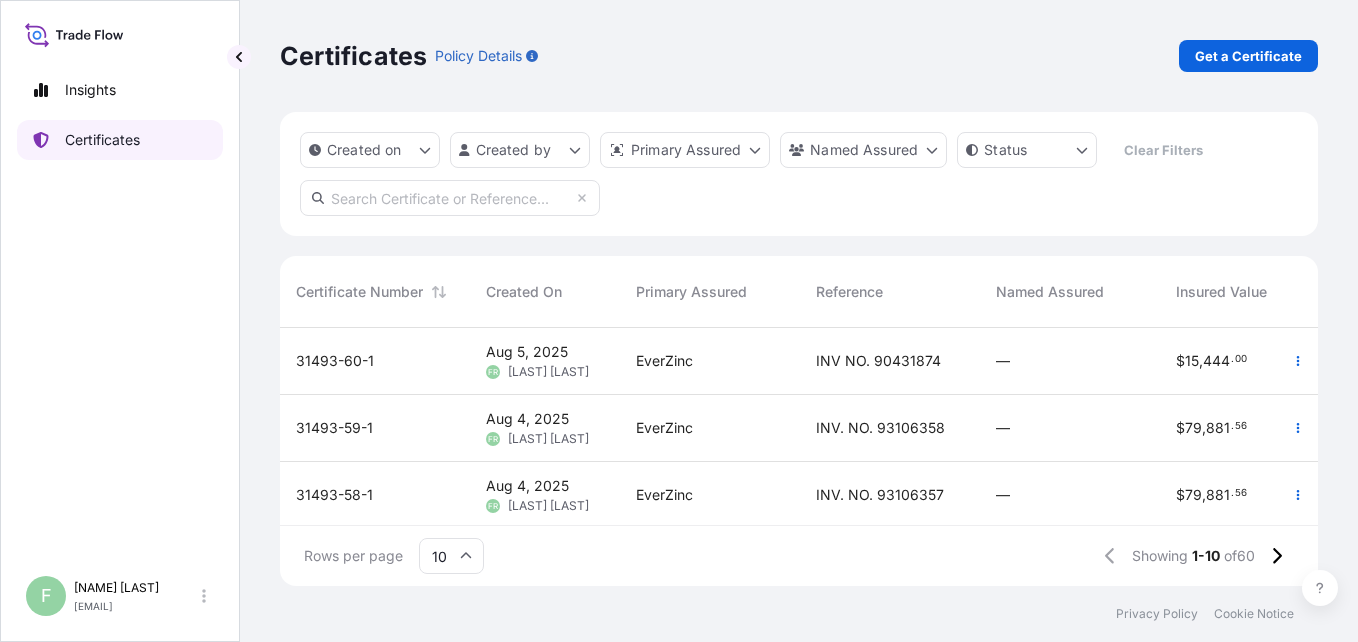 click on "Certificates" at bounding box center [102, 140] 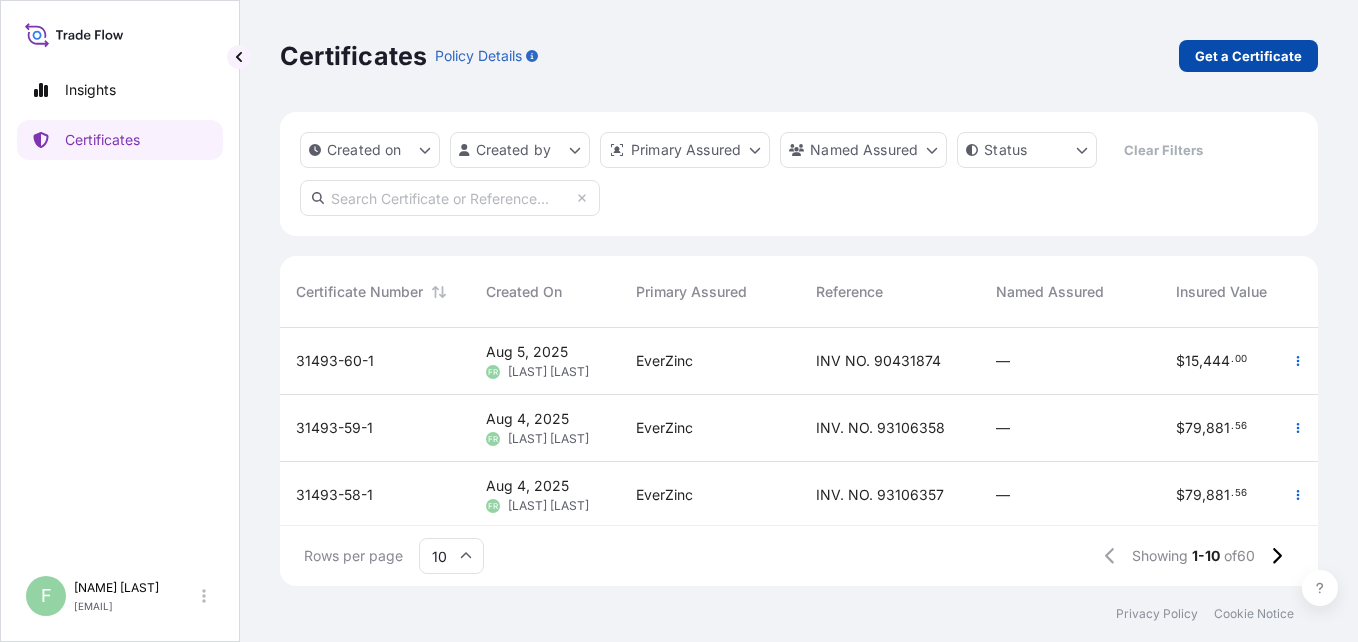 click on "Get a Certificate" at bounding box center (1248, 56) 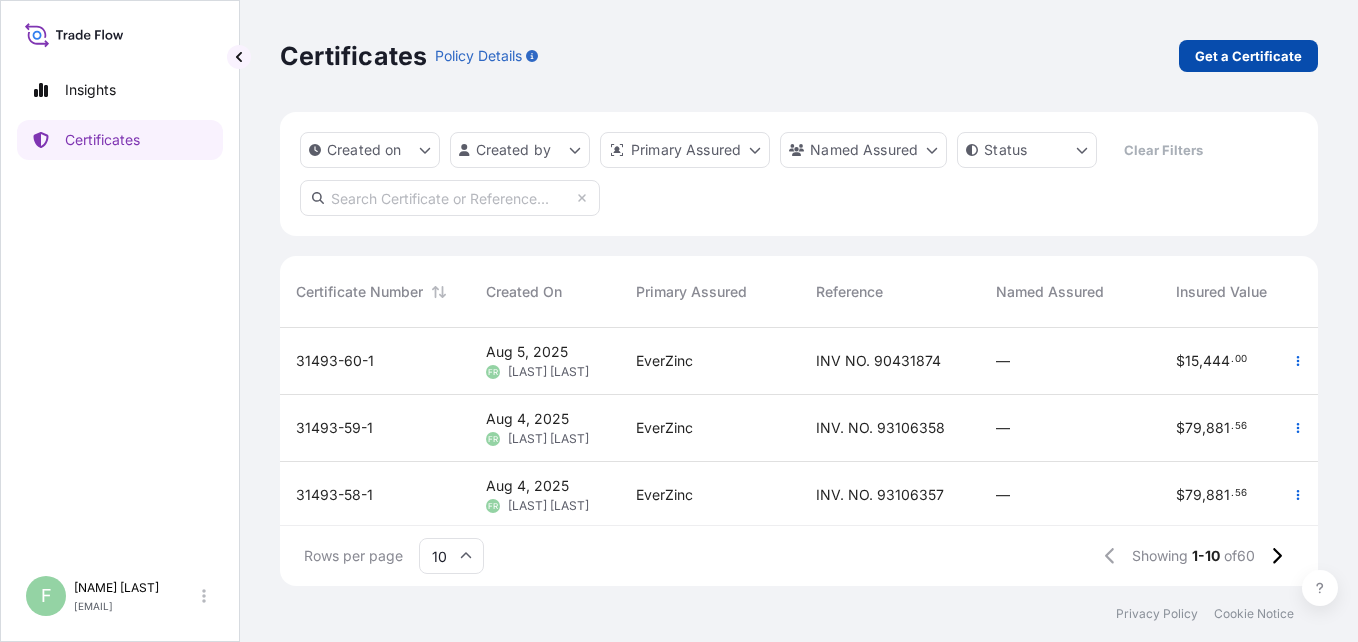 select on "Barge" 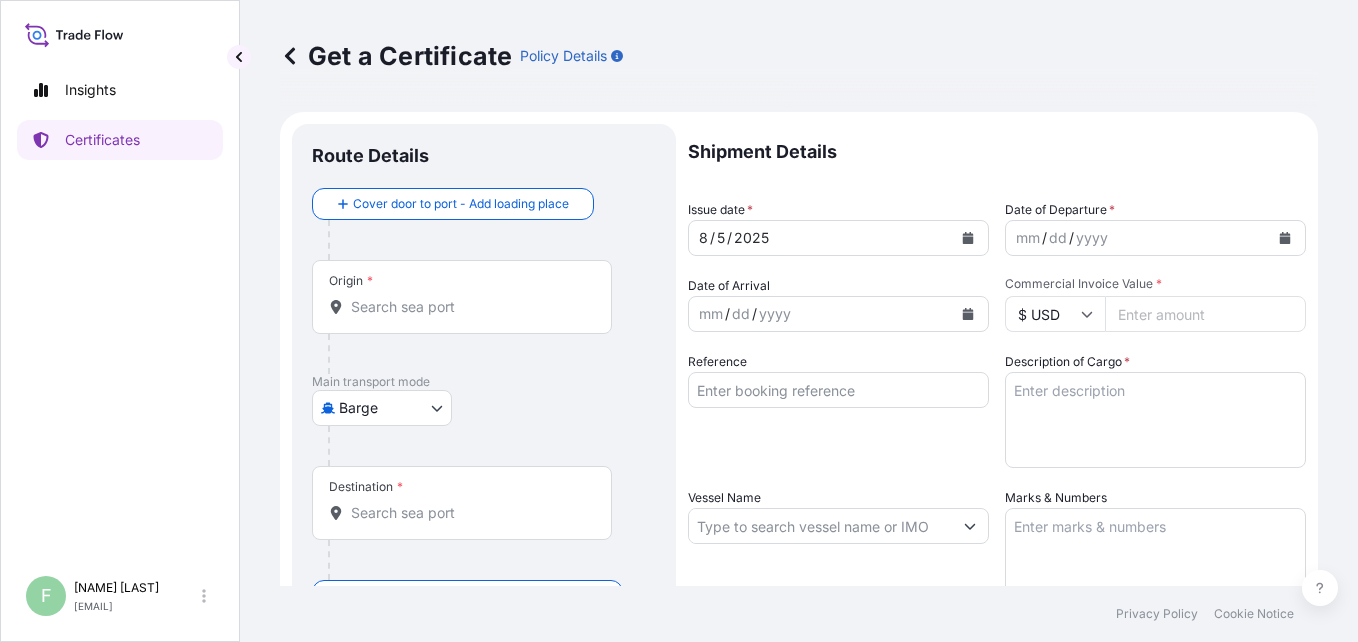 click at bounding box center (1285, 238) 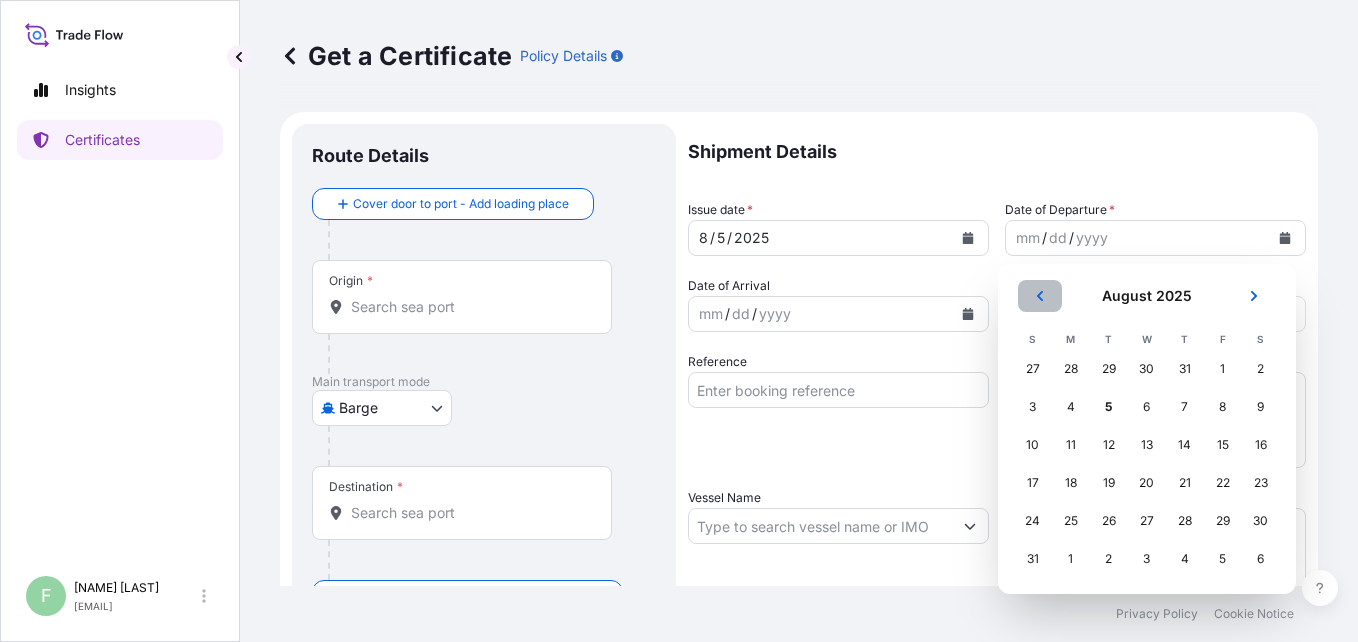 click 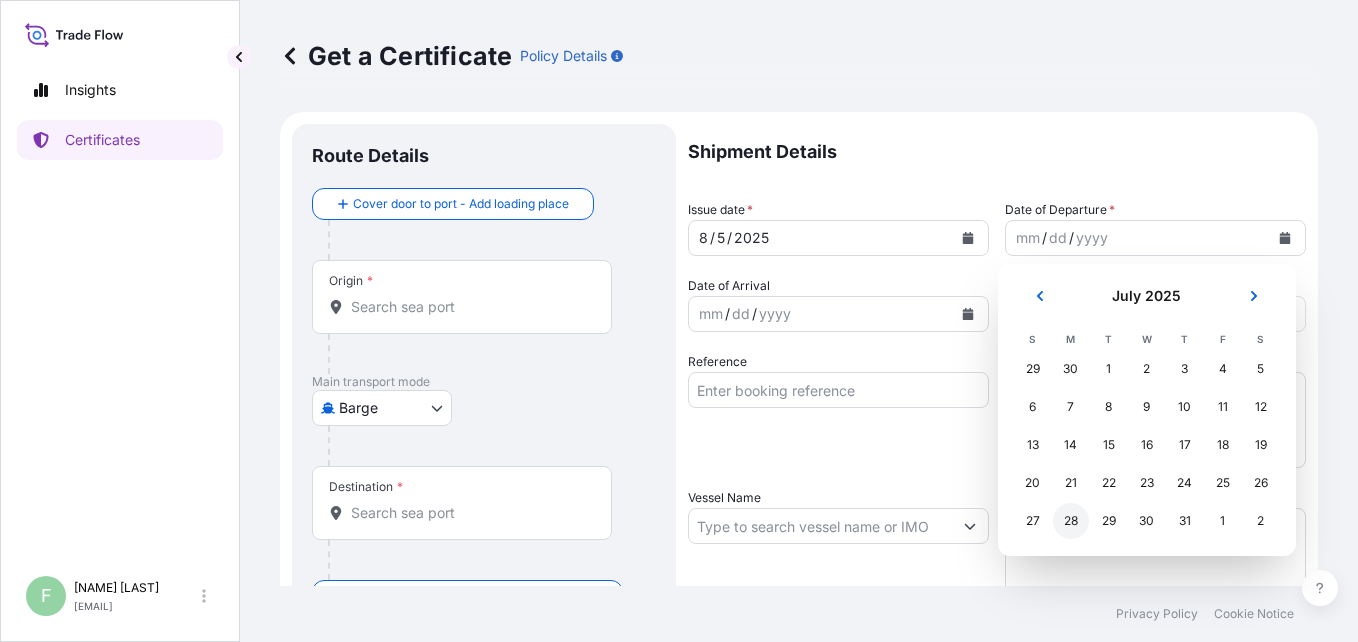 click on "28" at bounding box center [1071, 521] 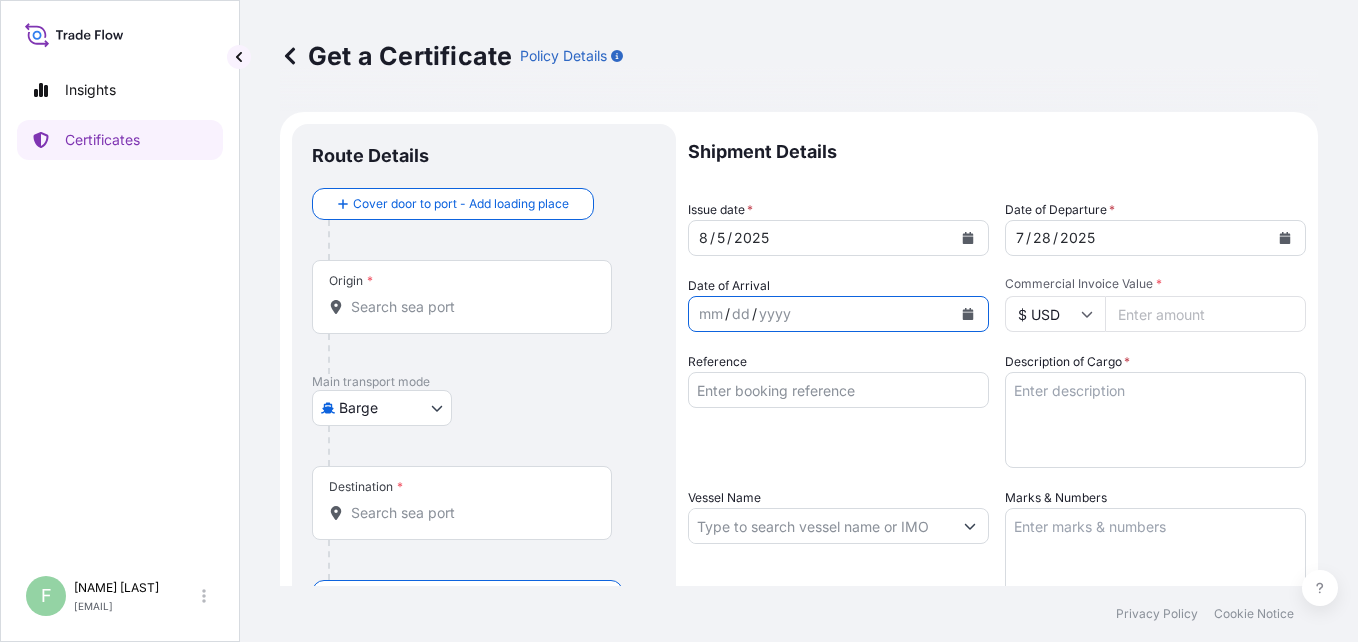click 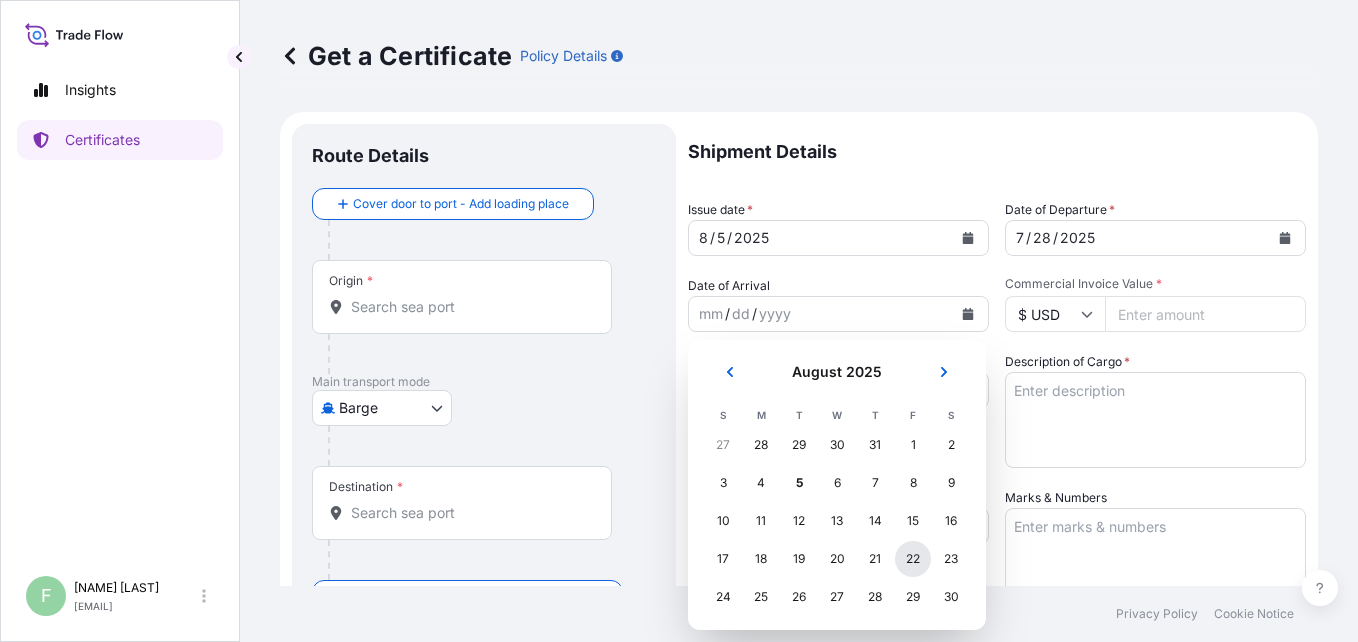 click on "22" at bounding box center (913, 559) 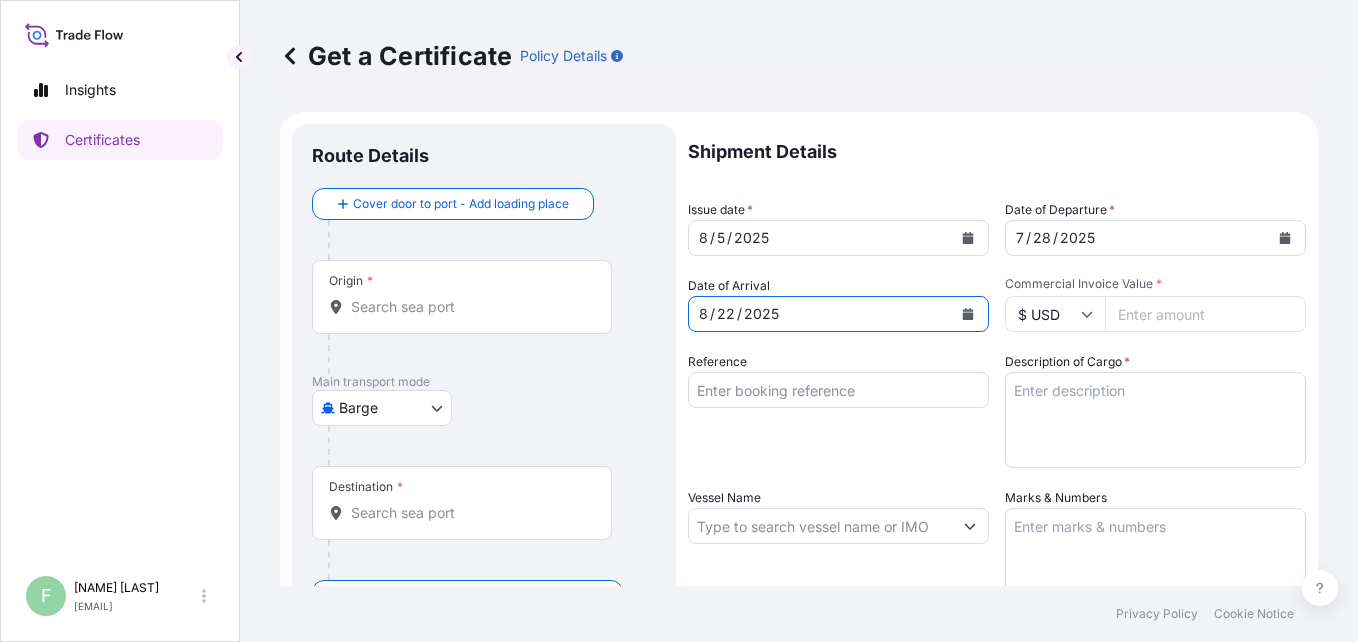 click on "Commercial Invoice Value    *" at bounding box center (1205, 314) 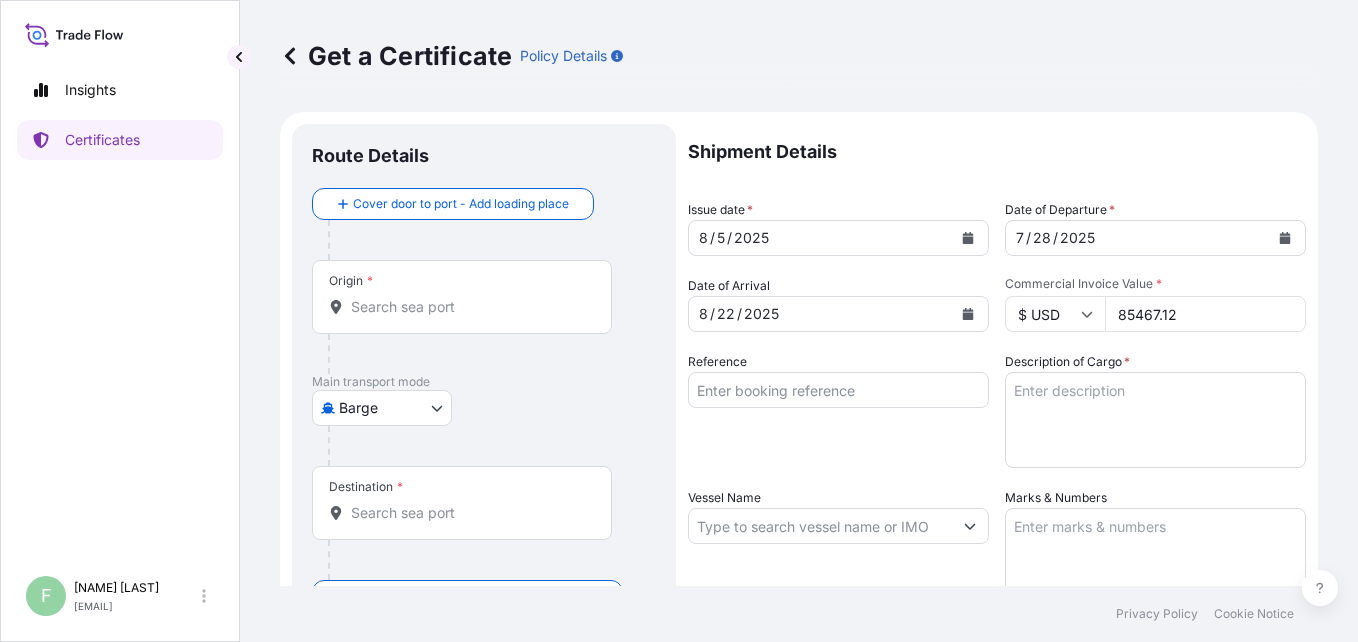 type on "85467.12" 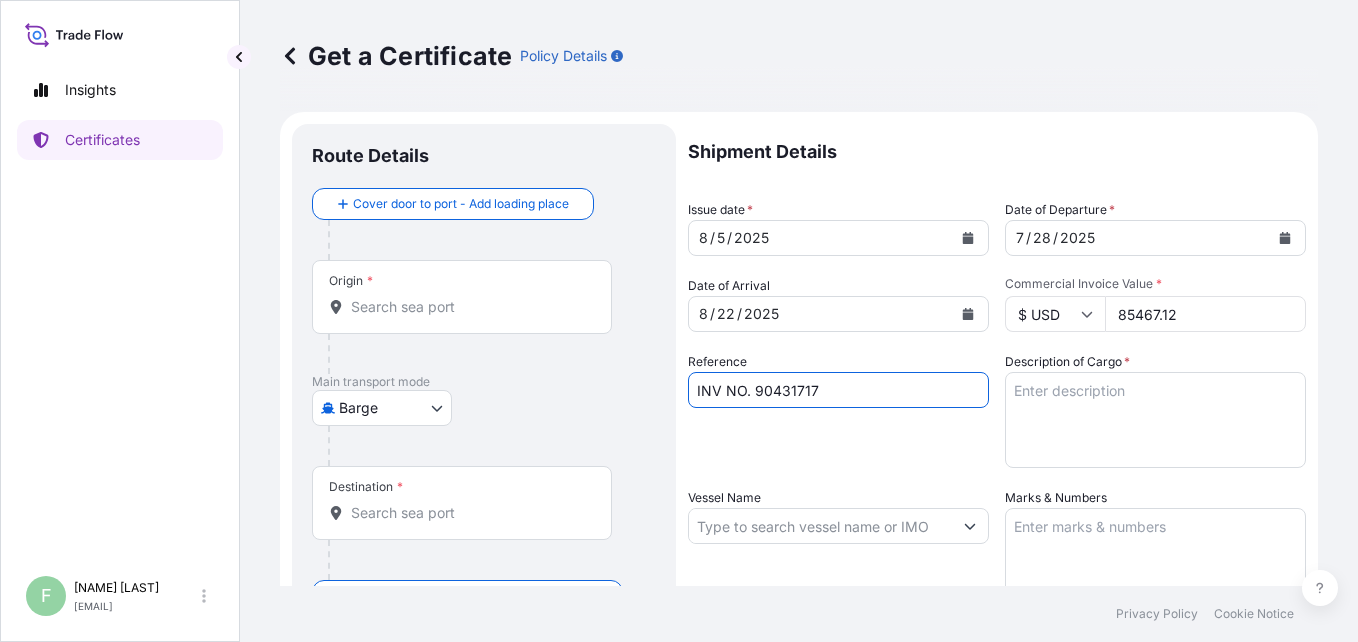 type on "INV NO. 90431717" 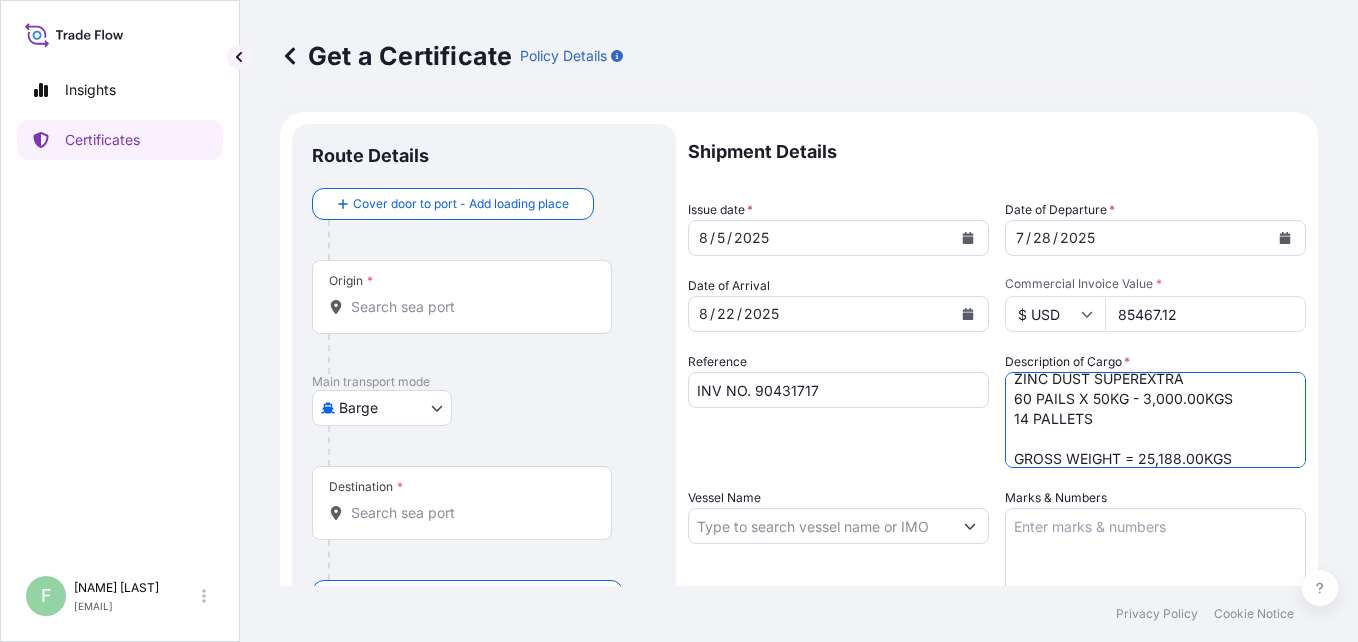 scroll, scrollTop: 72, scrollLeft: 0, axis: vertical 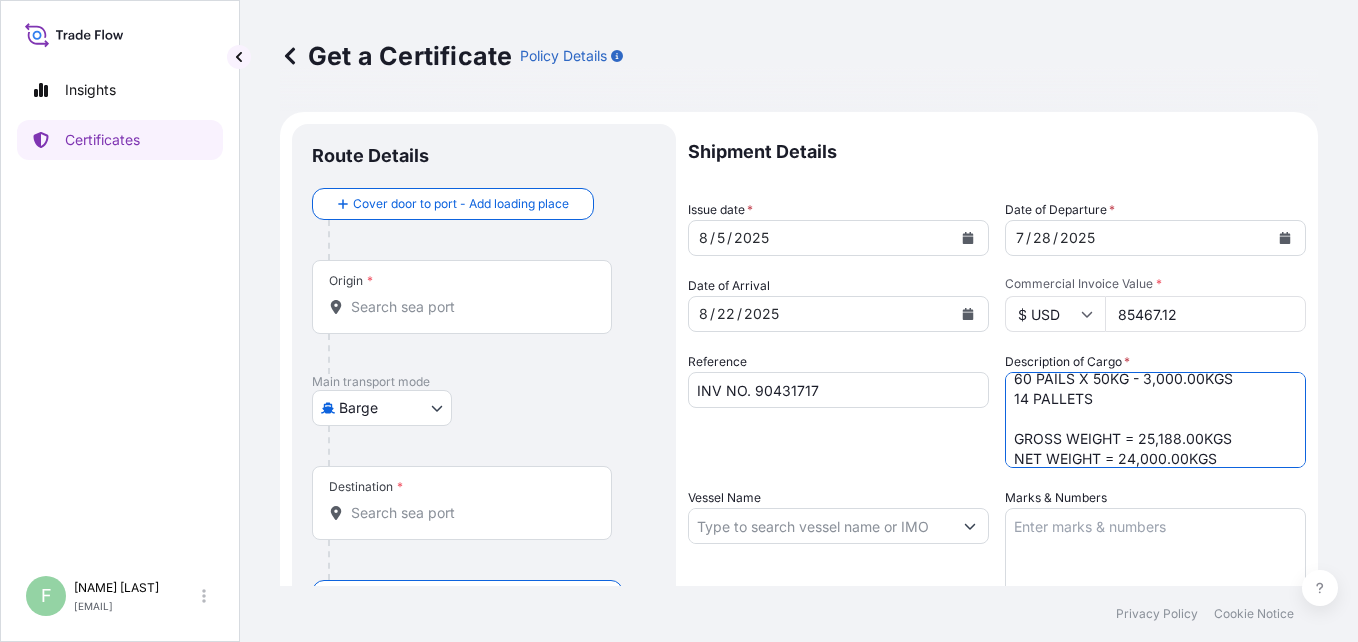 type on "ZINC DUST SUPERFINE
420 PAILS X 50KG - 21,000.00KGS
ZINC DUST SUPEREXTRA
60 PAILS X 50KG - 3,000.00KGS
14 PALLETS
GROSS WEIGHT = 25,188.00KGS
NET WEIGHT = 24,000.00KGS" 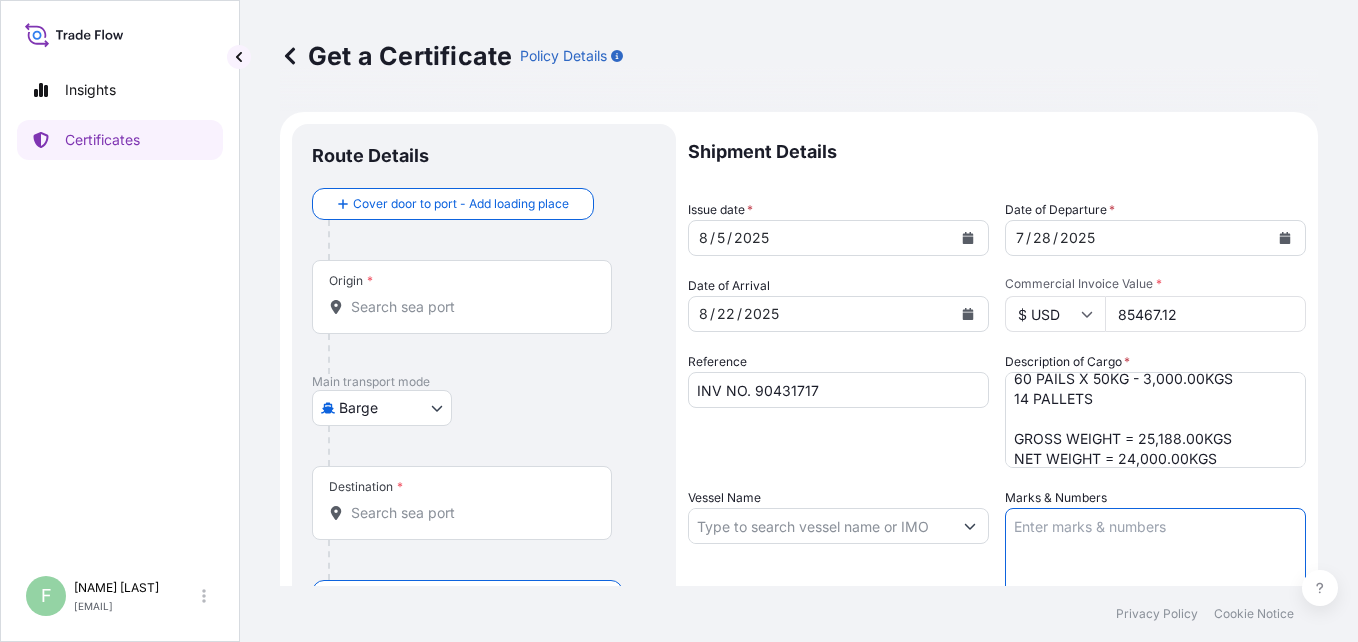 click on "Marks & Numbers" at bounding box center [1155, 558] 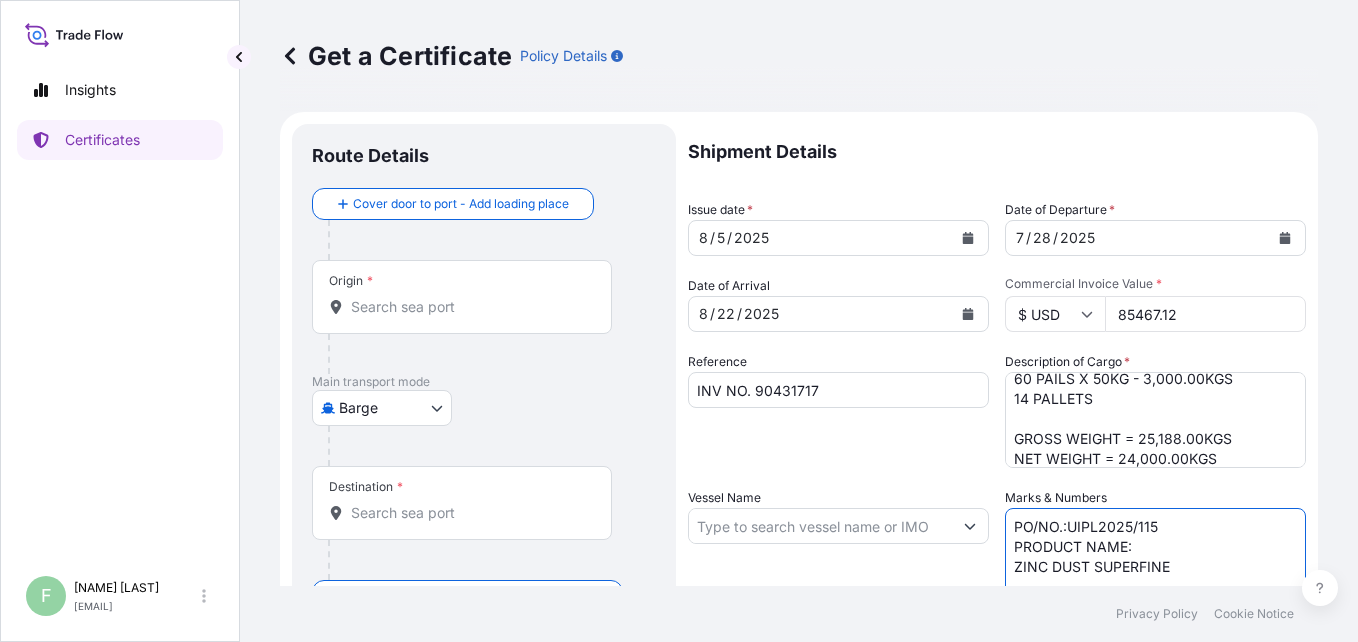 scroll, scrollTop: 9, scrollLeft: 0, axis: vertical 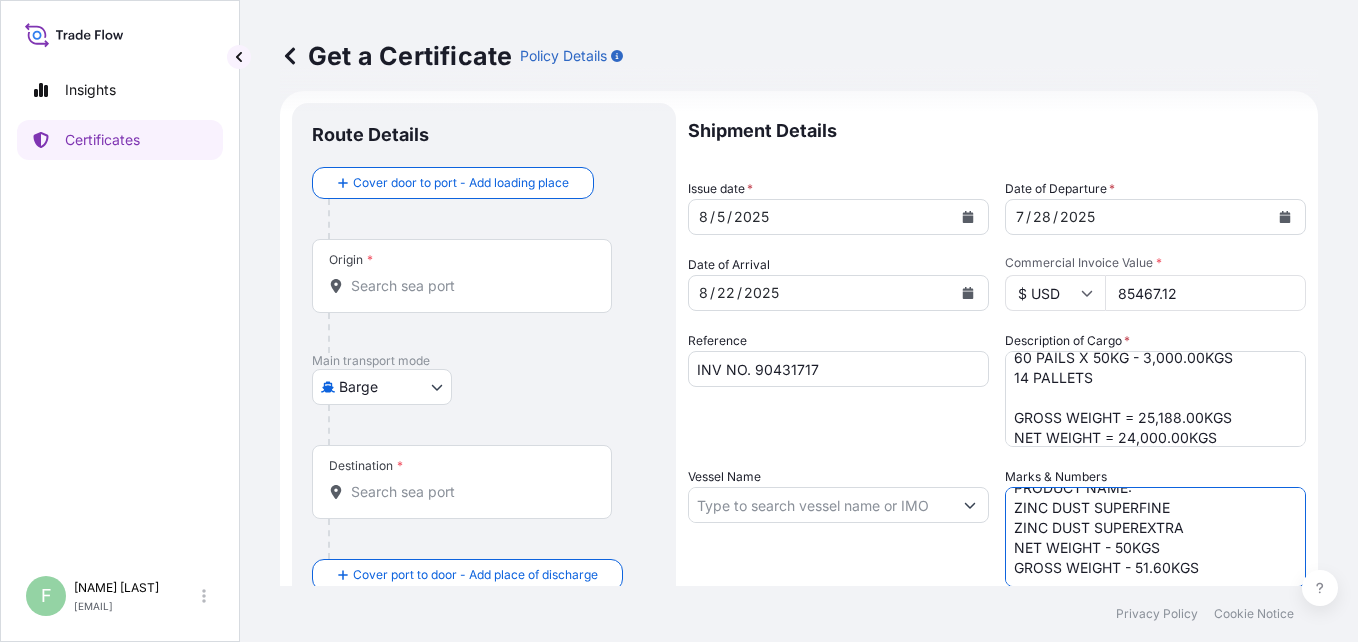 type on "PO/NO.:UIPL2025/115
PRODUCT NAME:
ZINC DUST SUPERFINE
ZINC DUST SUPEREXTRA
NET WEIGHT - 50KGS
GROSS WEIGHT - 51.60KGS" 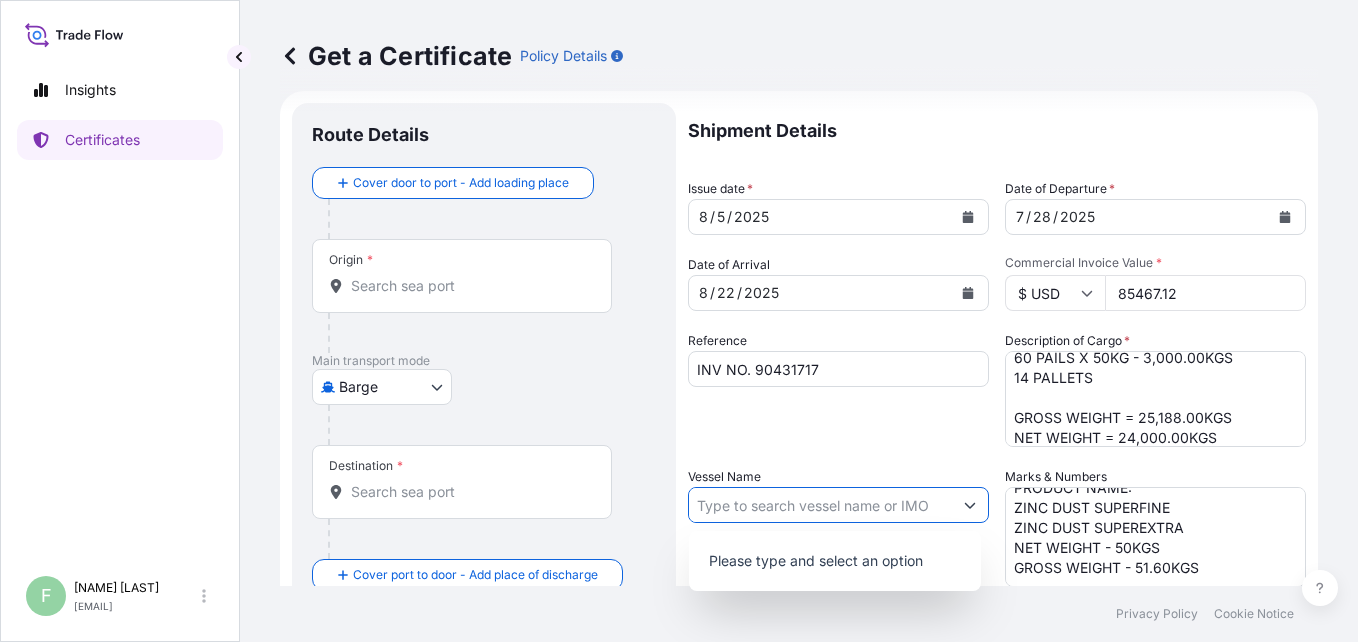 click on "Vessel Name" at bounding box center (820, 505) 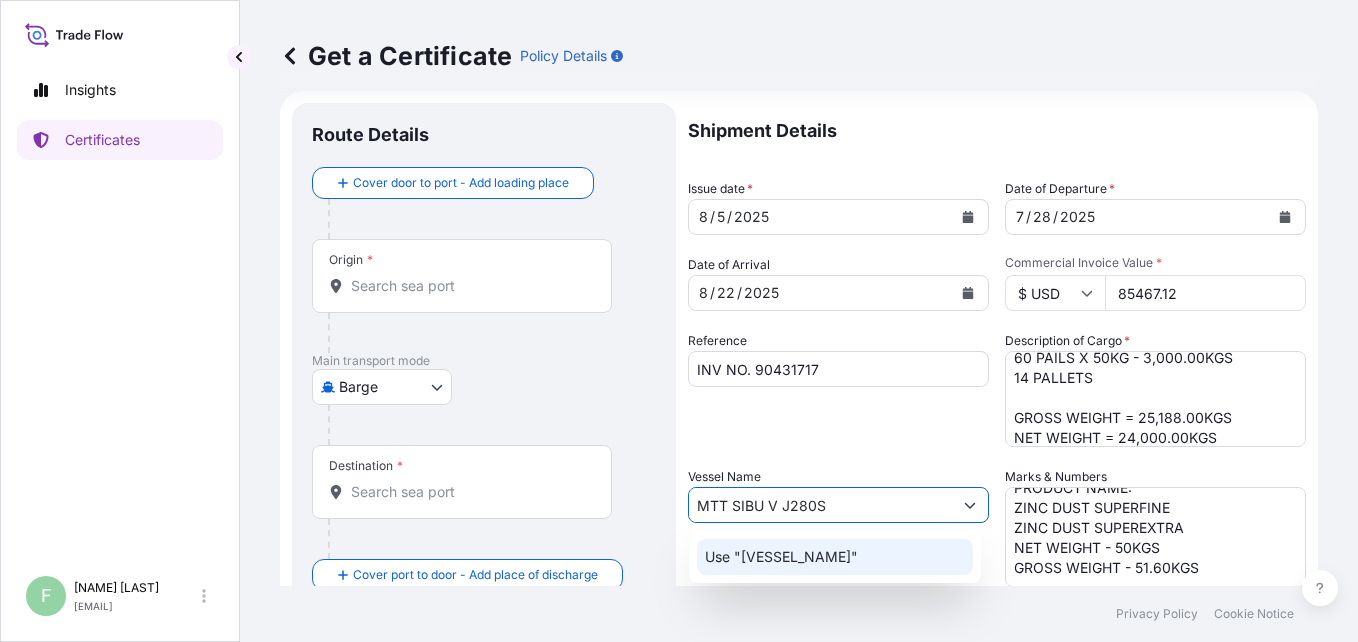 click on "Use "[VESSEL_NAME]"" 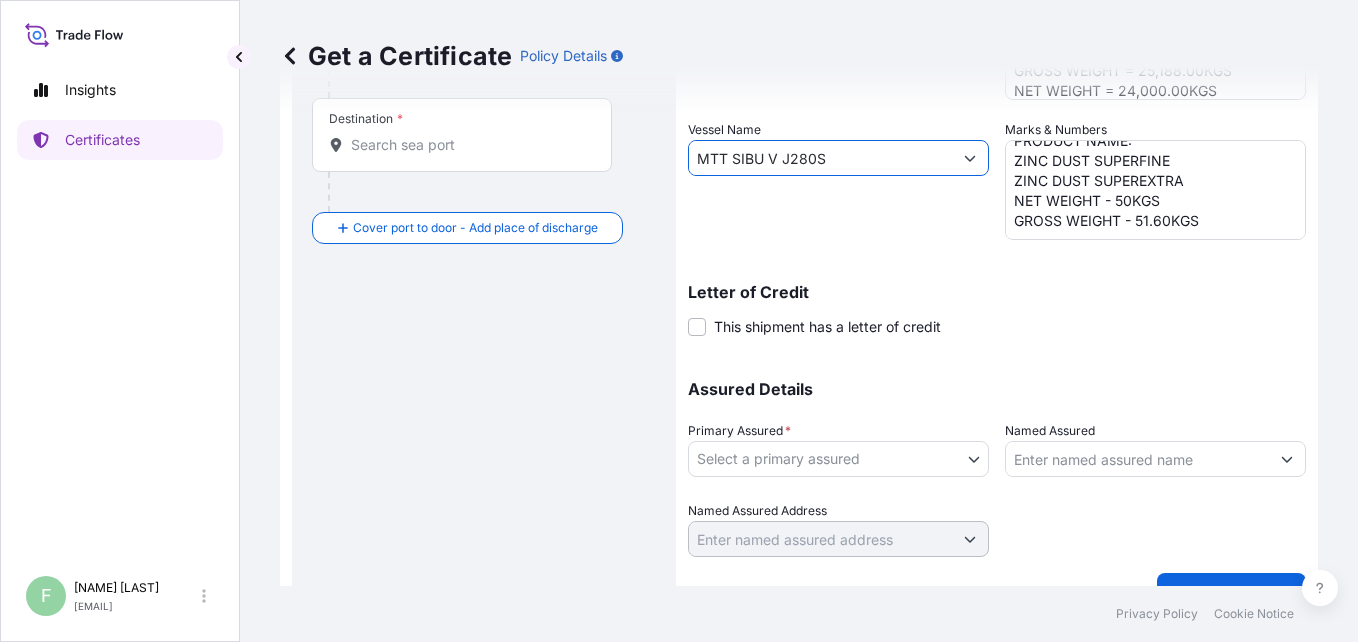 scroll, scrollTop: 381, scrollLeft: 0, axis: vertical 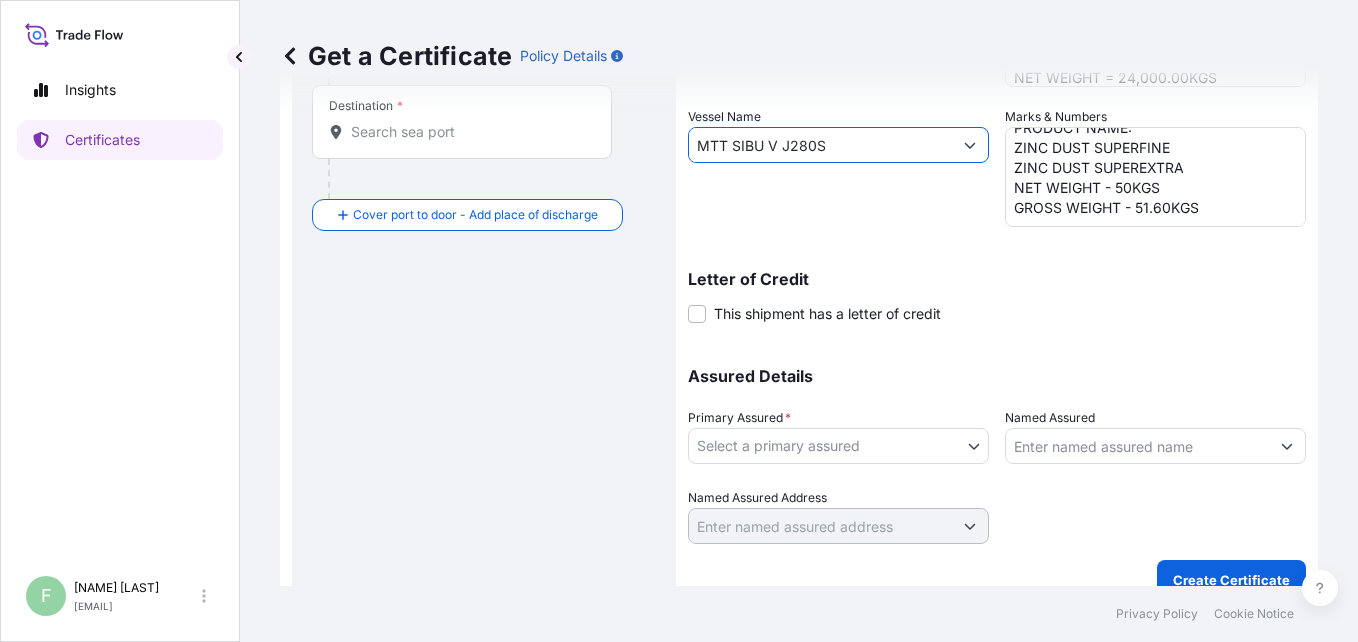 type on "MTT SIBU V J280S" 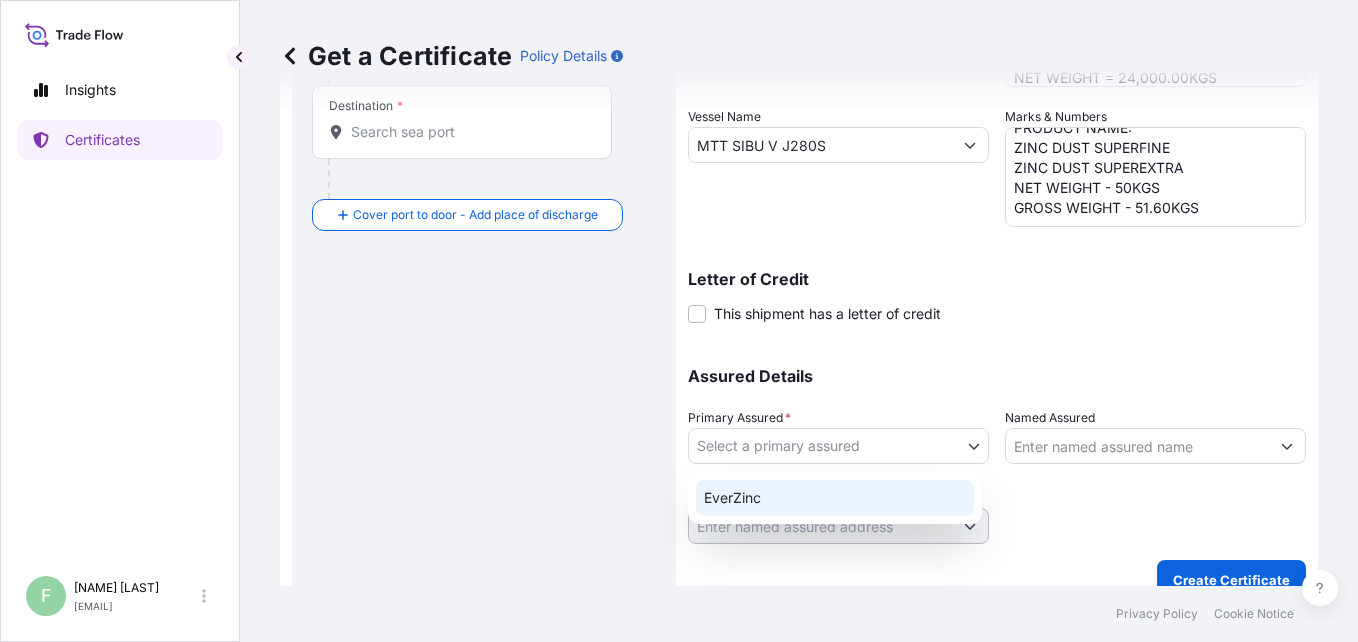 click on "EverZinc" at bounding box center (835, 498) 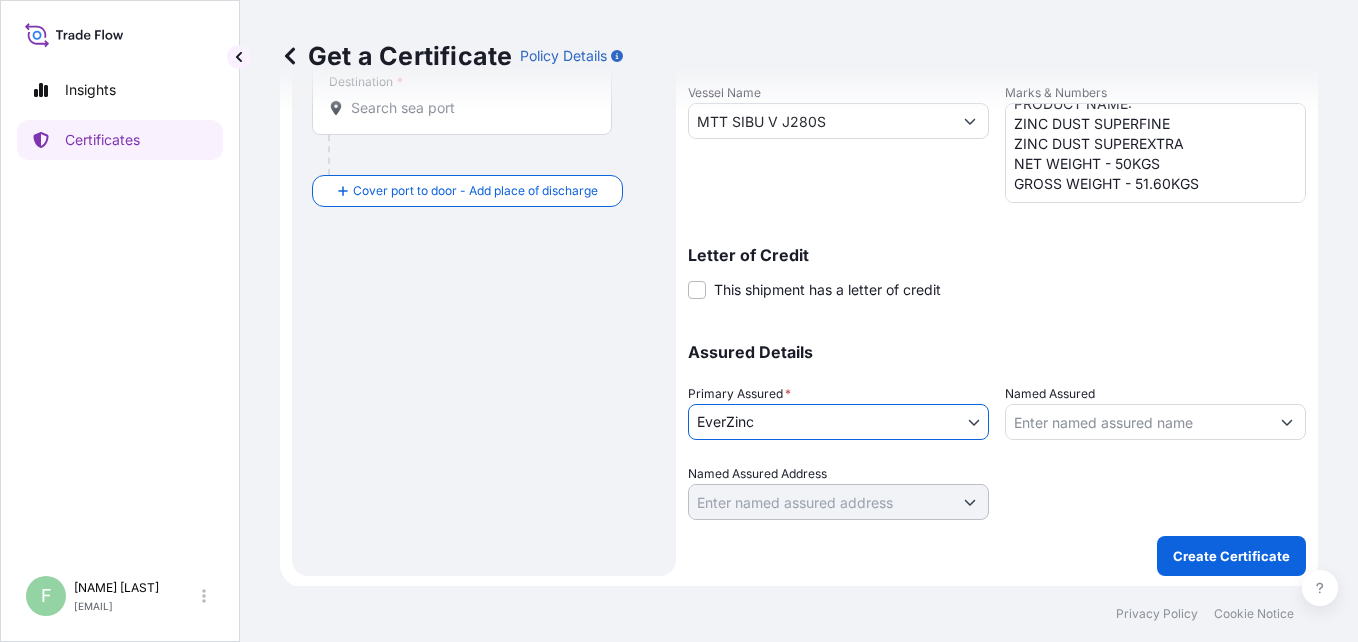 scroll, scrollTop: 407, scrollLeft: 0, axis: vertical 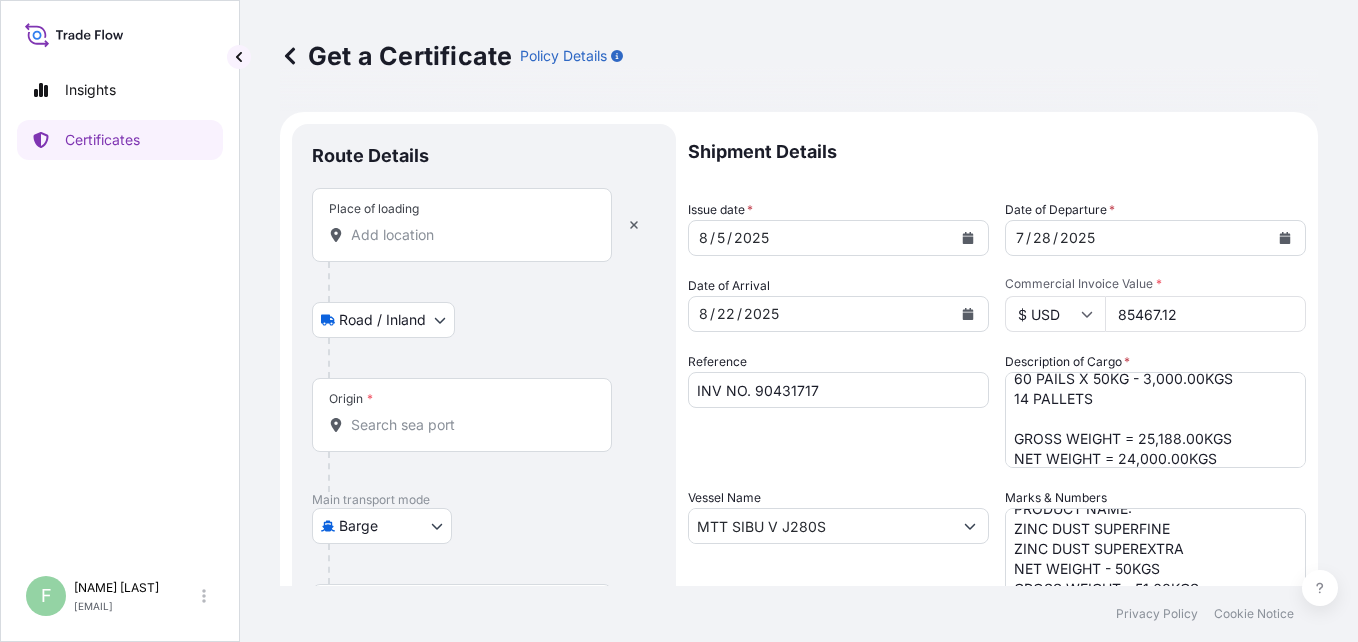 click on "Place of loading" at bounding box center [469, 235] 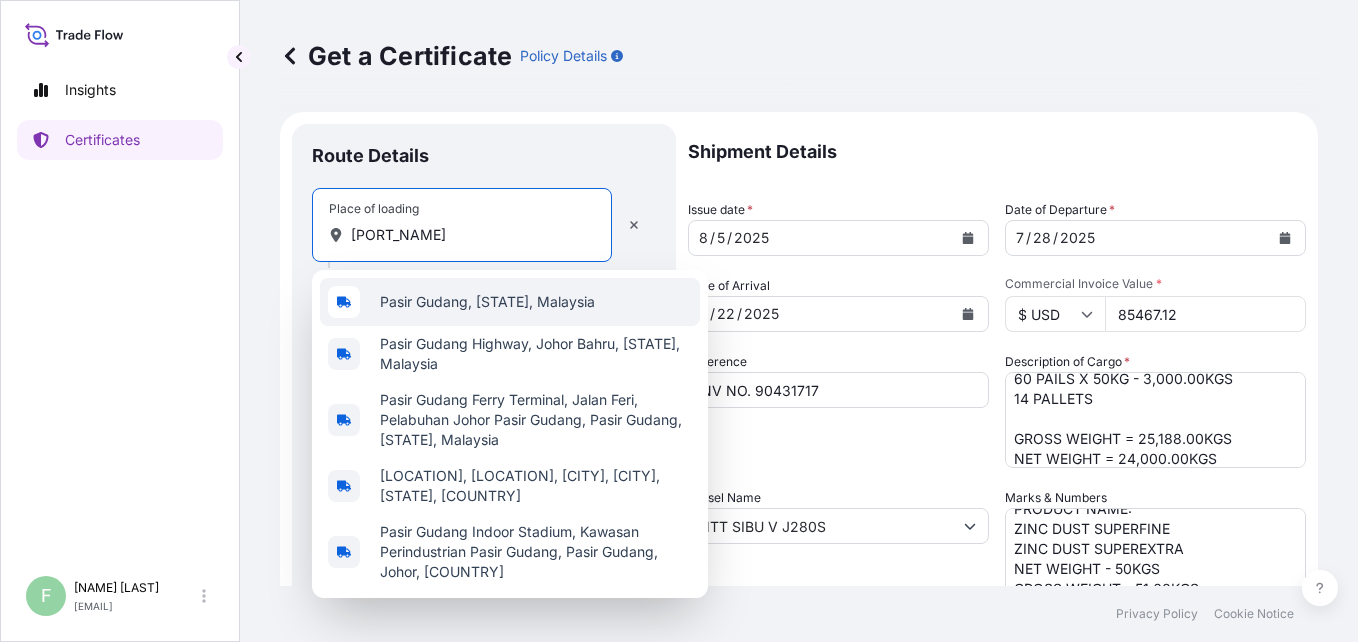 click on "Pasir Gudang, [STATE], Malaysia" at bounding box center (487, 302) 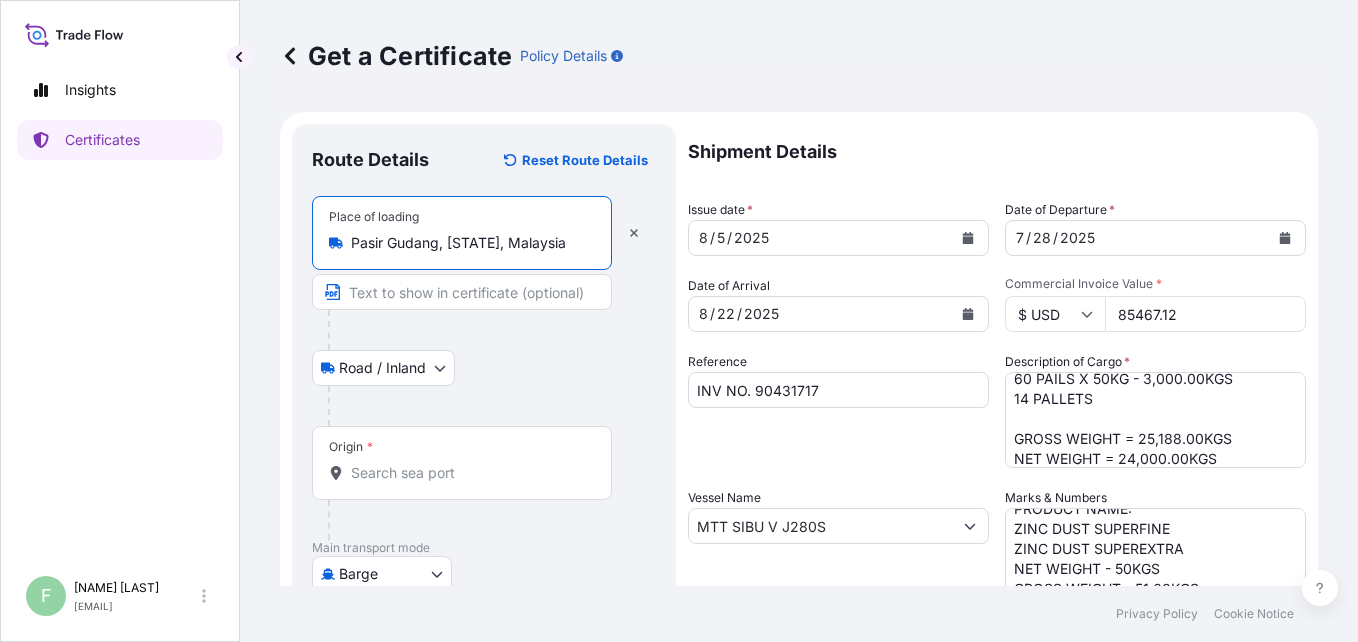 type on "Pasir Gudang, [STATE], Malaysia" 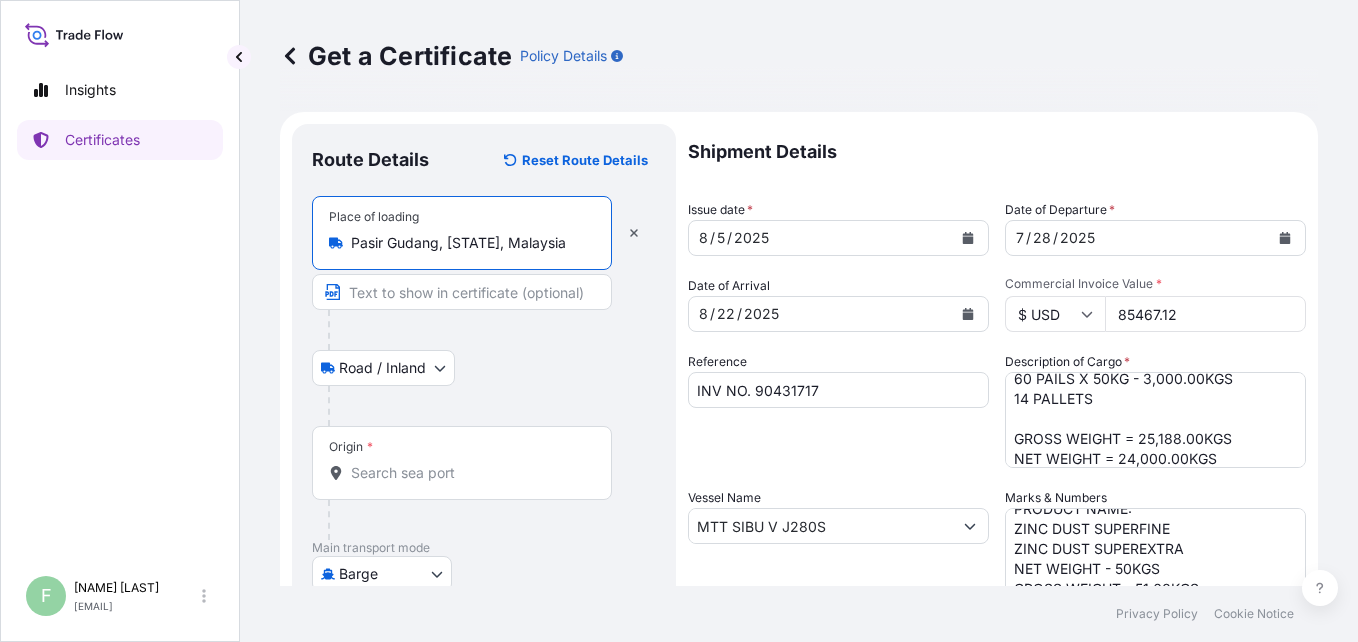 click on "Origin *" at bounding box center [469, 473] 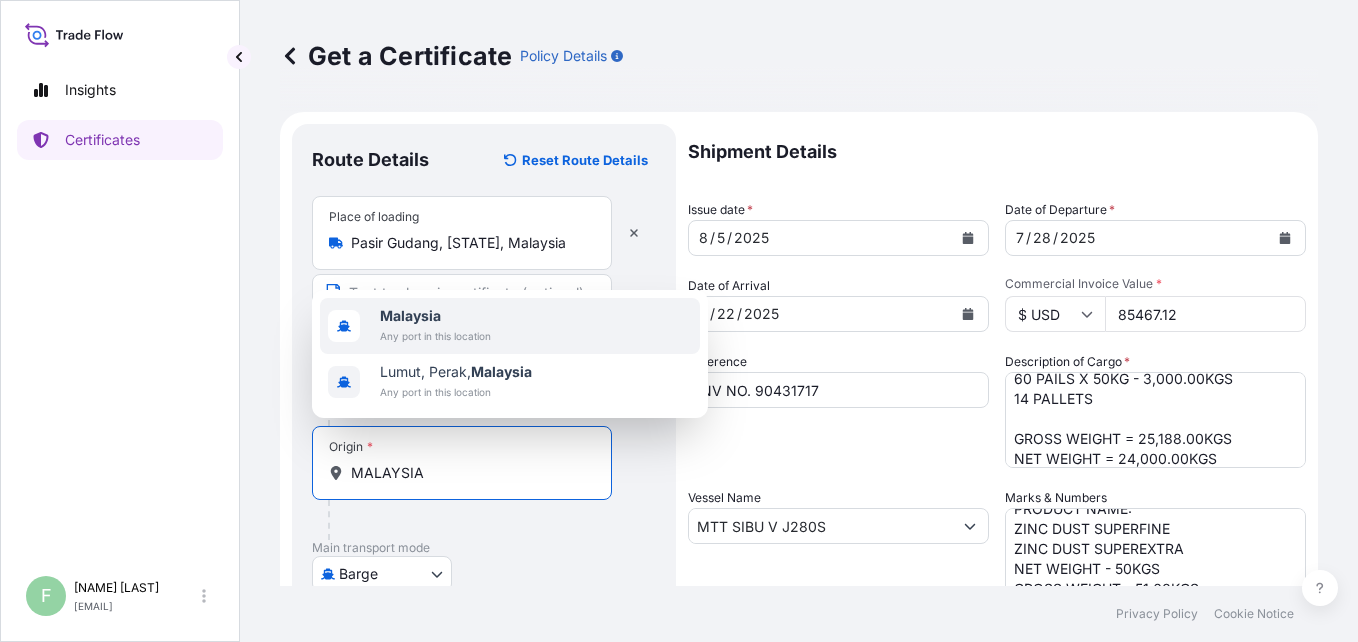 click on "Malaysia" at bounding box center (410, 315) 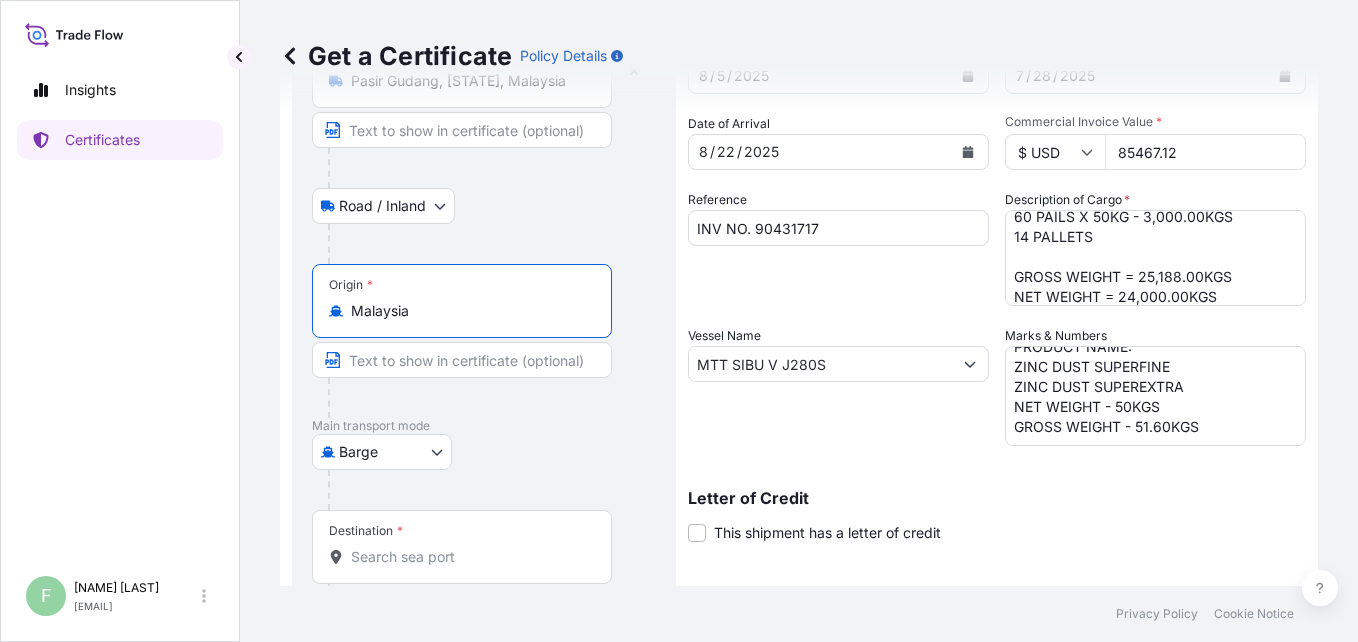 scroll, scrollTop: 200, scrollLeft: 0, axis: vertical 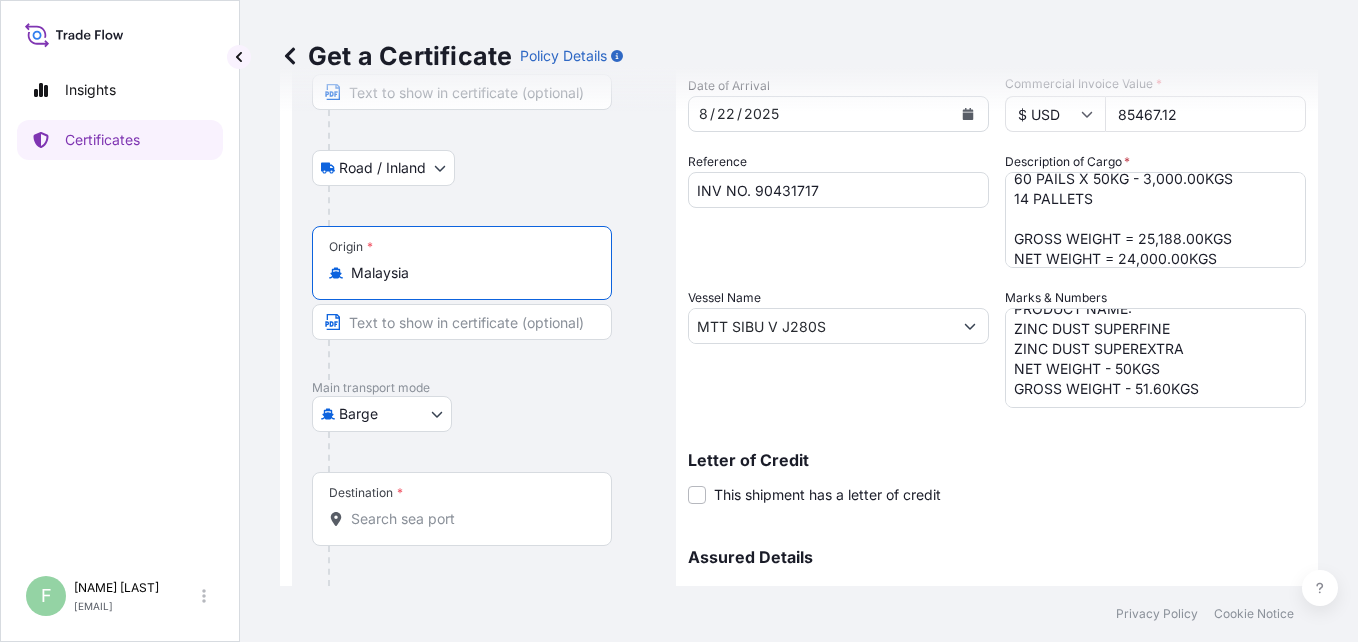 type on "Malaysia" 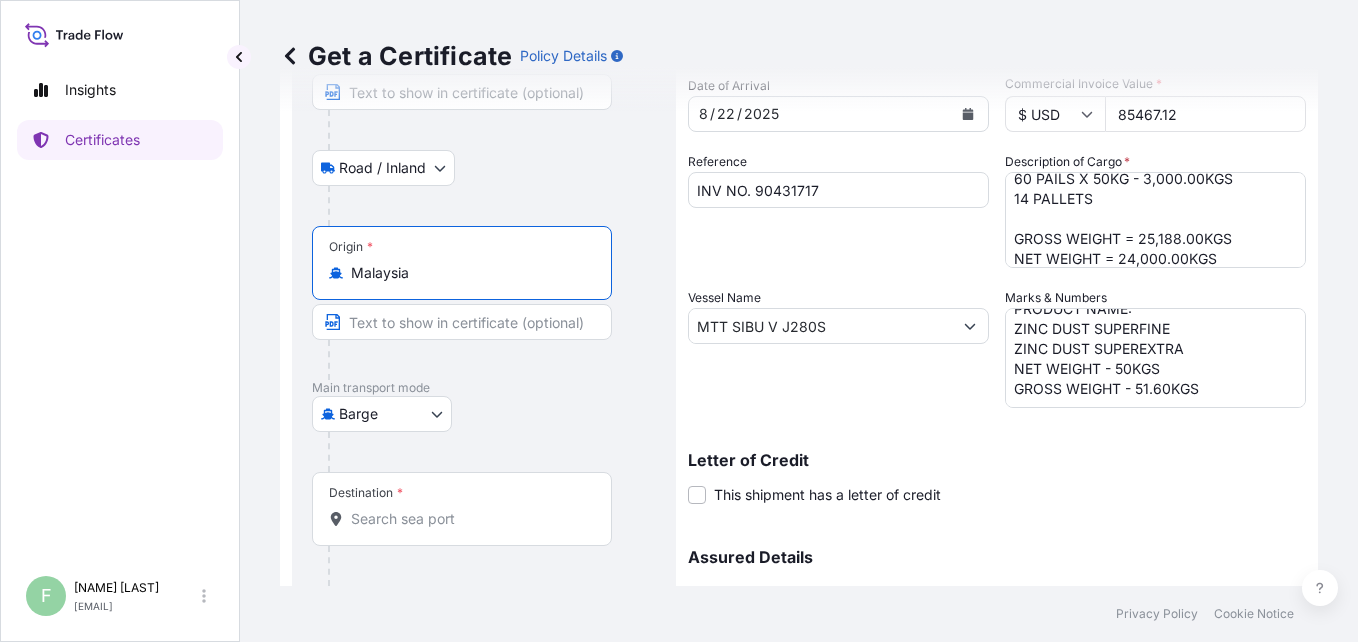 click on "2 options available.
Insights Certificates F [FIRST] [LAST] [EMAIL] Get a Certificate Policy Details Route Details Reset Route Details Place of loading [CITY], [STATE], [COUNTRY] Road / Inland Road / Inland Origin * [COUNTRY] Main transport mode Barge Air Barge Exhibition Road Mail / Parcel Post Ocean Vessel Destination * Cover port to door - Add place of discharge Road / Inland Road / Inland Place of Discharge Shipment Details Issue date * [DATE] Date of Departure * [DATE] Date of Arrival [DATE] Commodity Zinc Dust, Zinc Oxide, Zinc Metal, Zinc Fines & Zinc Coproducts Packing Category Commercial Invoice Value * $ USD [NUMBER] Reference INV NO. [NUMBER] Description of Cargo * ZINC DUST SUPERFINE
420 PAILS X 50KG - 21,000.00KGS
ZINC DUST SUPEREXTRA
60 PAILS X 50KG - 3,000.00KGS
14 PALLETS
GROSS WEIGHT = 25,188.00KGS
NET WEIGHT = 24,000.00KGS Vessel Name [VESSEL] Marks & Numbers Letter of Credit This shipment has a letter of credit Letter of credit *" at bounding box center [679, 321] 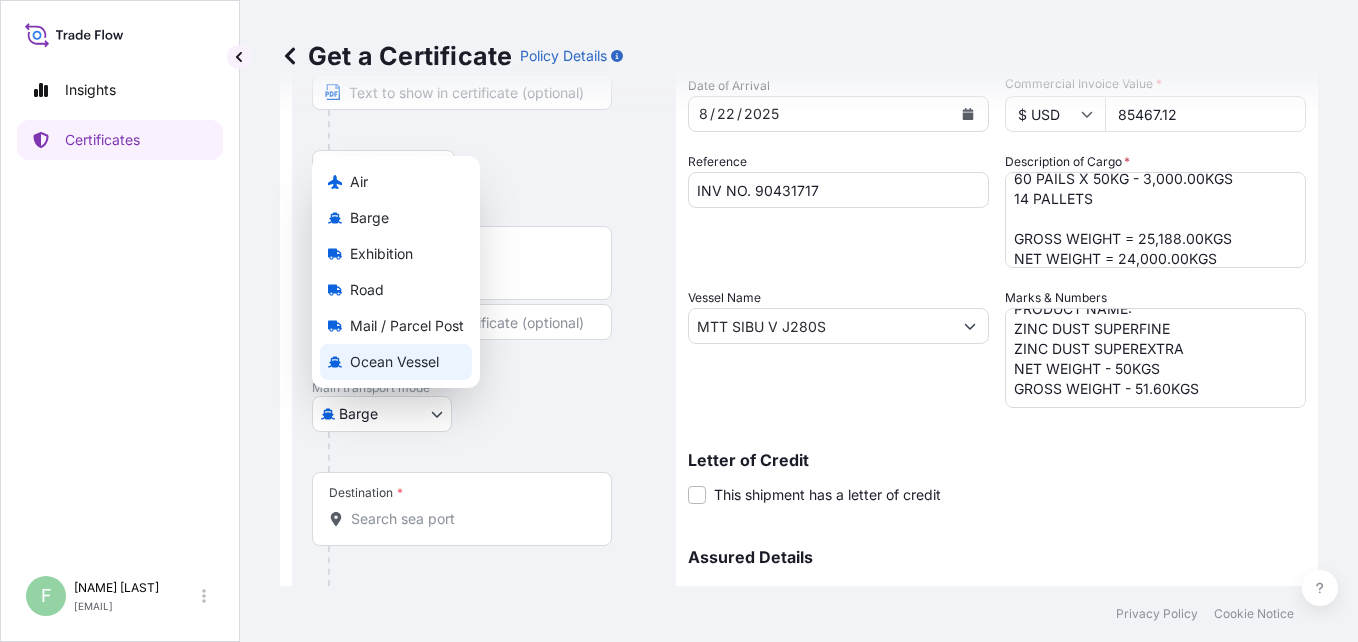 click on "Ocean Vessel" at bounding box center [394, 362] 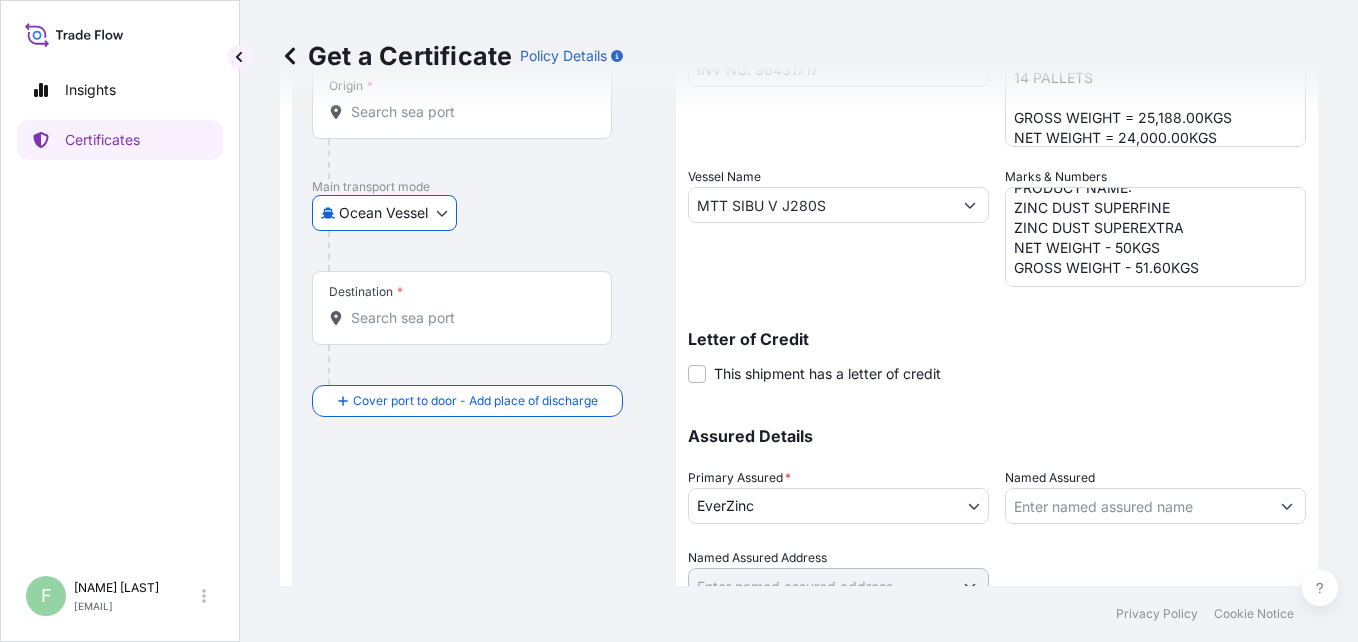 scroll, scrollTop: 360, scrollLeft: 0, axis: vertical 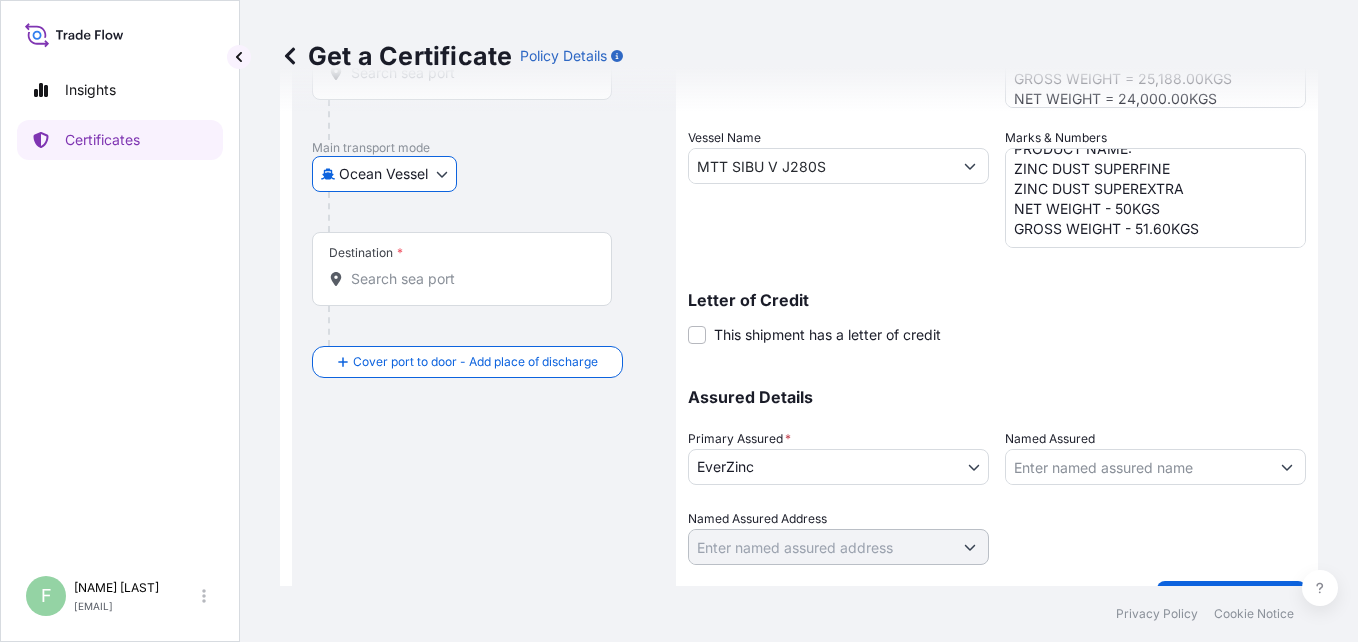 click on "Destination *" at bounding box center (469, 279) 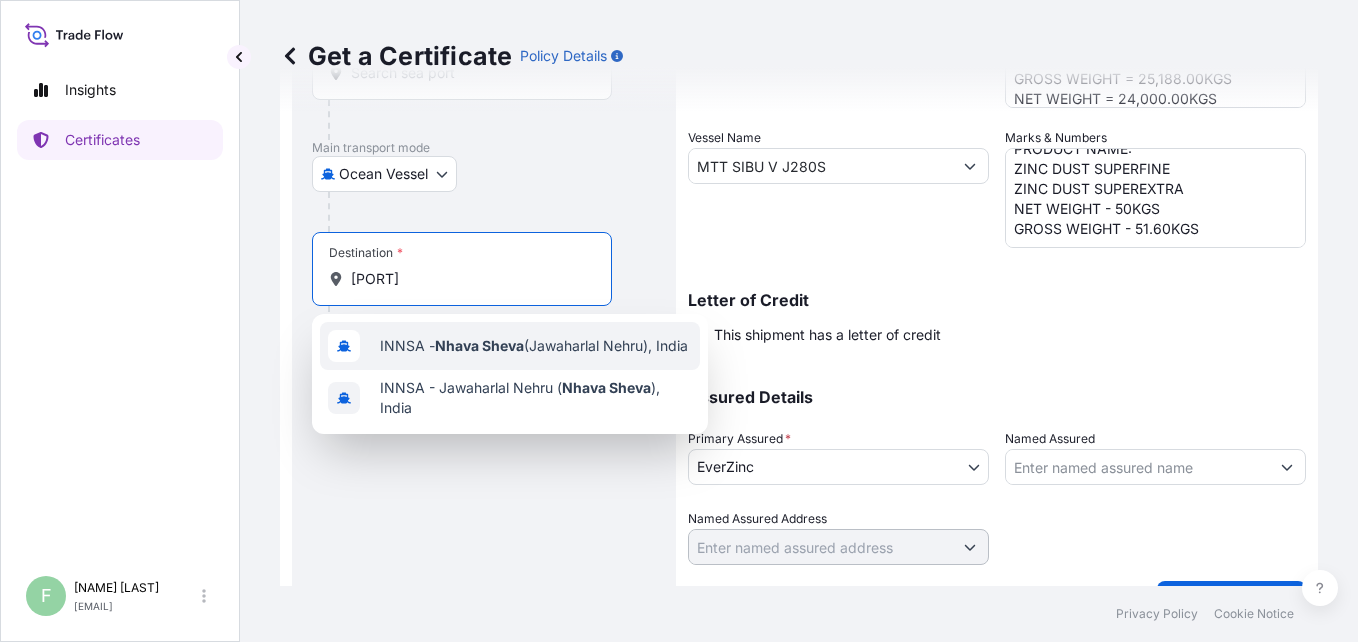 click on "INNSA -  Nhava Sheva  (Jawaharlal Nehru), India" at bounding box center (534, 346) 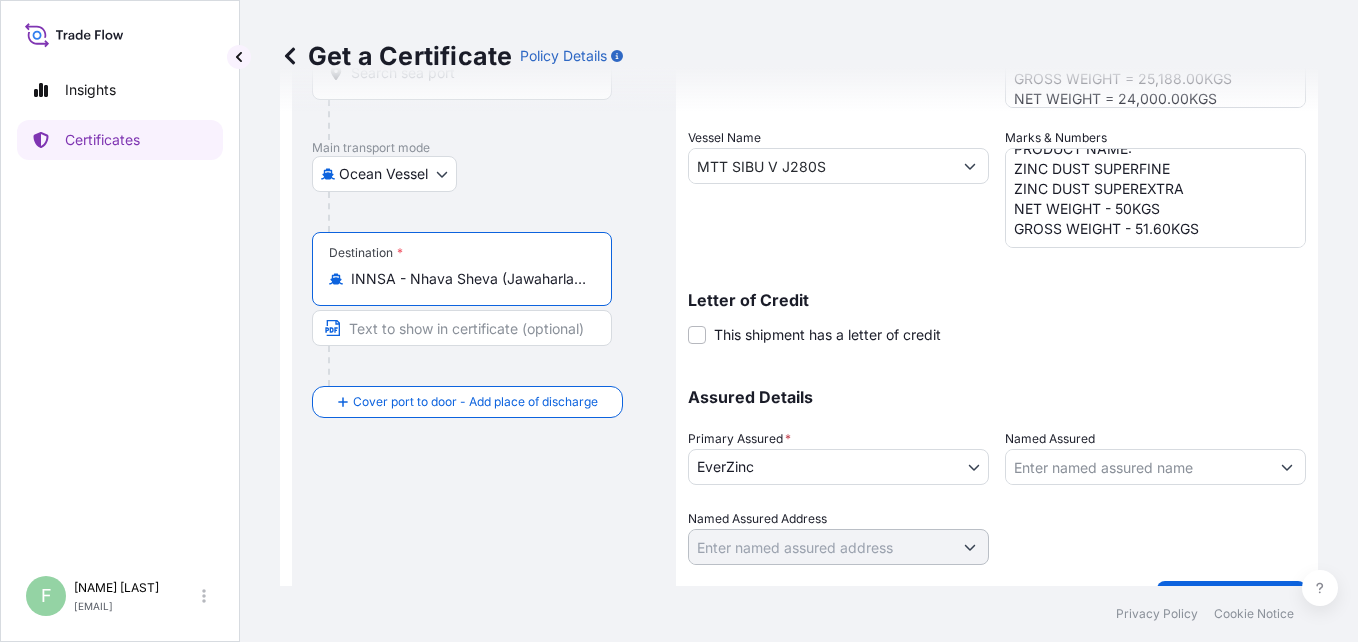 scroll, scrollTop: 405, scrollLeft: 0, axis: vertical 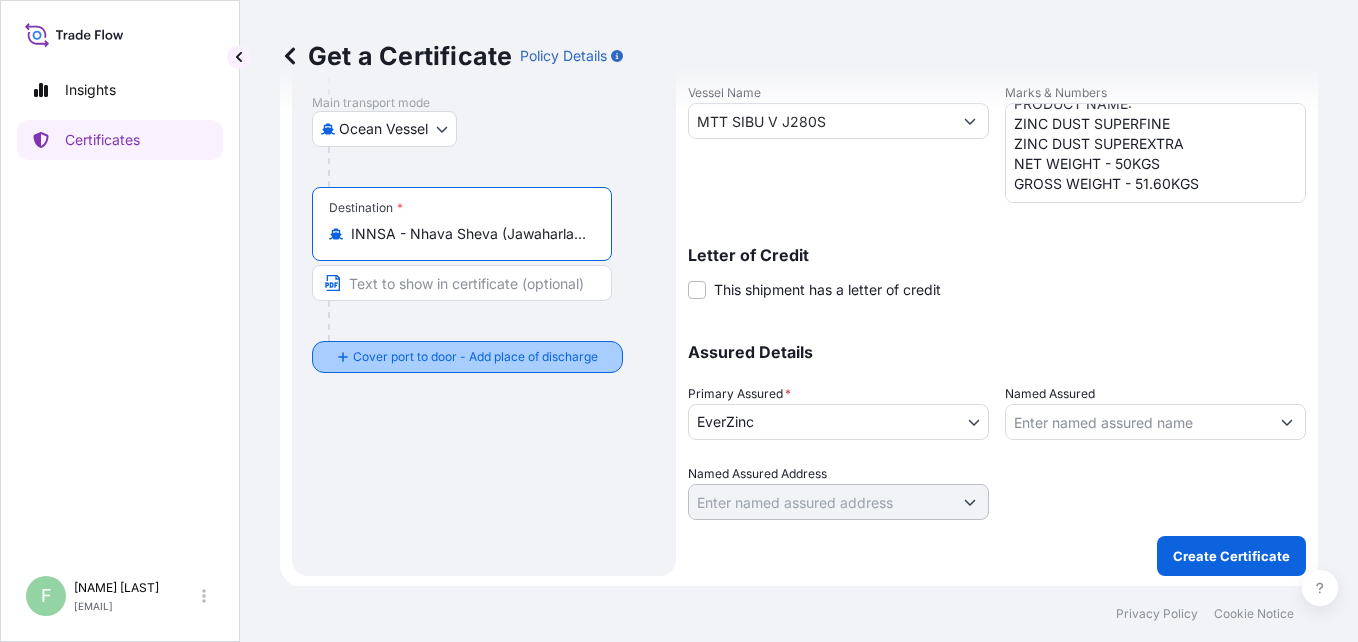 type on "INNSA - Nhava Sheva (Jawaharlal Nehru), India" 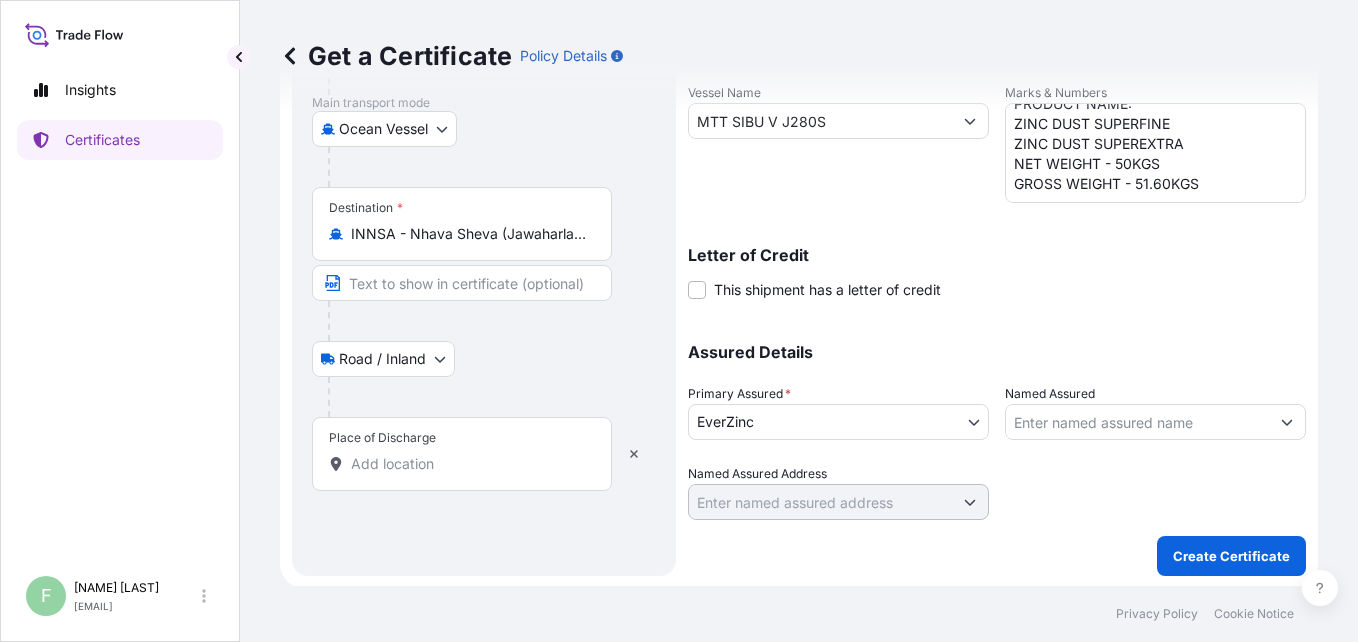 click on "Place of Discharge" at bounding box center [469, 464] 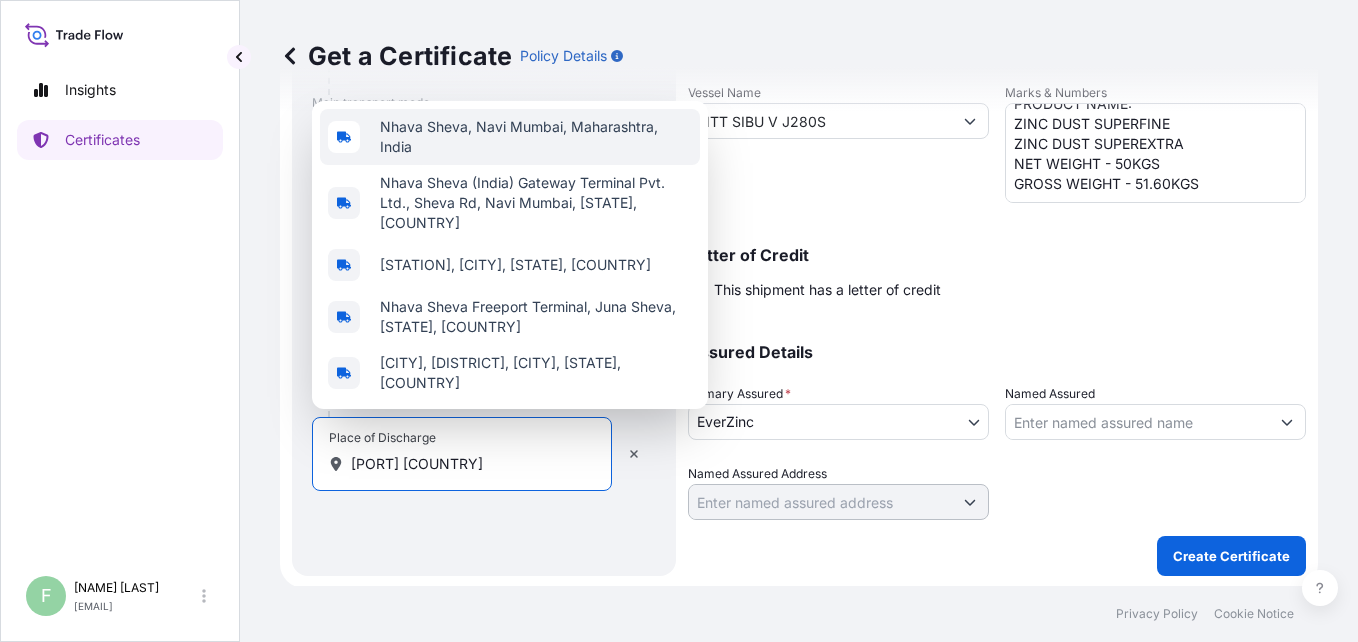 click on "Nhava Sheva, Navi Mumbai, Maharashtra, India" at bounding box center [536, 137] 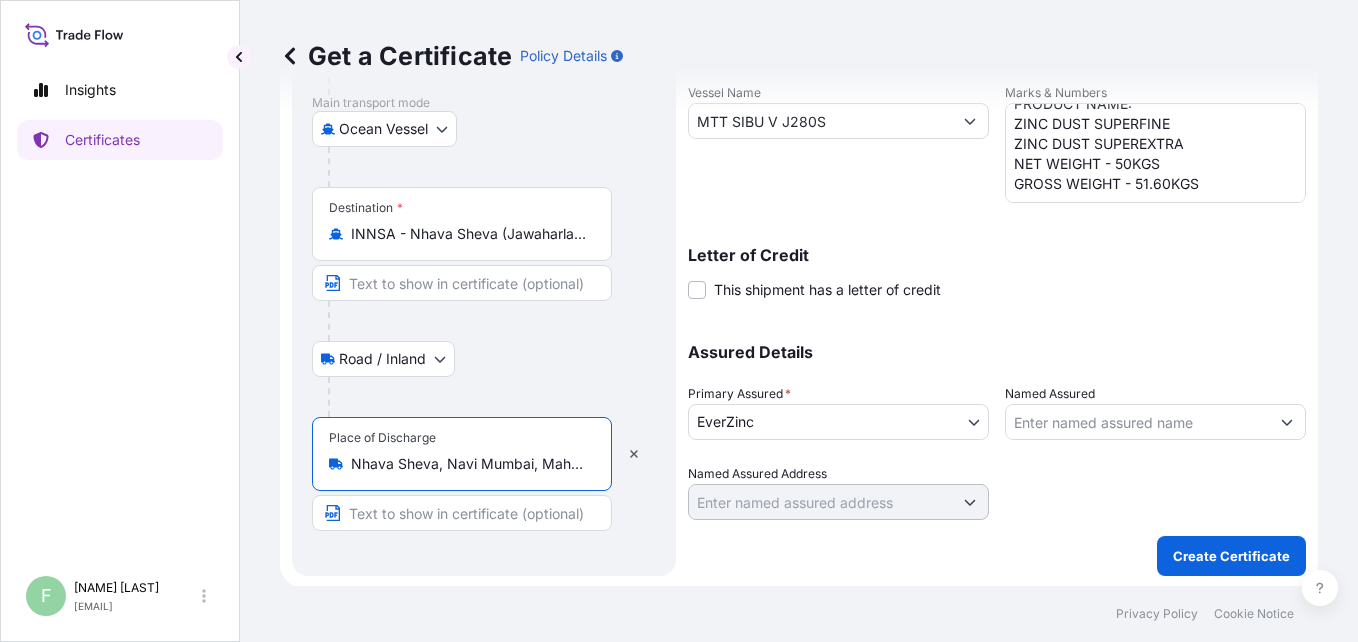 scroll, scrollTop: 0, scrollLeft: 0, axis: both 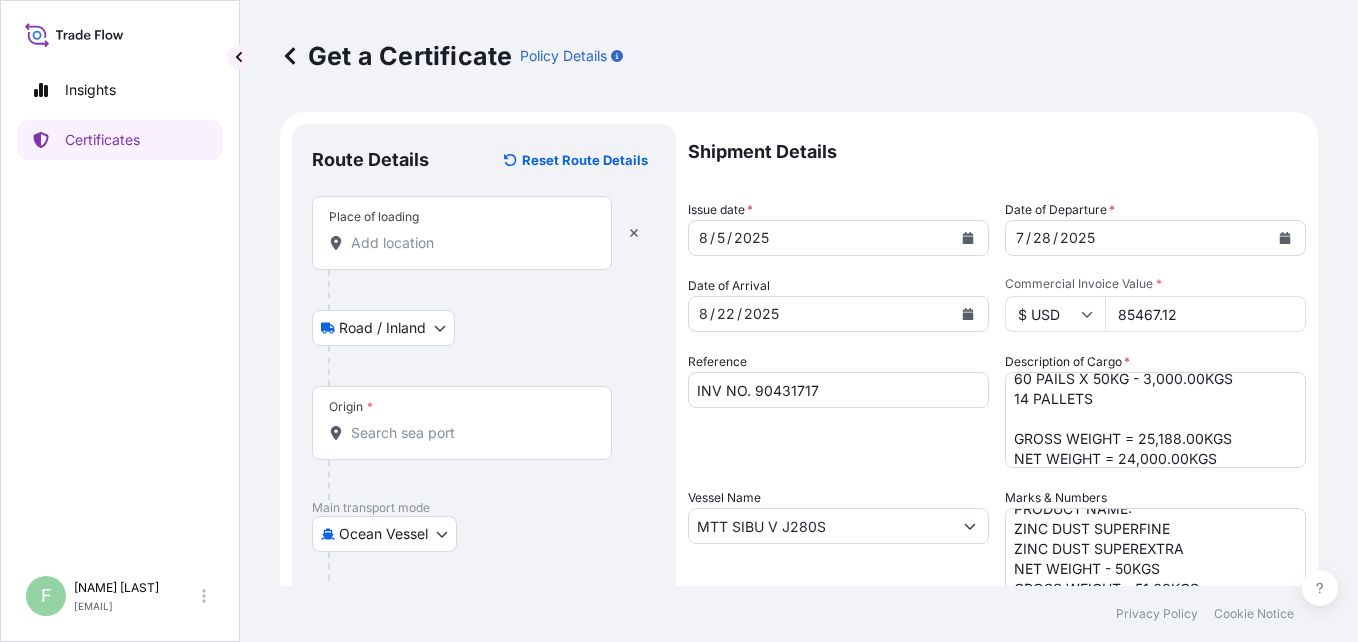 type on "Nhava Sheva, Navi Mumbai, Maharashtra, India" 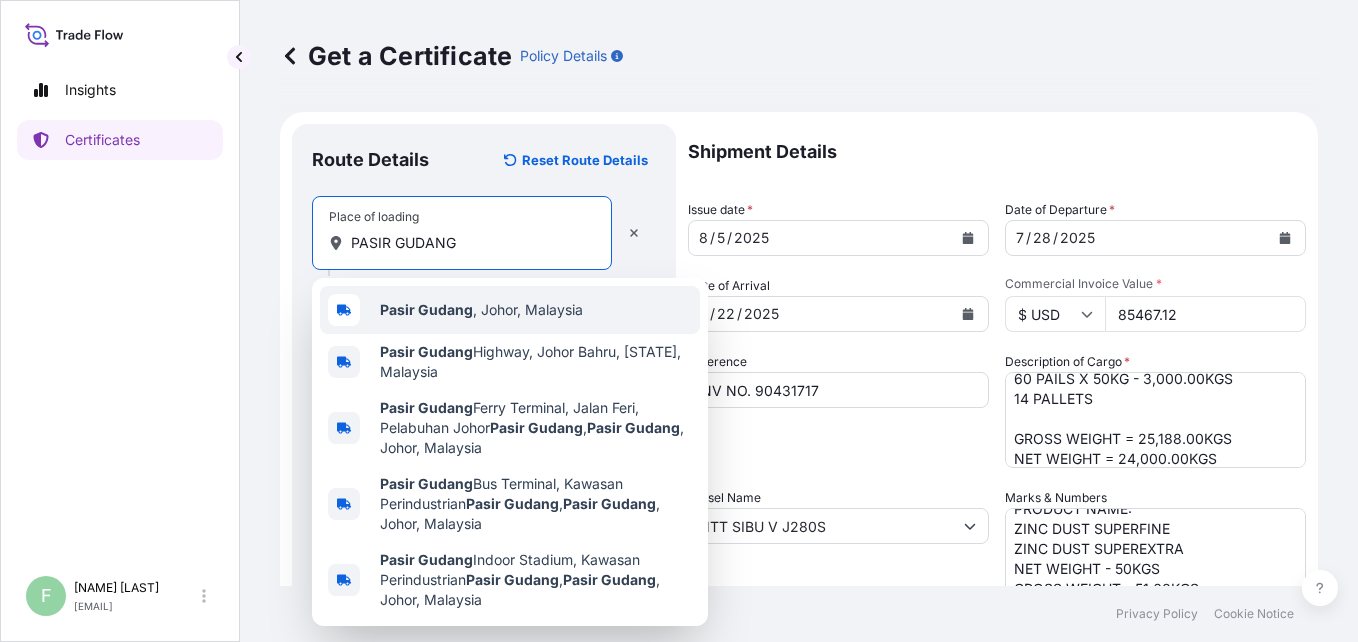 click on "Pasir Gudang" at bounding box center [426, 309] 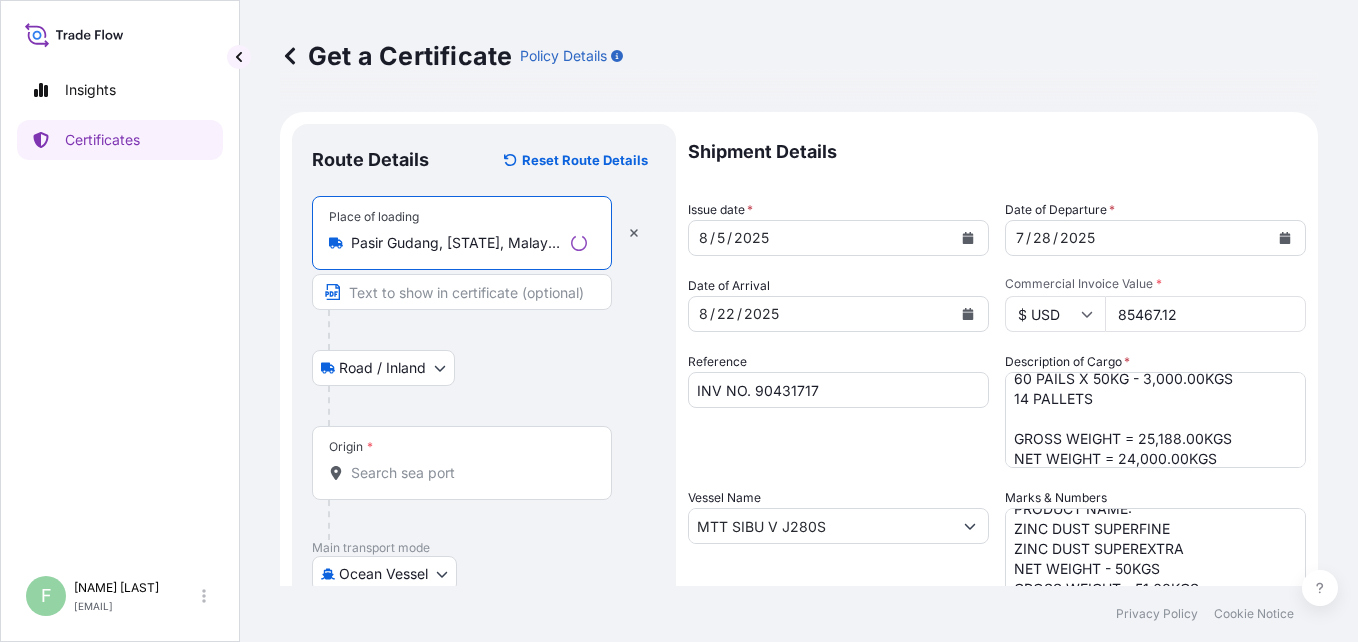 type on "Pasir Gudang, [STATE], Malaysia" 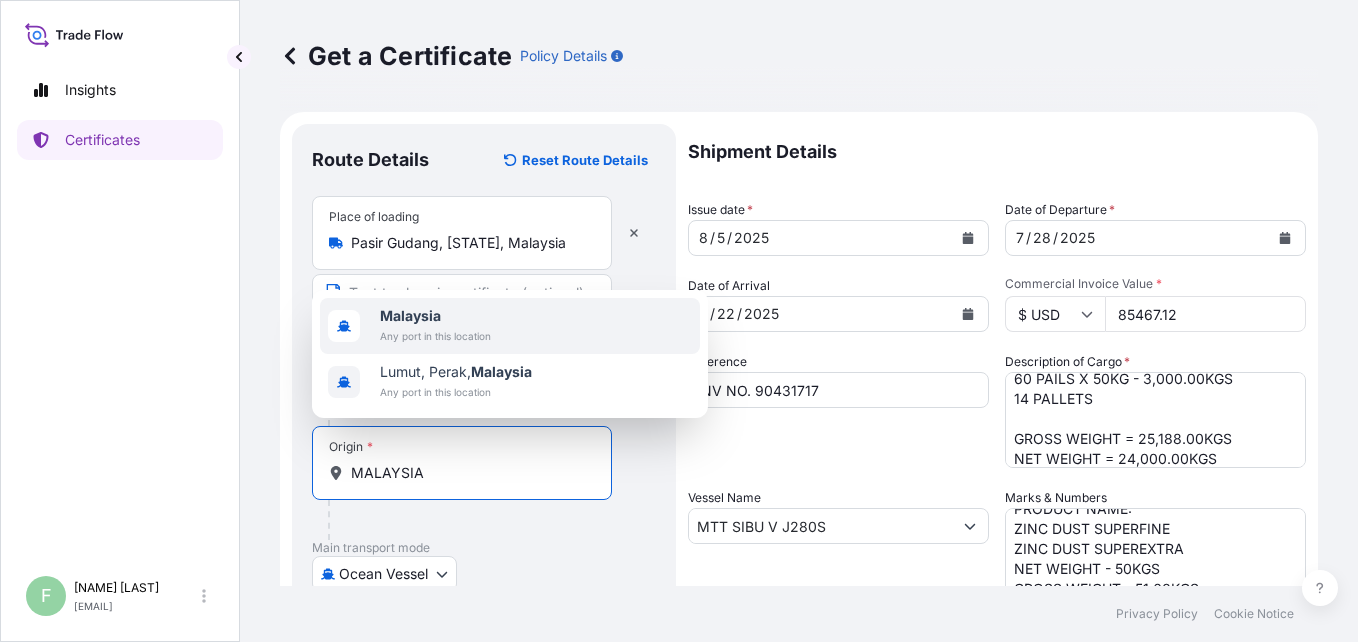 click on "Malaysia" at bounding box center [410, 315] 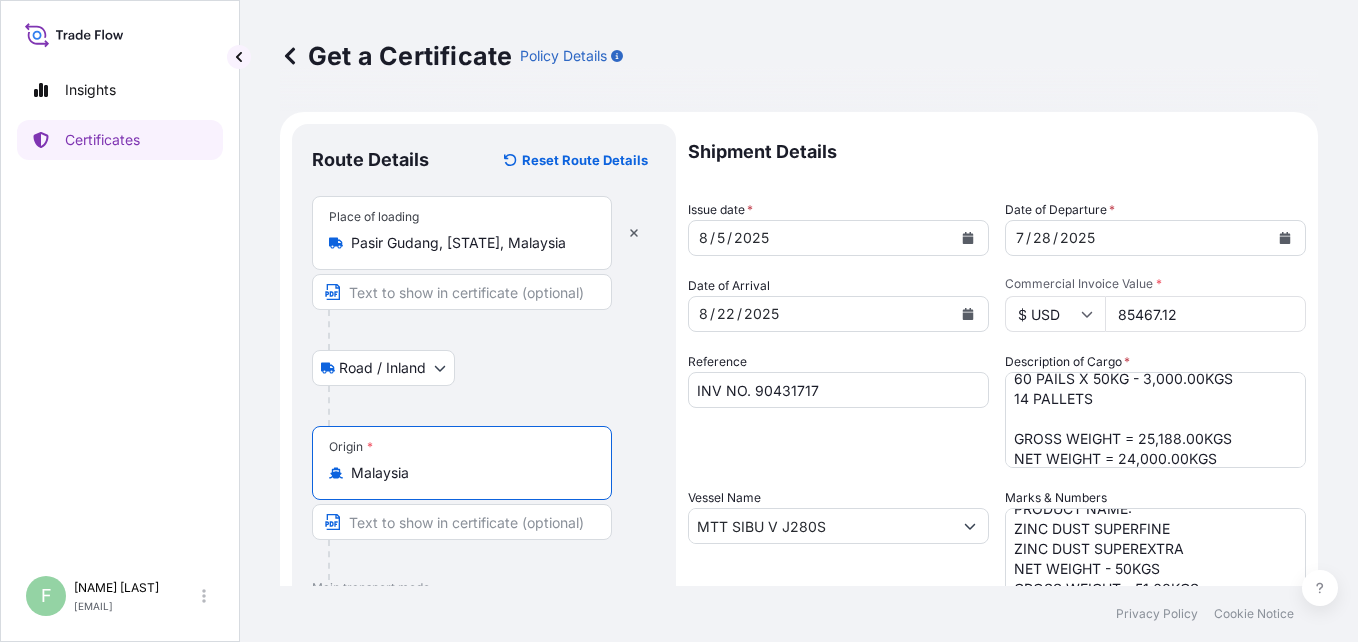 scroll, scrollTop: 462, scrollLeft: 0, axis: vertical 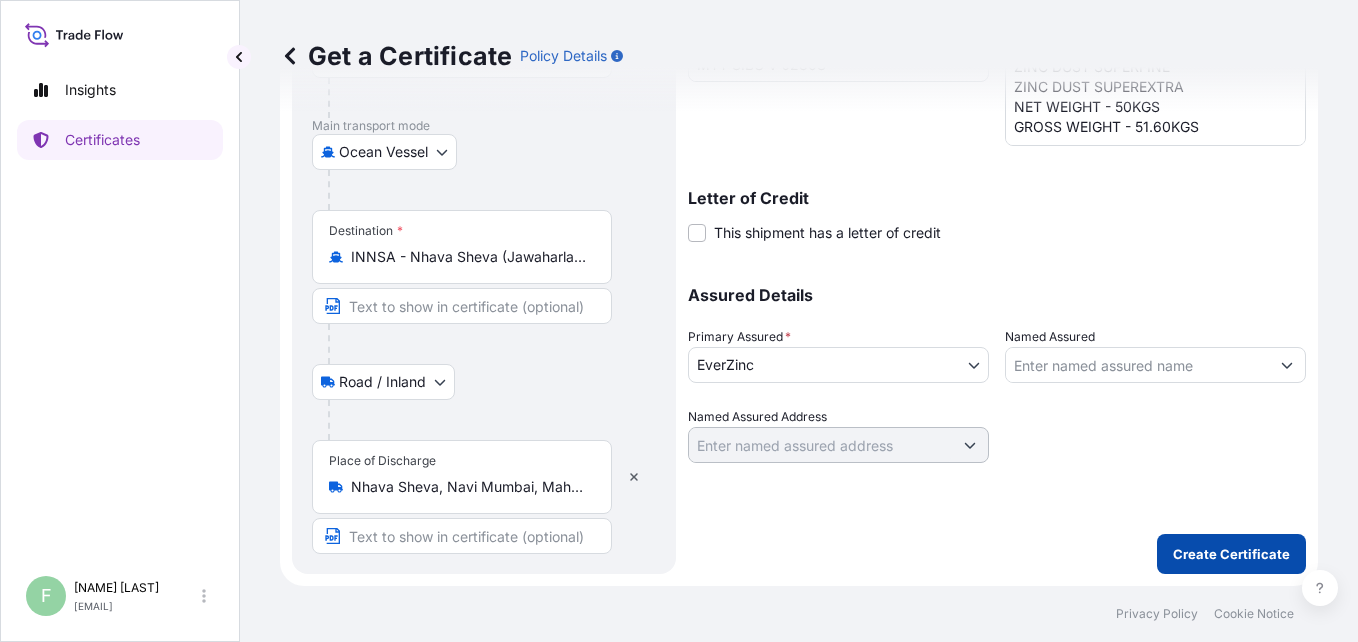 type on "Malaysia" 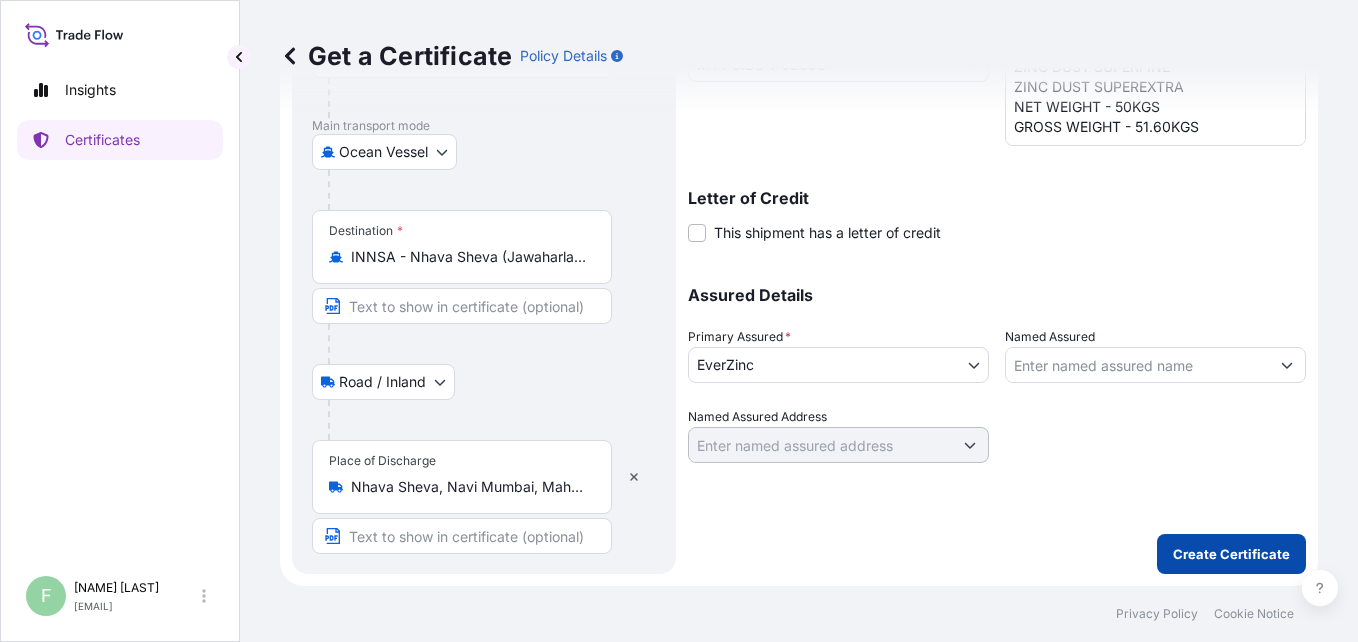 click on "Create Certificate" at bounding box center [1231, 554] 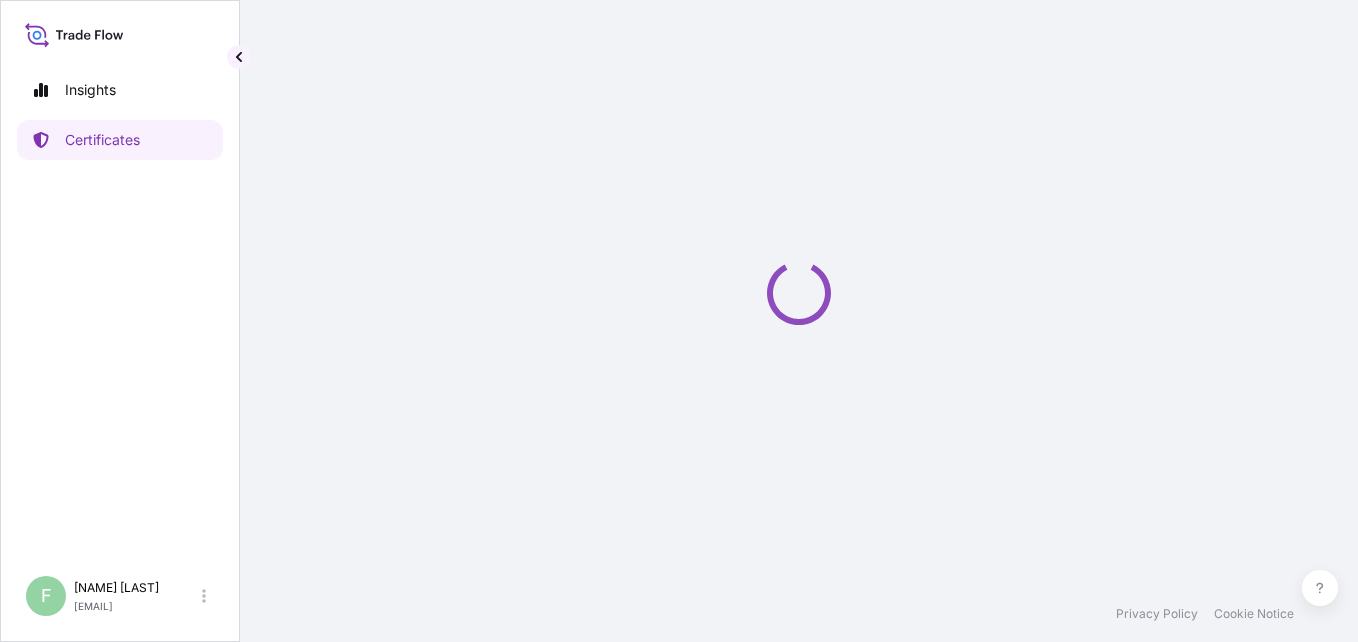 scroll, scrollTop: 0, scrollLeft: 0, axis: both 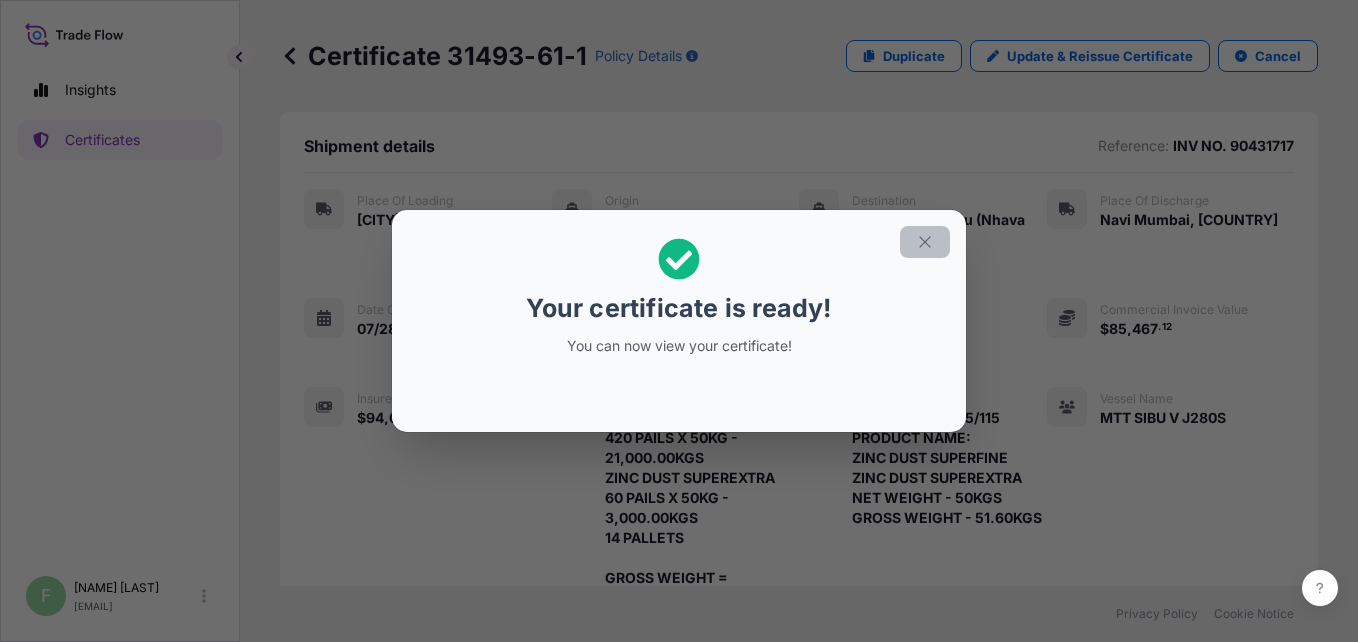 click 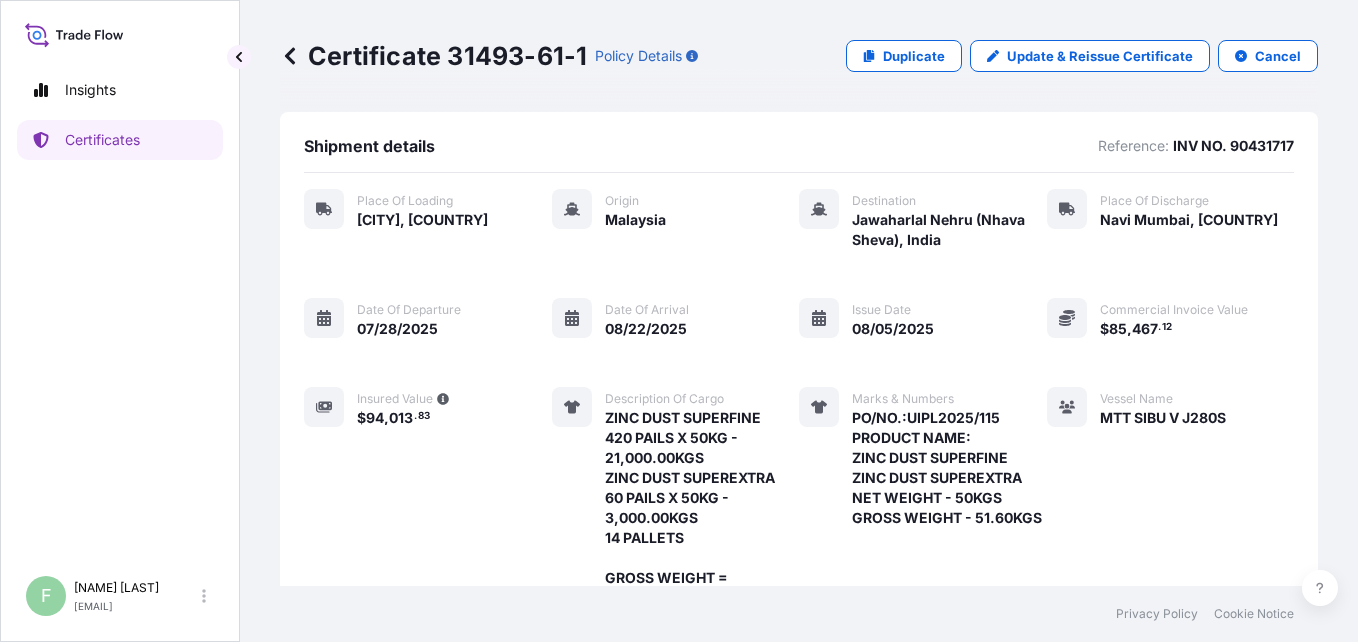 scroll, scrollTop: 463, scrollLeft: 0, axis: vertical 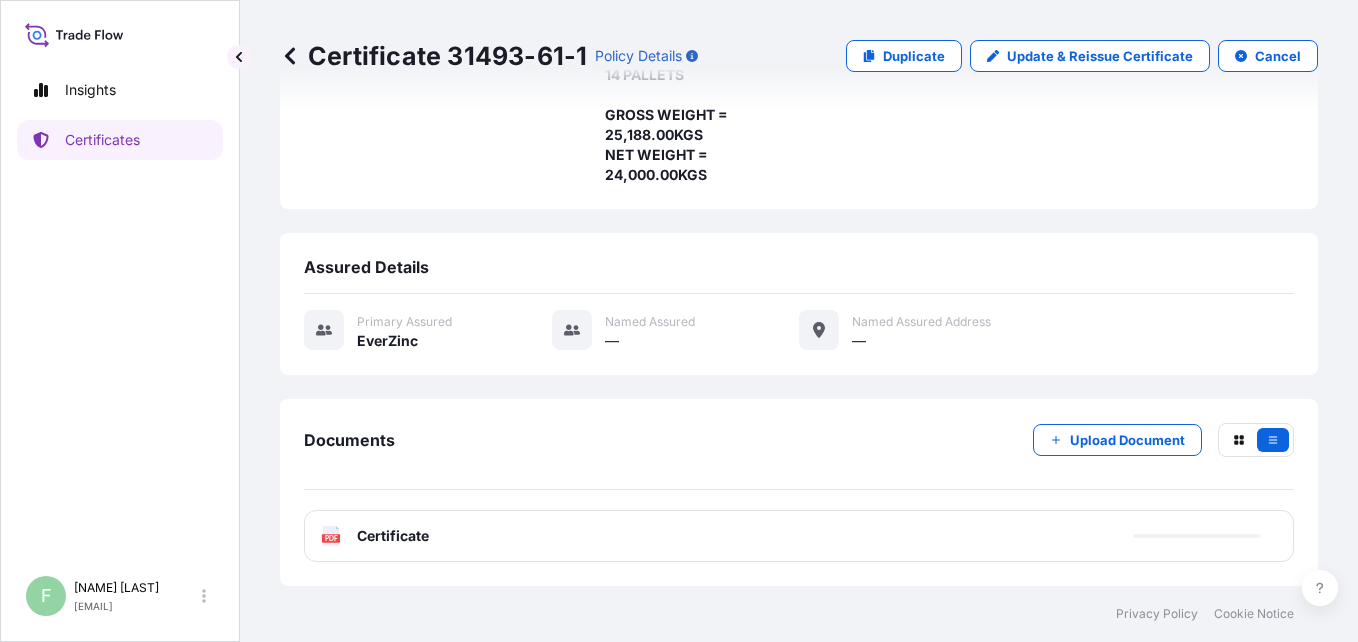 click on "PDF Certificate" at bounding box center (375, 536) 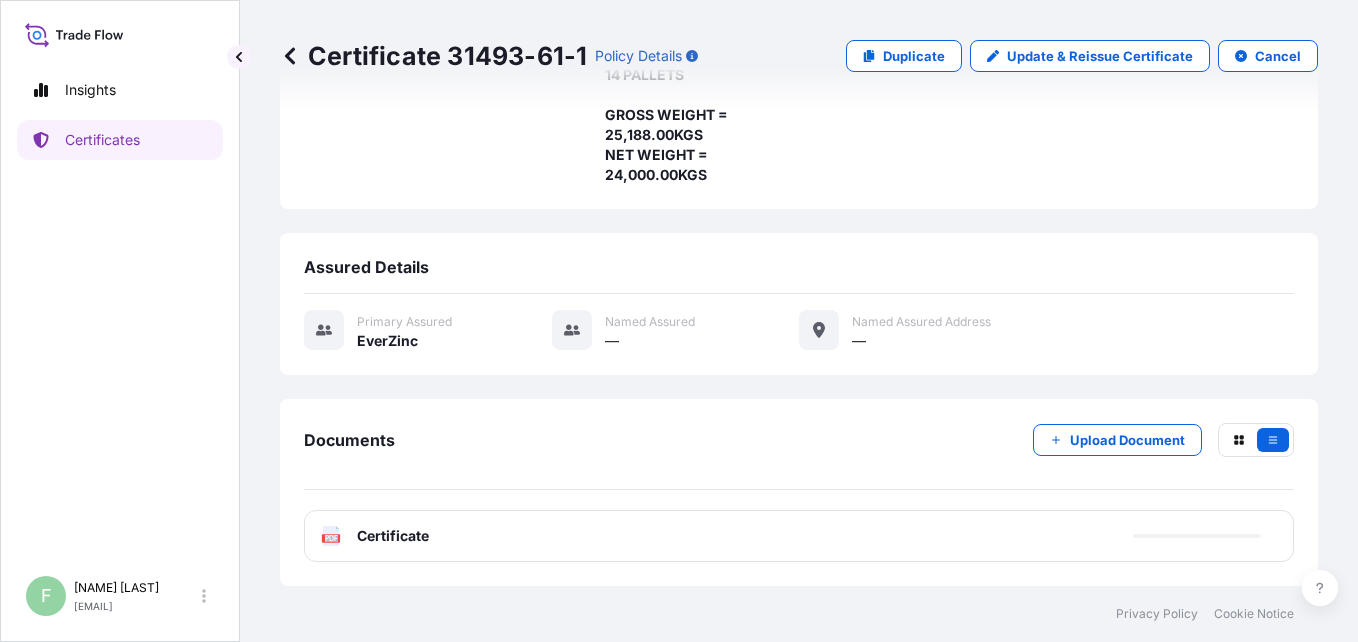 click on "PDF" 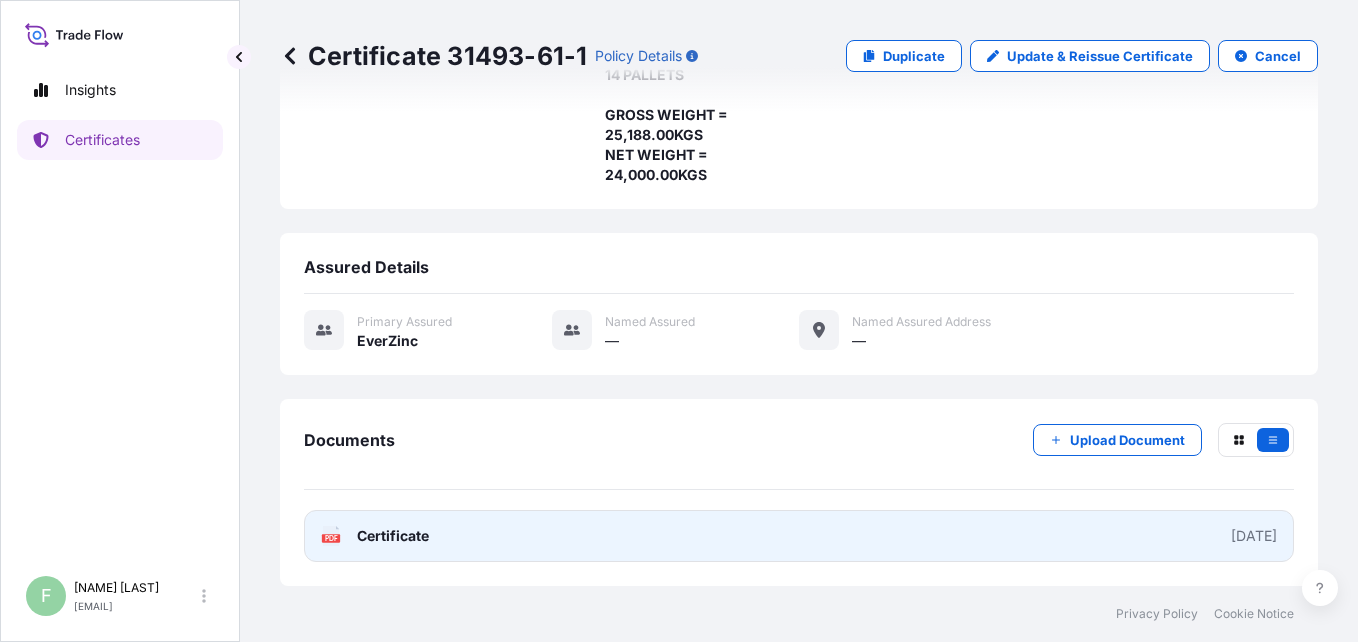 click on "PDF" 